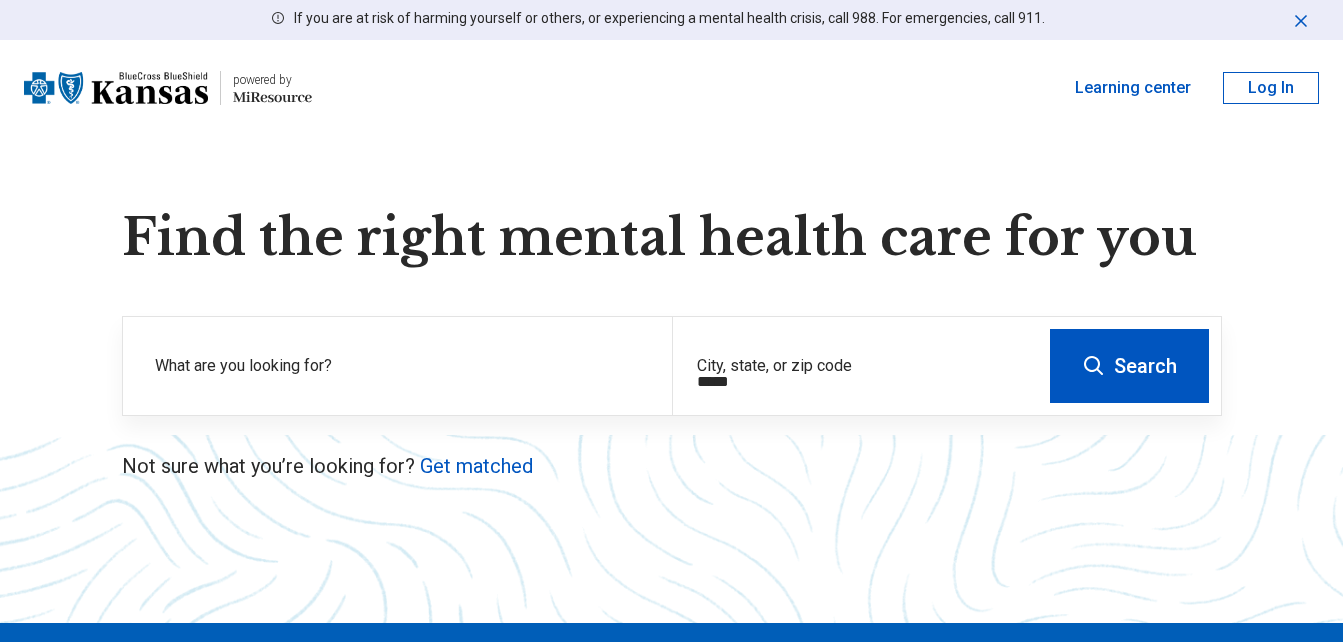 scroll, scrollTop: 0, scrollLeft: 0, axis: both 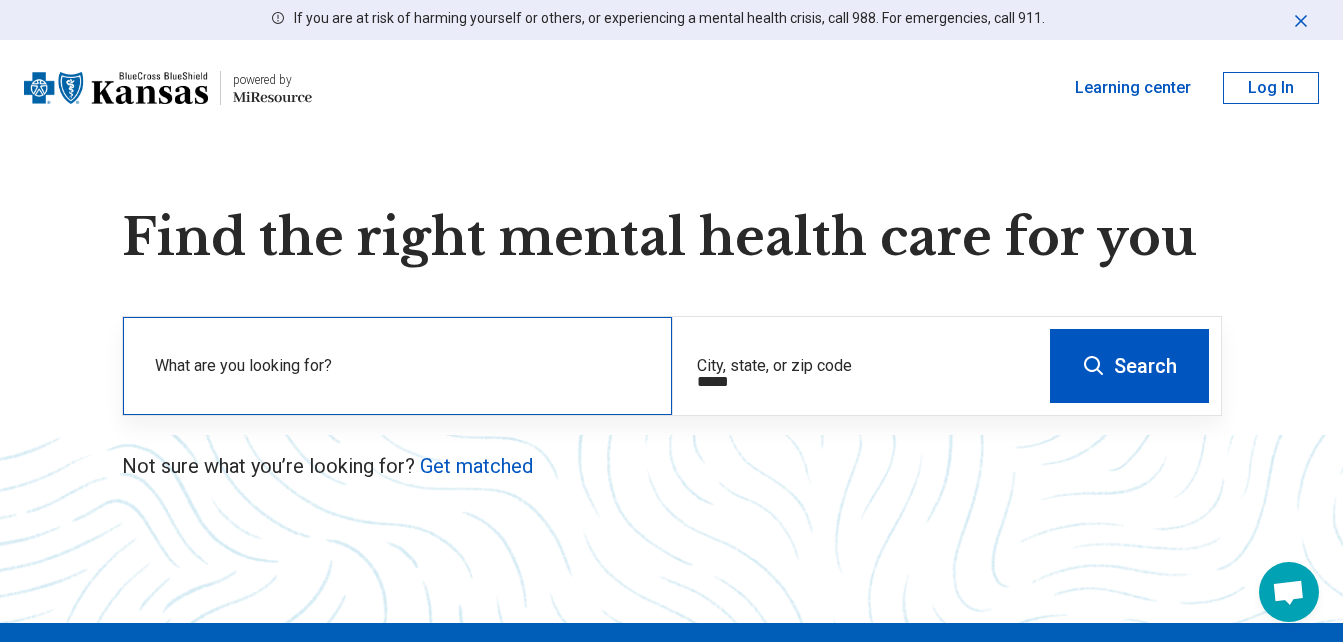 type on "*****" 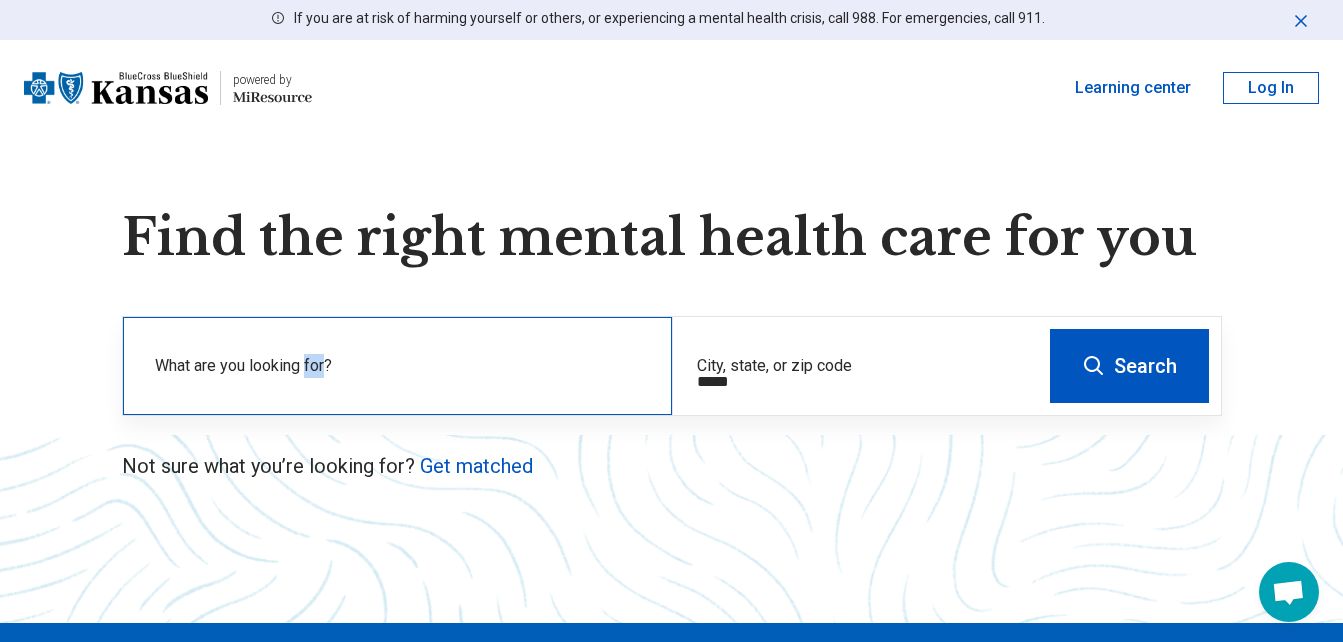 click on "What are you looking for?" at bounding box center [401, 366] 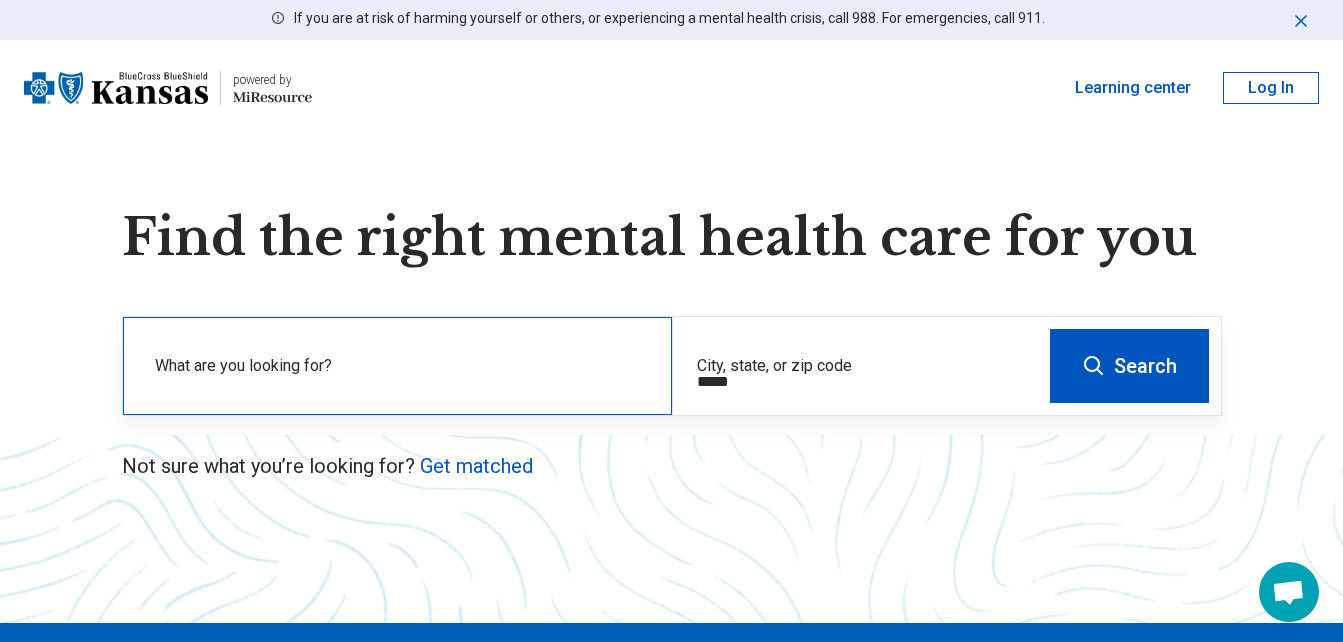 click on "What are you looking for?" at bounding box center (401, 366) 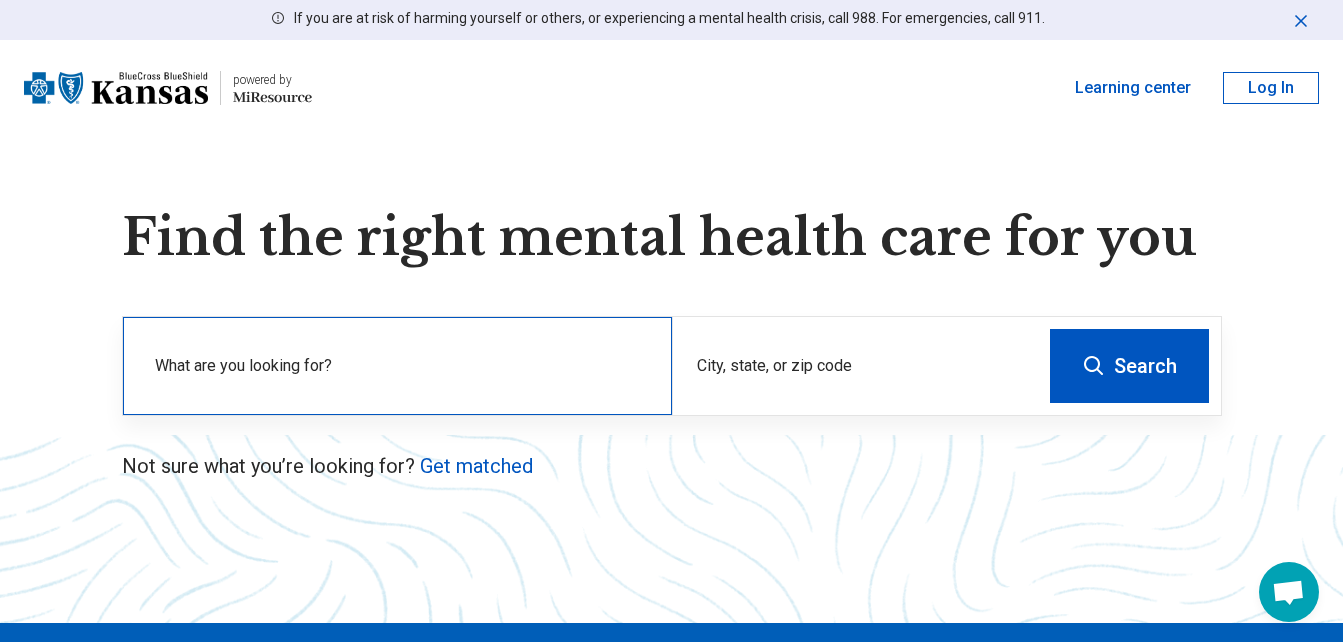 drag, startPoint x: 517, startPoint y: 364, endPoint x: 351, endPoint y: 364, distance: 166 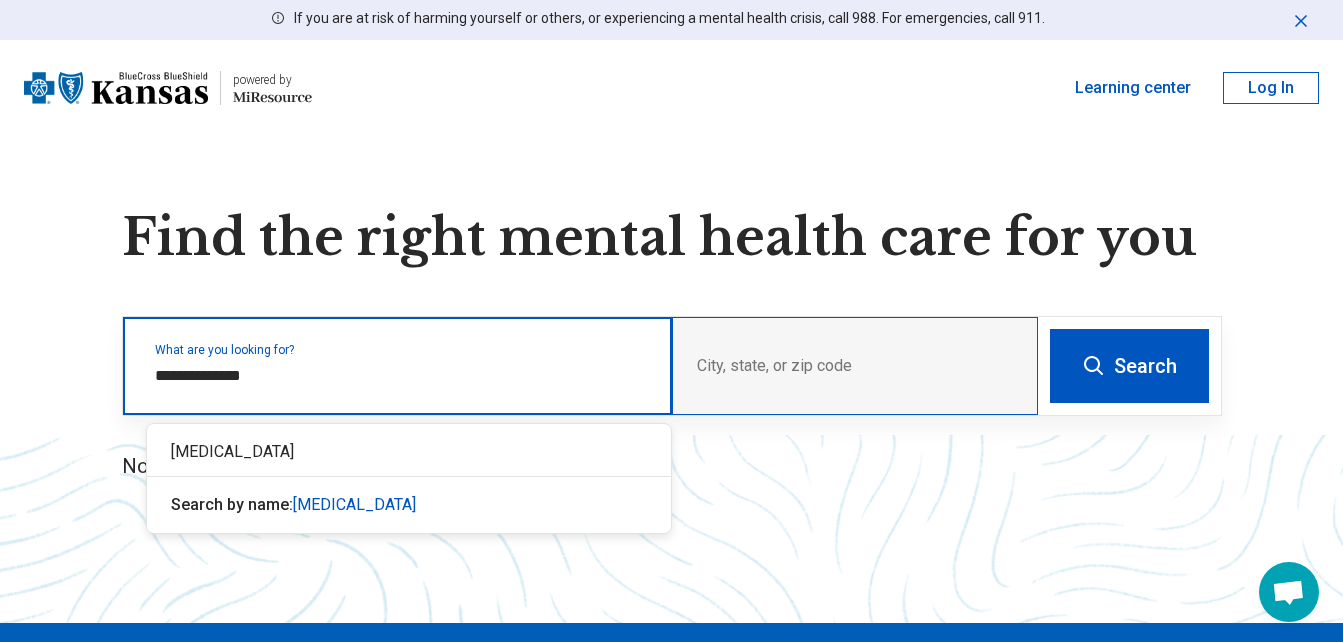 type on "**********" 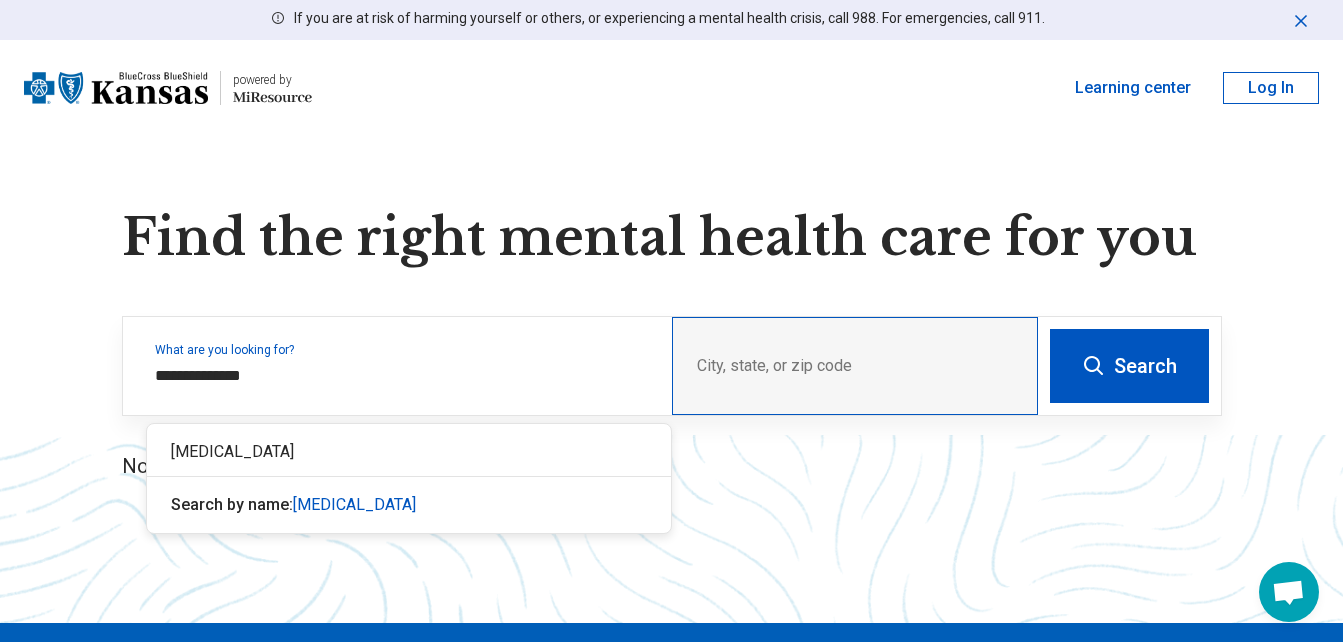 click on "City, state, or zip code" at bounding box center (855, 366) 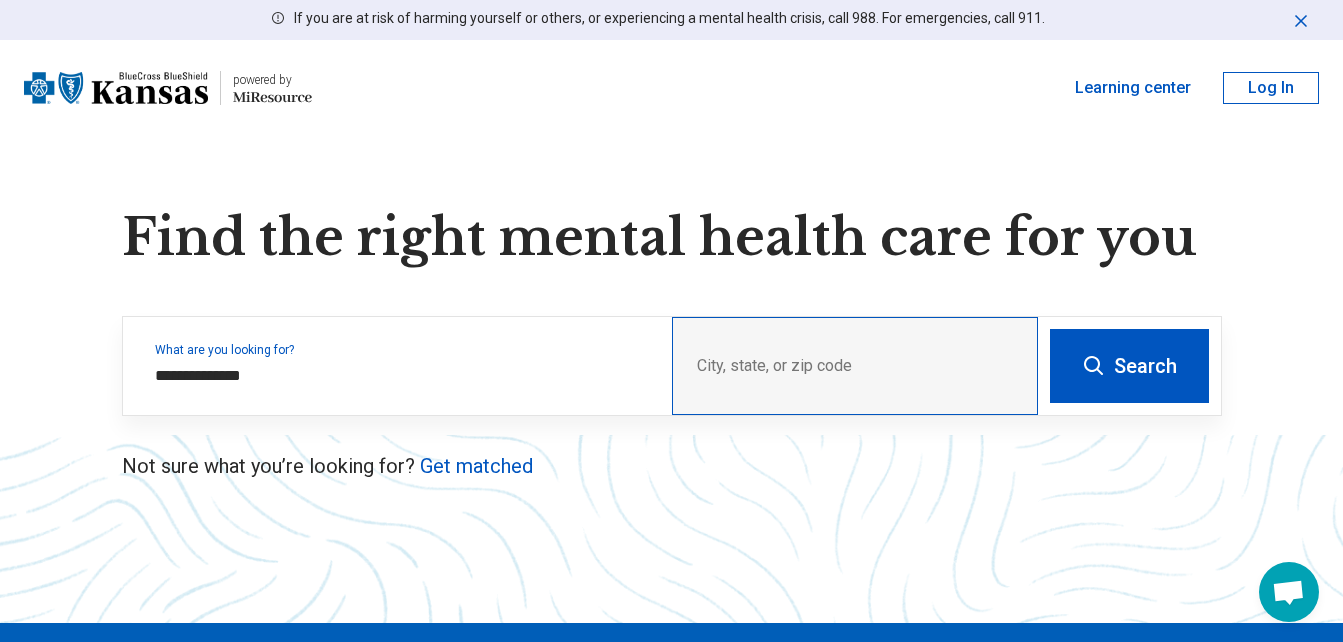 click on "City, state, or zip code" at bounding box center [855, 366] 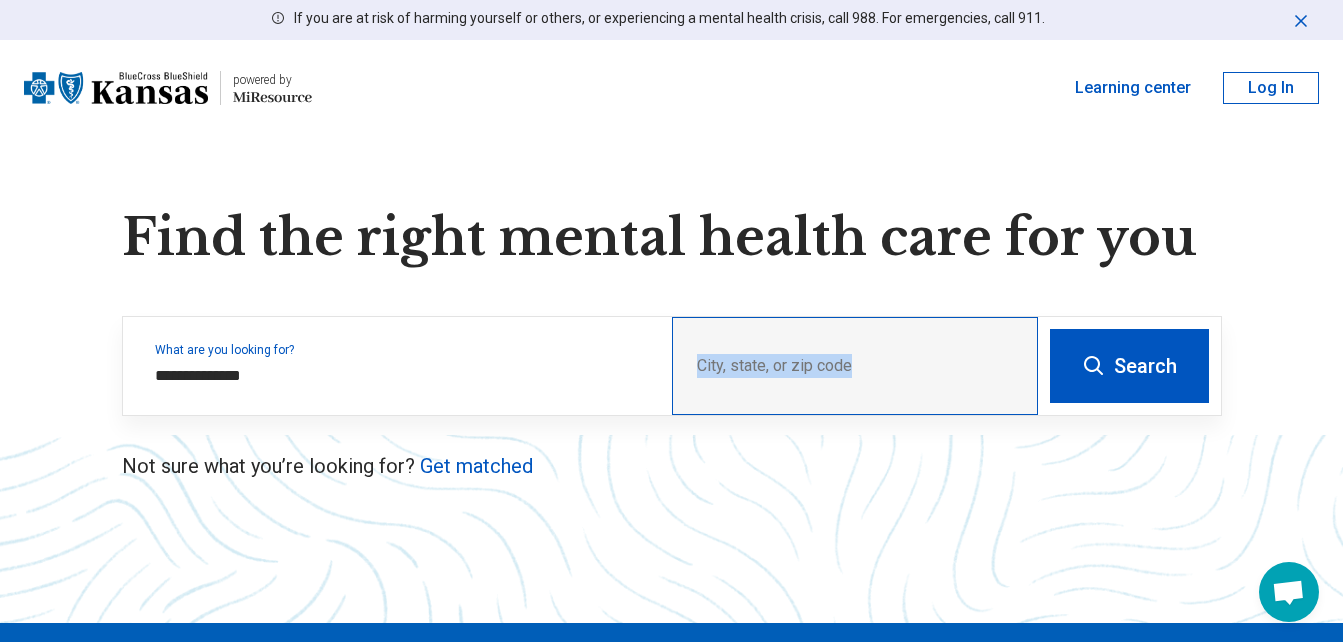 click on "City, state, or zip code" at bounding box center [855, 366] 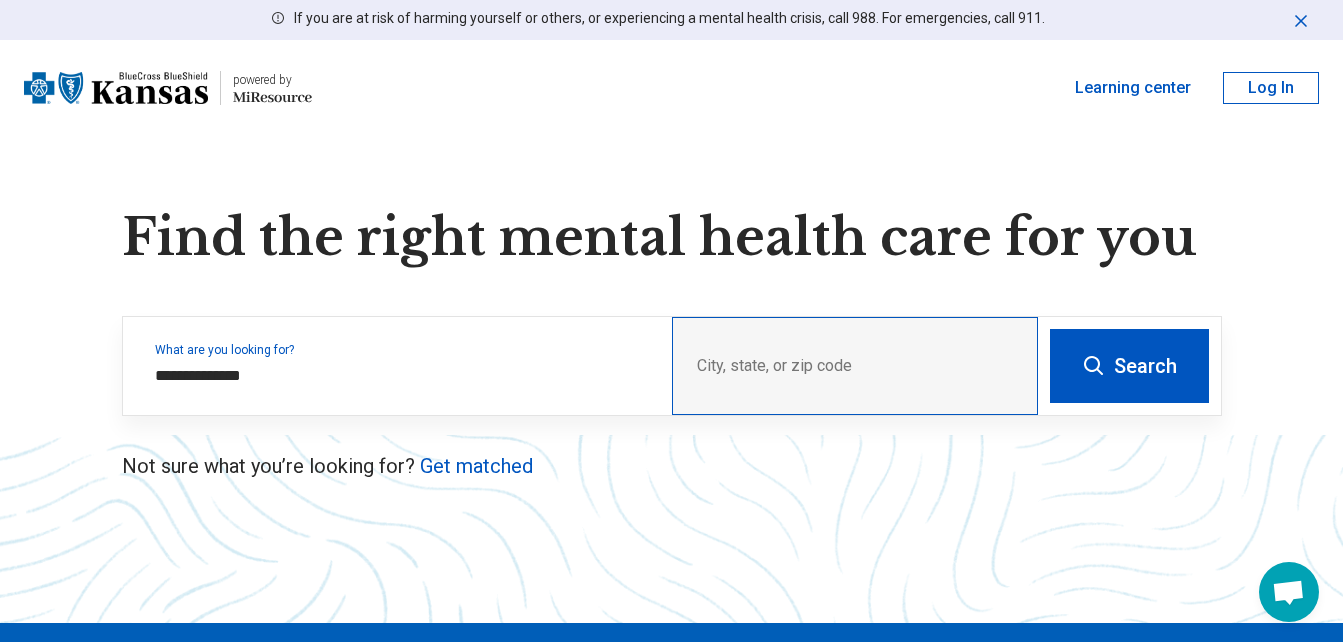 click on "City, state, or zip code" at bounding box center (855, 366) 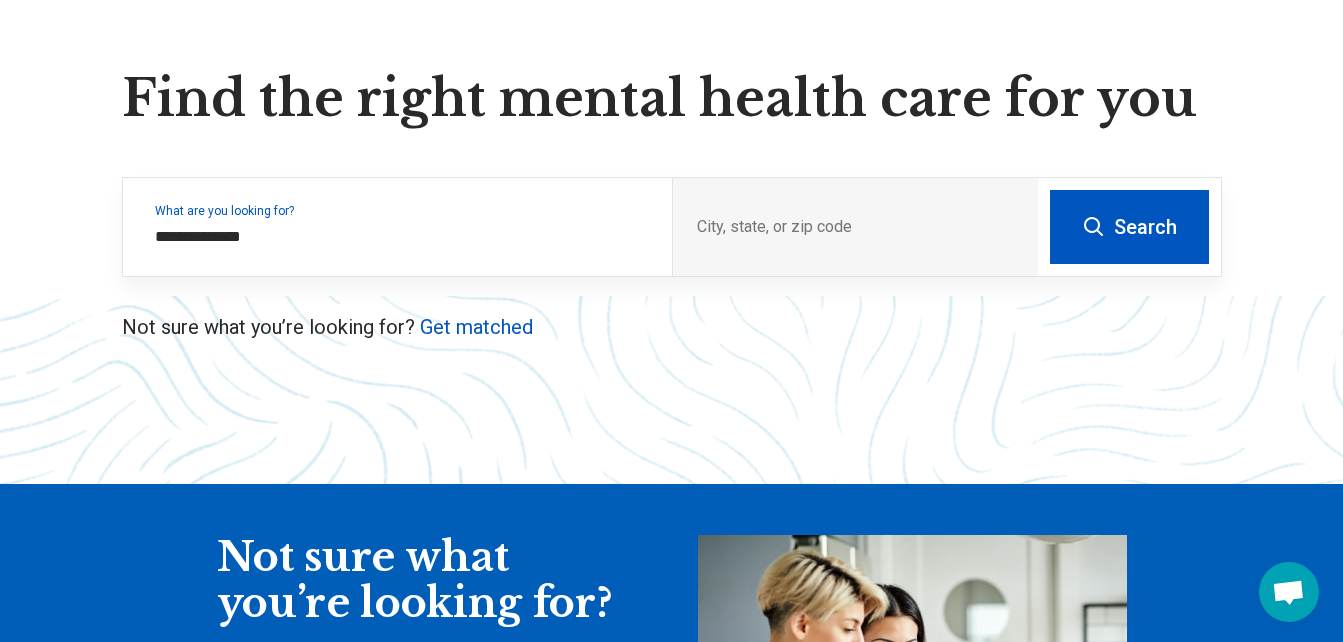 scroll, scrollTop: 137, scrollLeft: 0, axis: vertical 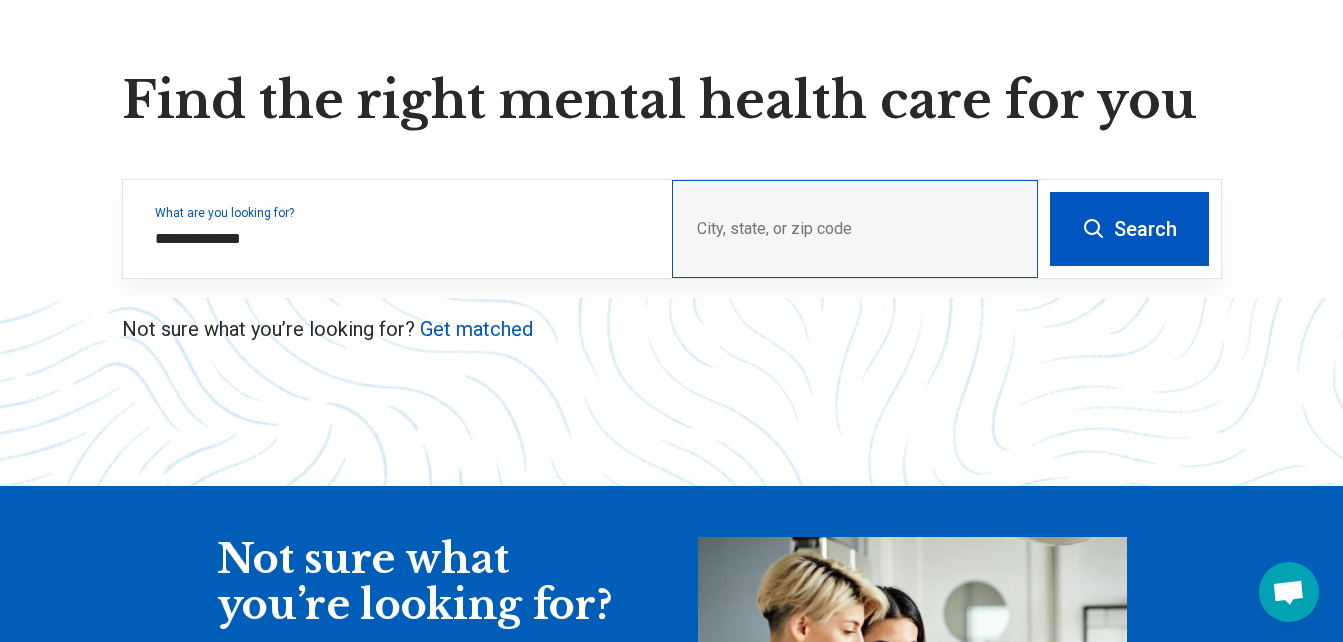 click on "City, state, or zip code" at bounding box center (855, 229) 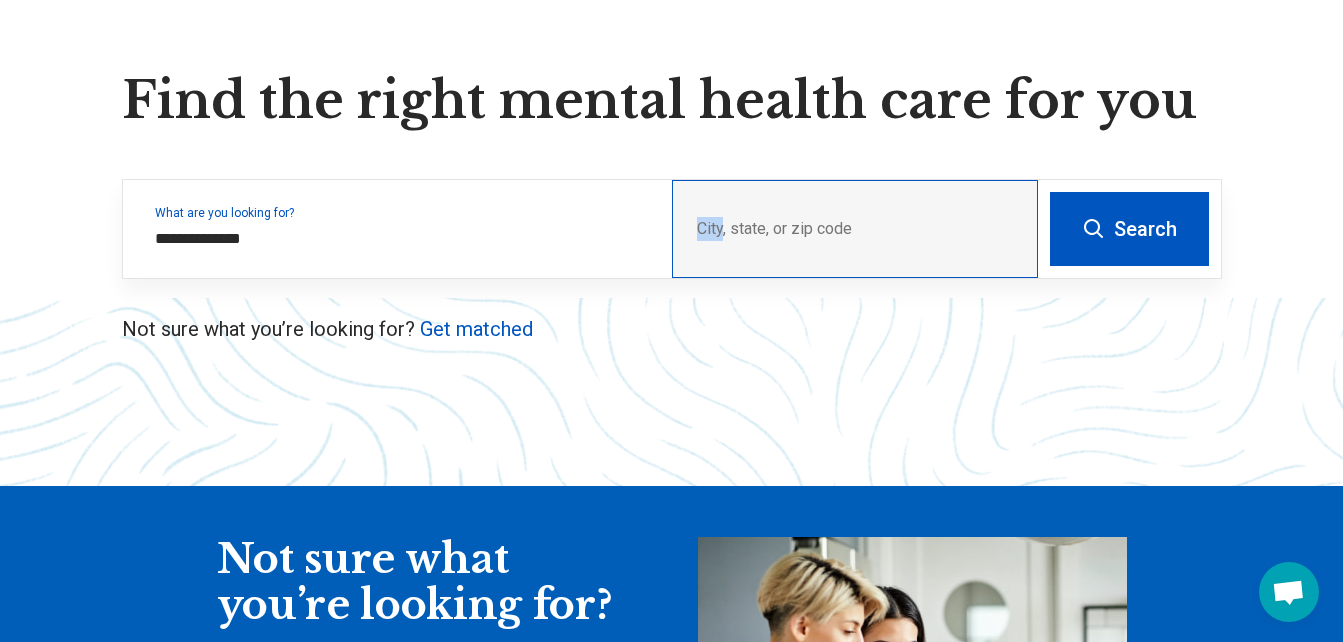 click on "City, state, or zip code" at bounding box center [855, 229] 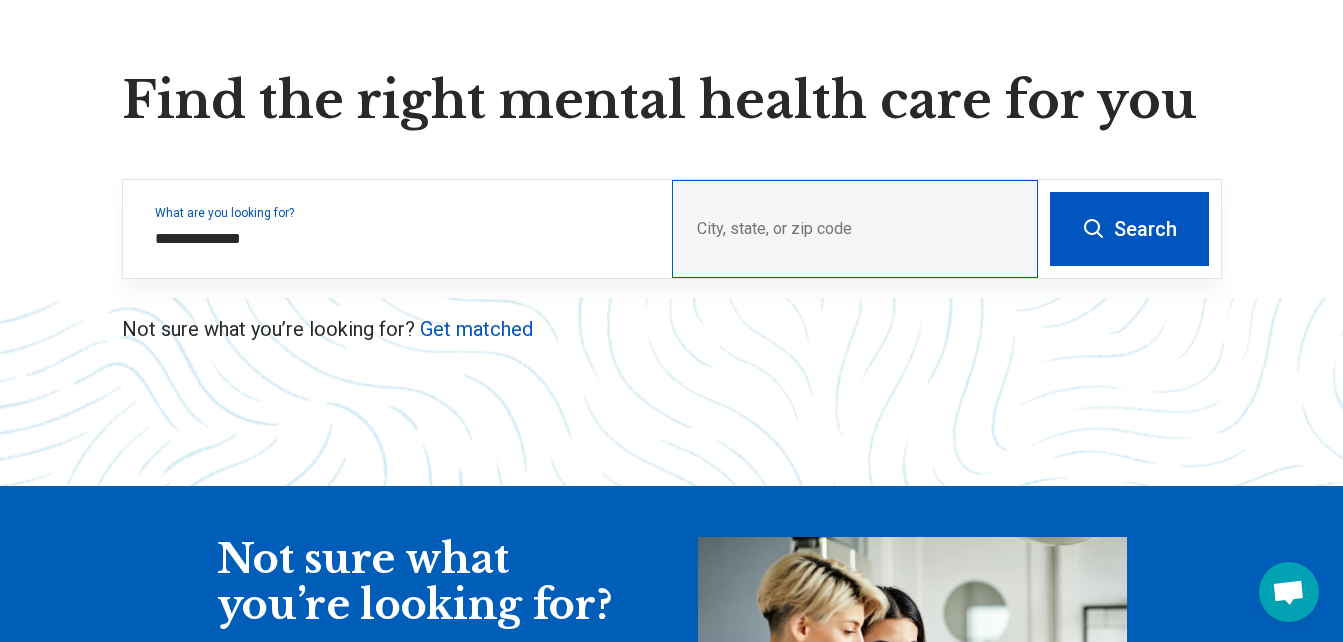 drag, startPoint x: 678, startPoint y: 219, endPoint x: 745, endPoint y: 218, distance: 67.00746 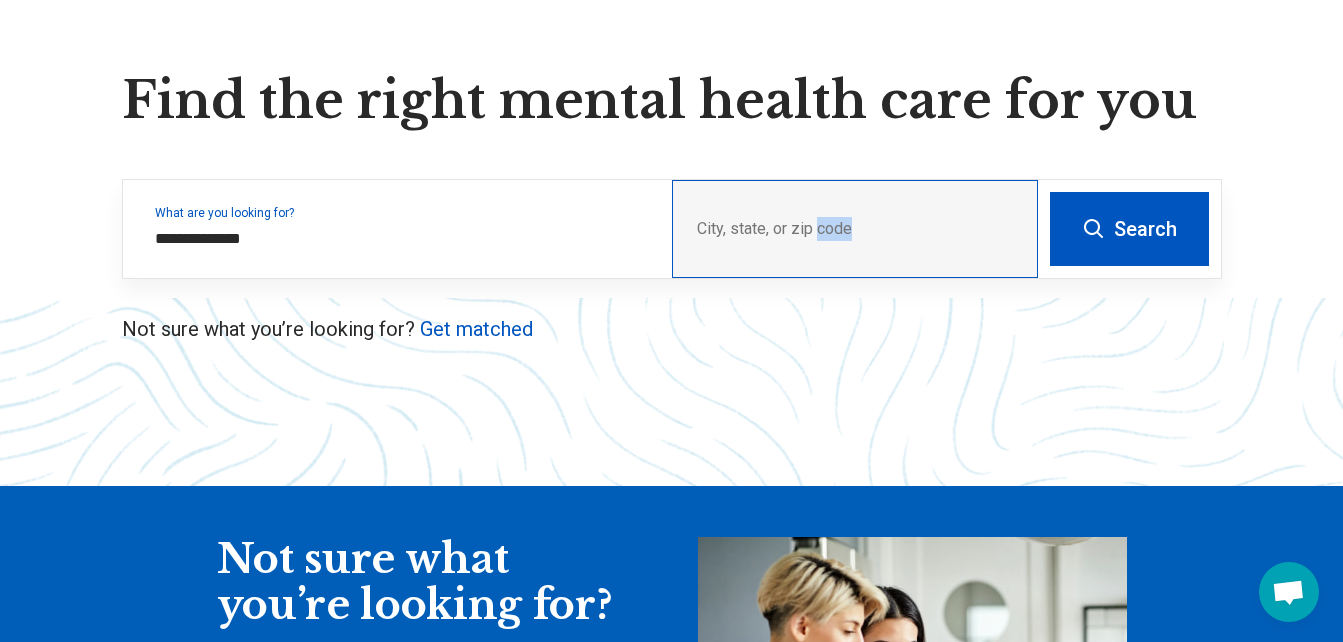 click on "City, state, or zip code" at bounding box center (855, 229) 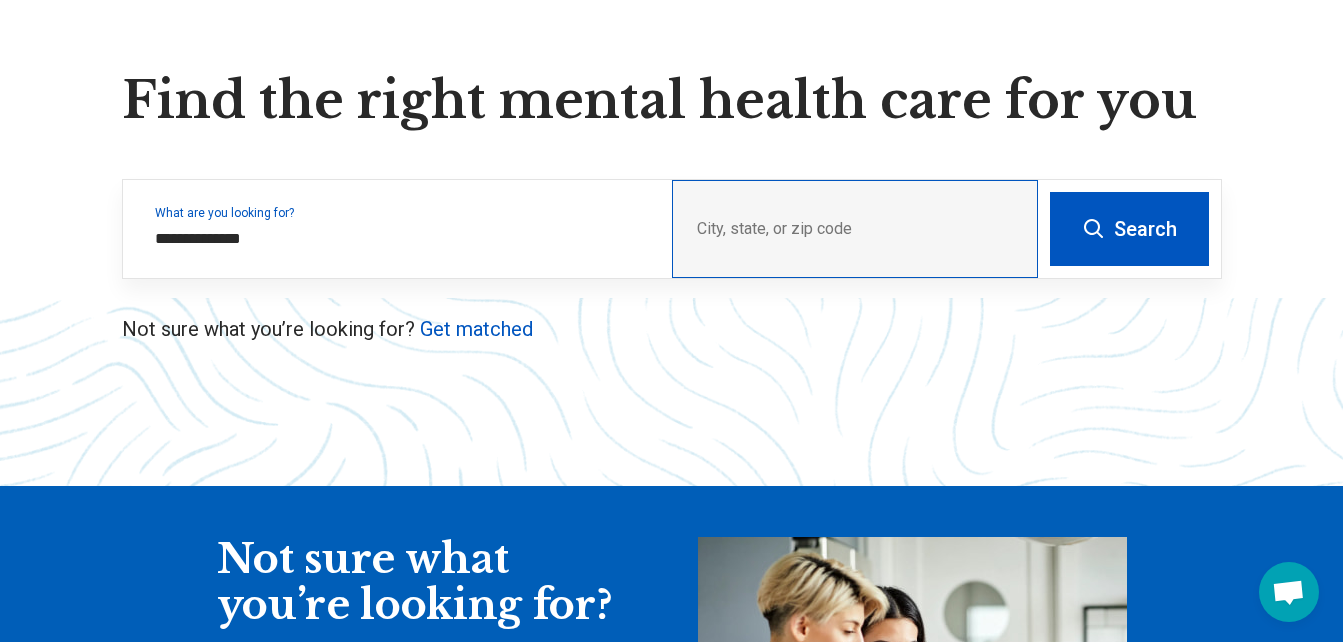 click on "City, state, or zip code" at bounding box center [855, 229] 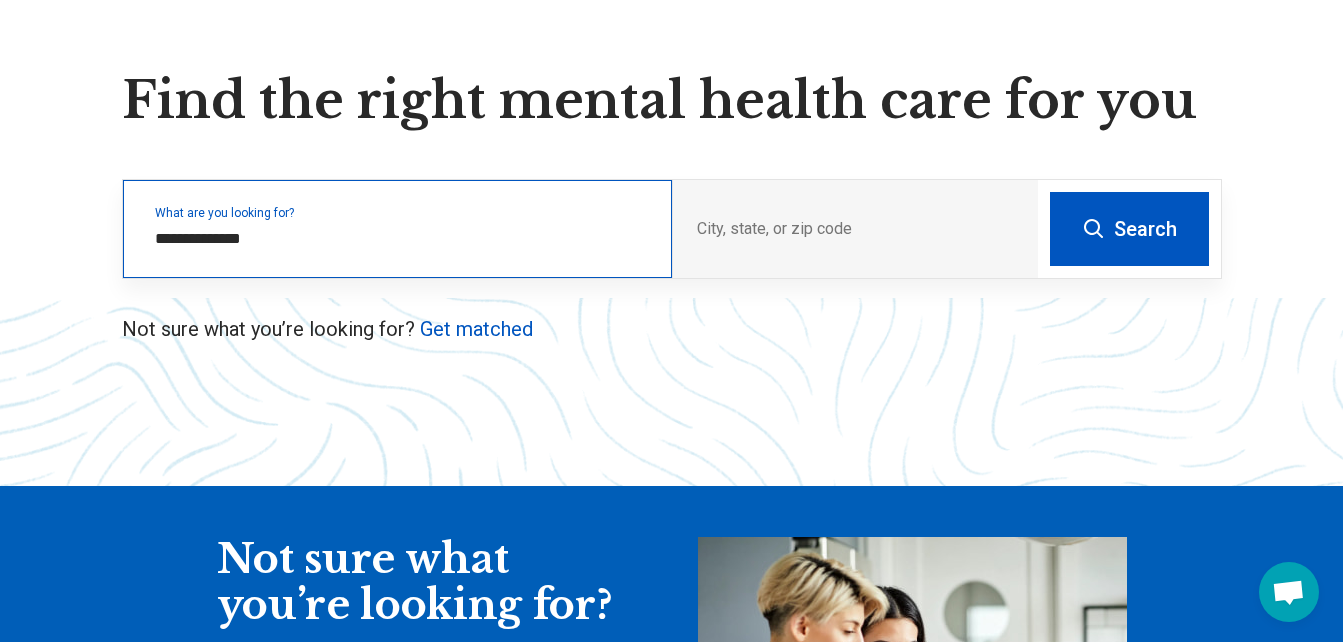 click on "**********" at bounding box center (397, 229) 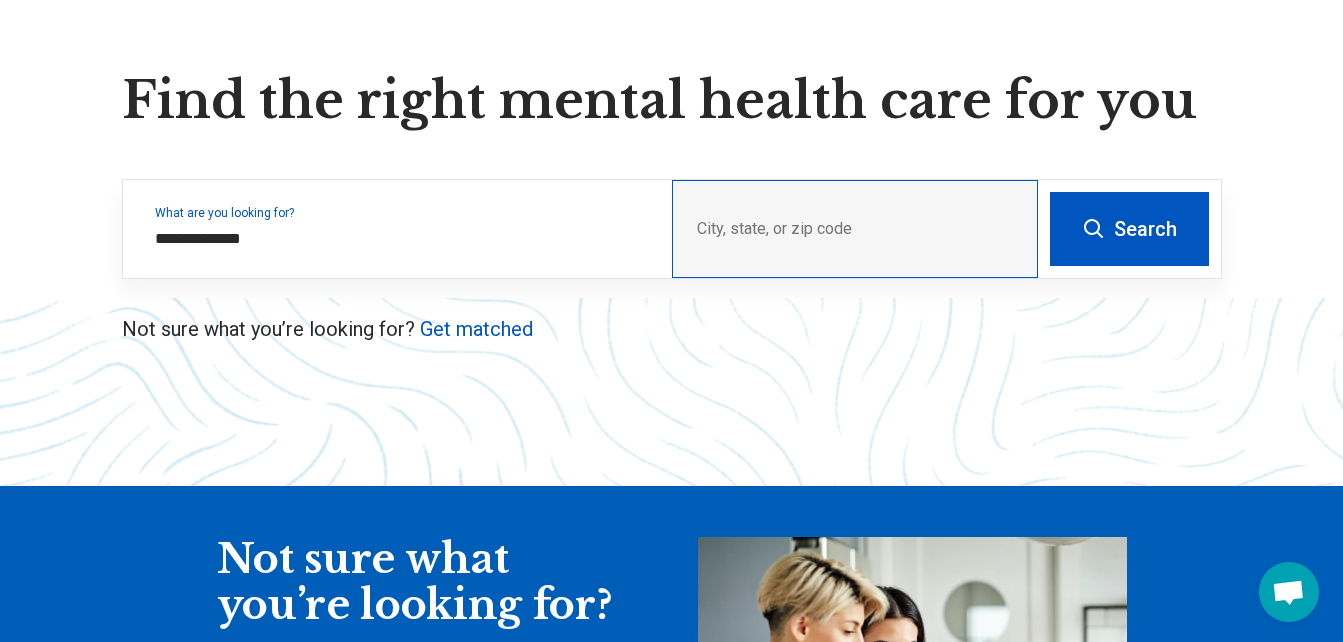 click on "City, state, or zip code" at bounding box center [855, 229] 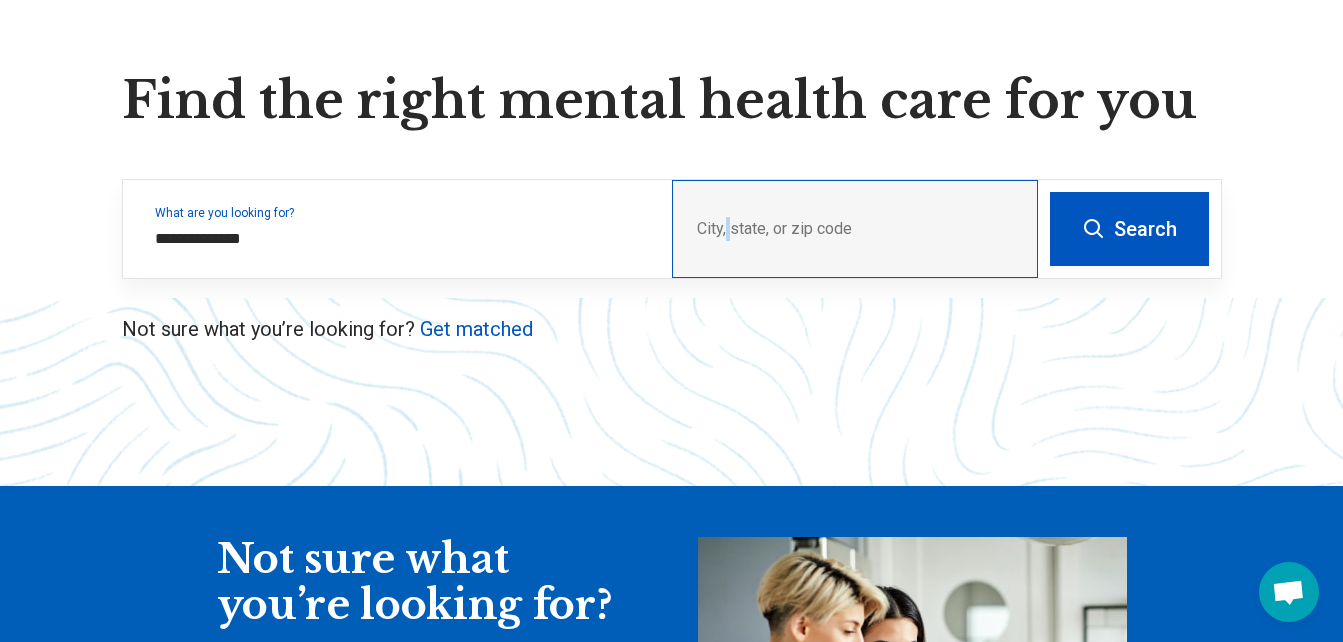 click on "City, state, or zip code" at bounding box center [855, 229] 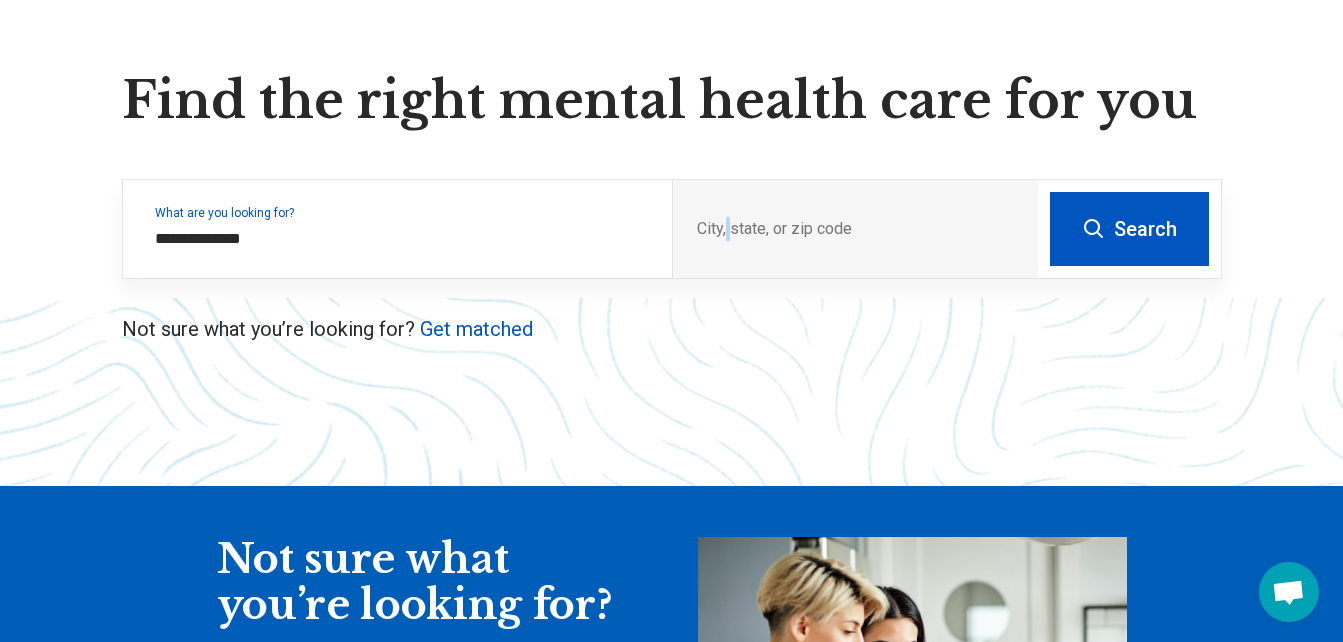 click on "Search" at bounding box center [1129, 229] 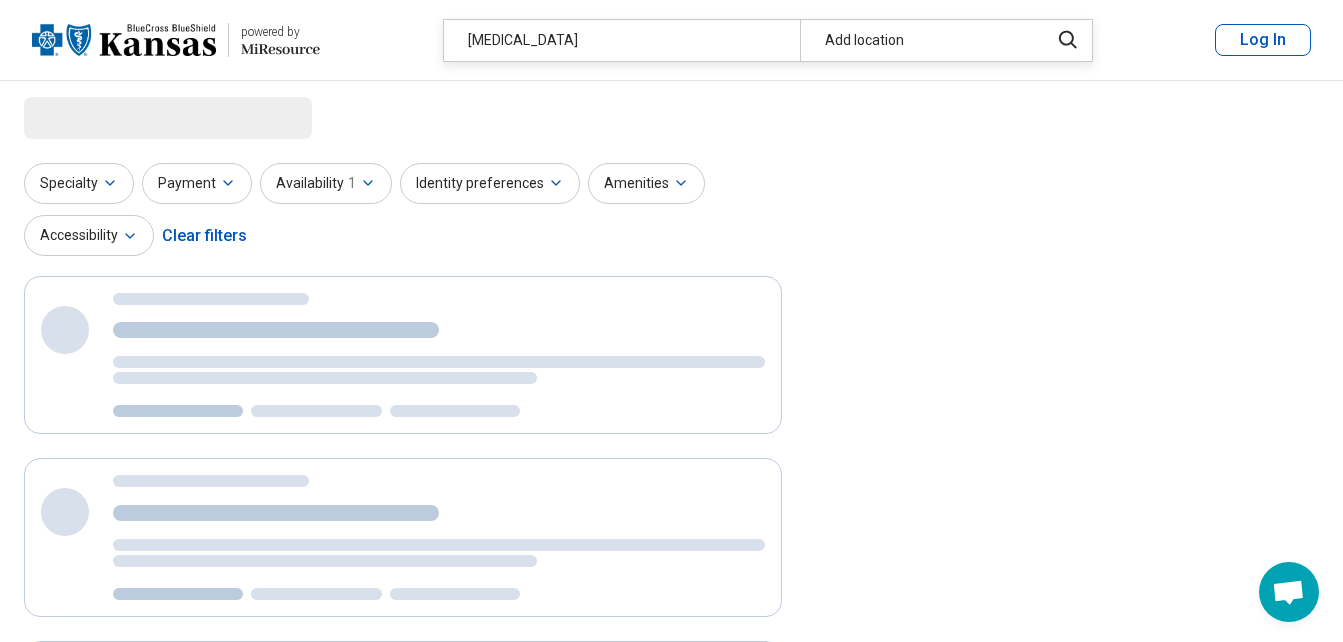select on "***" 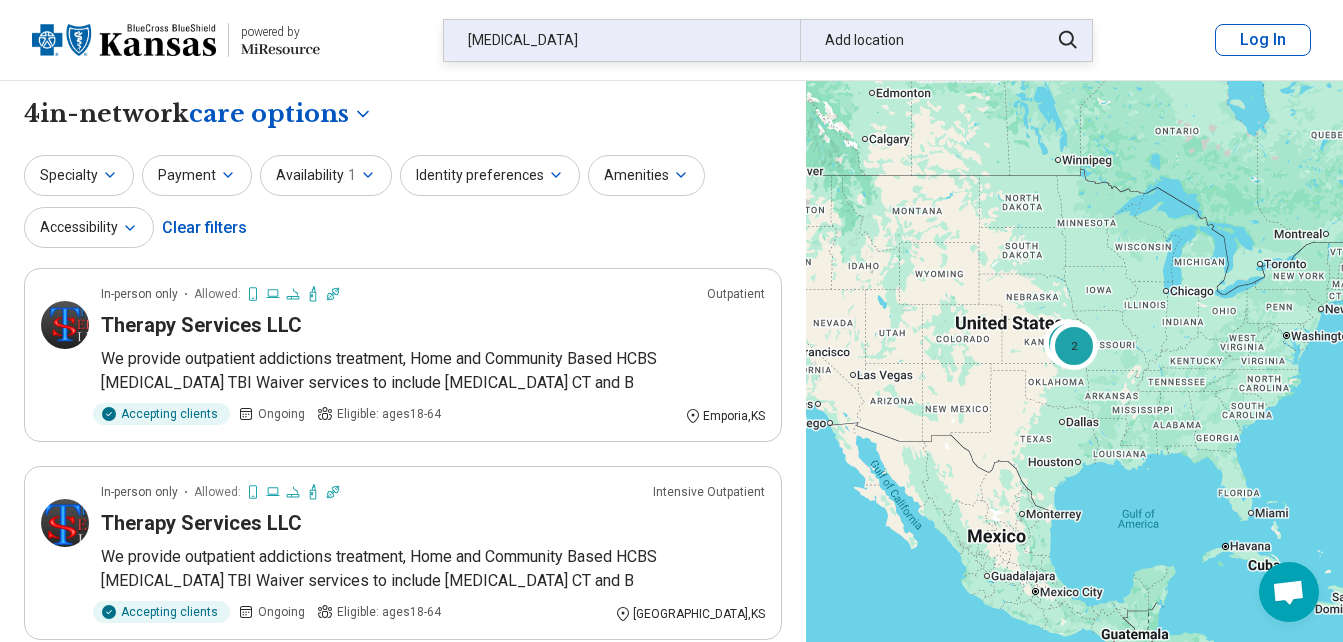click on "Add location" at bounding box center (918, 40) 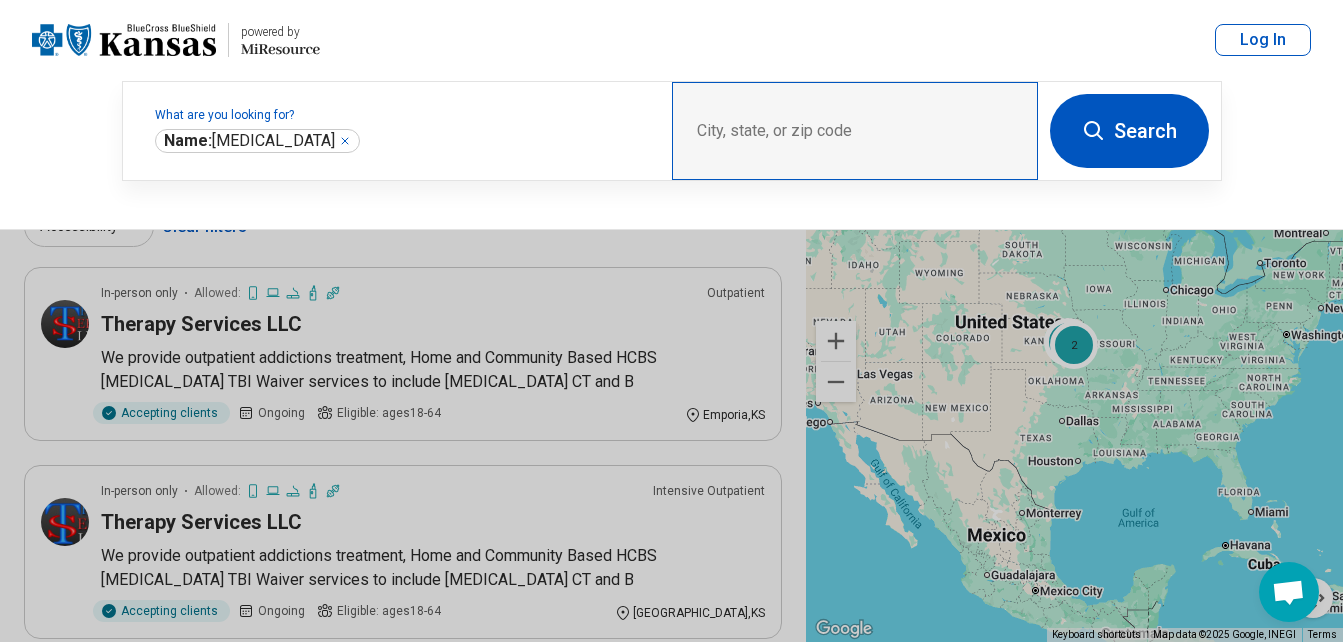 click on "City, state, or zip code" at bounding box center [855, 131] 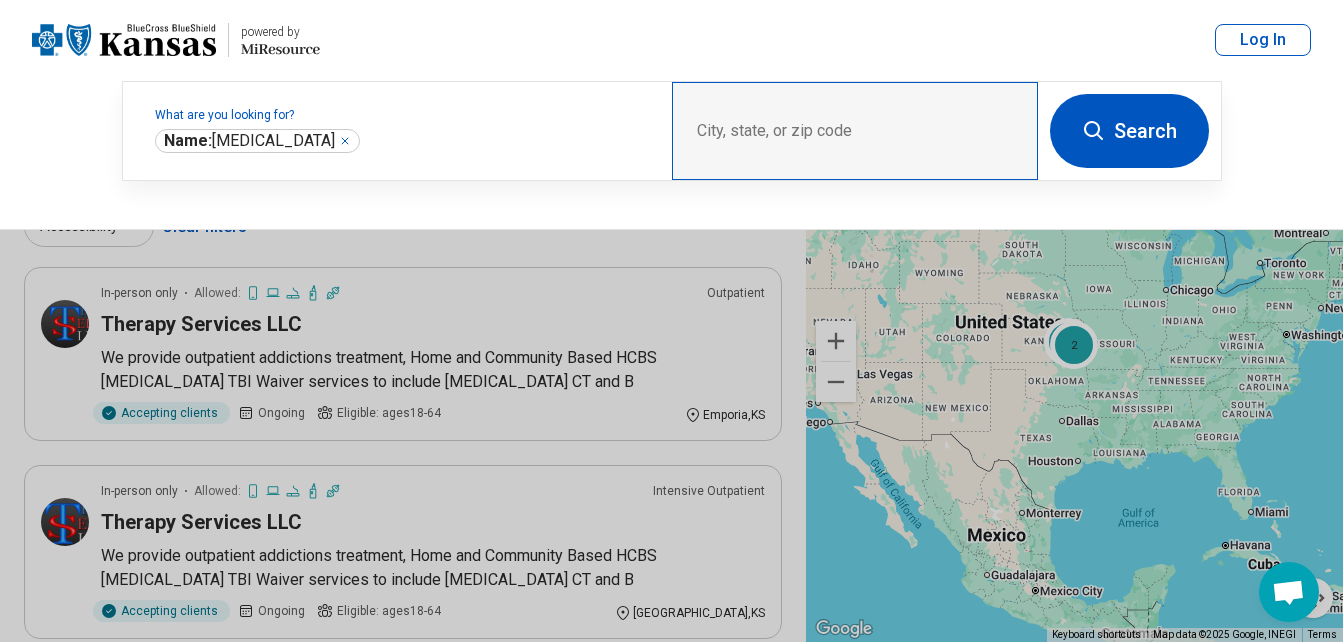 click on "City, state, or zip code" at bounding box center [855, 131] 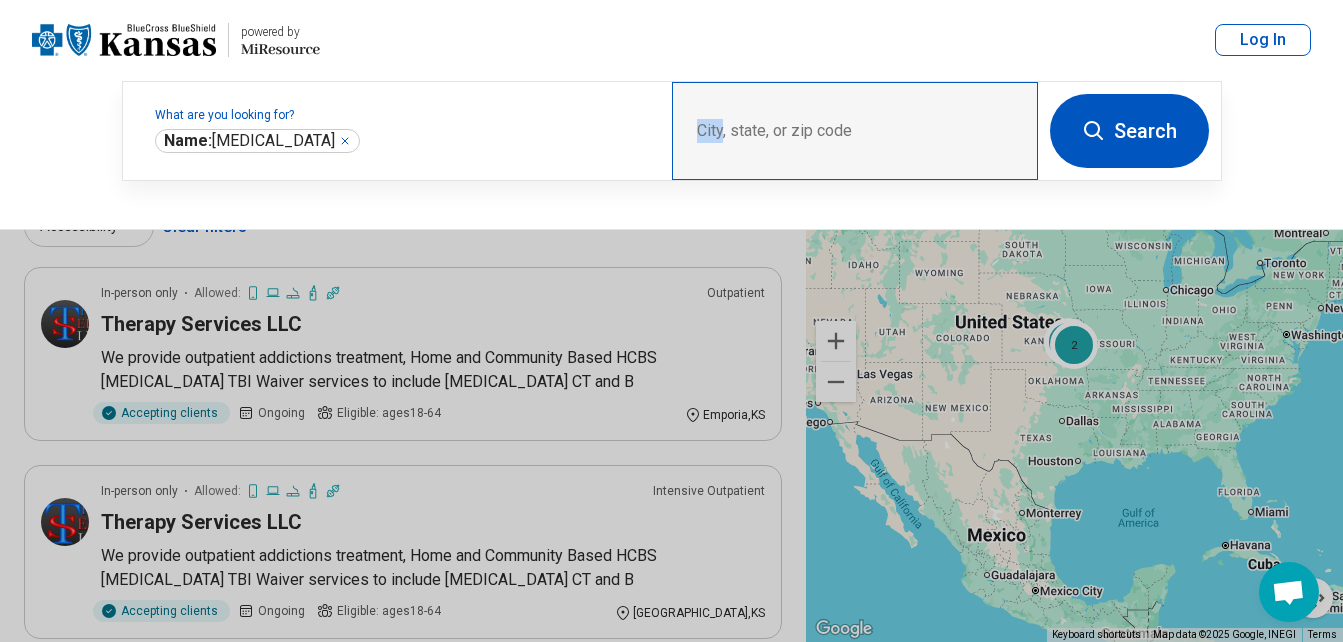 click on "City, state, or zip code" at bounding box center [855, 131] 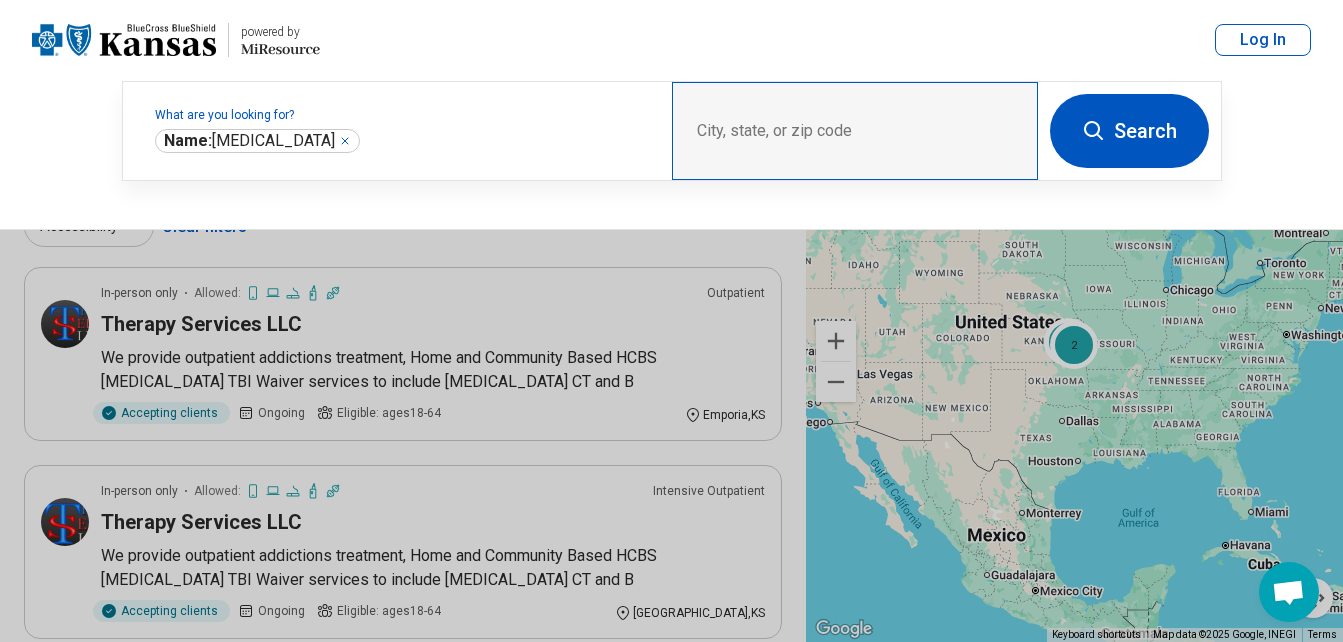 click on "City, state, or zip code" at bounding box center (855, 131) 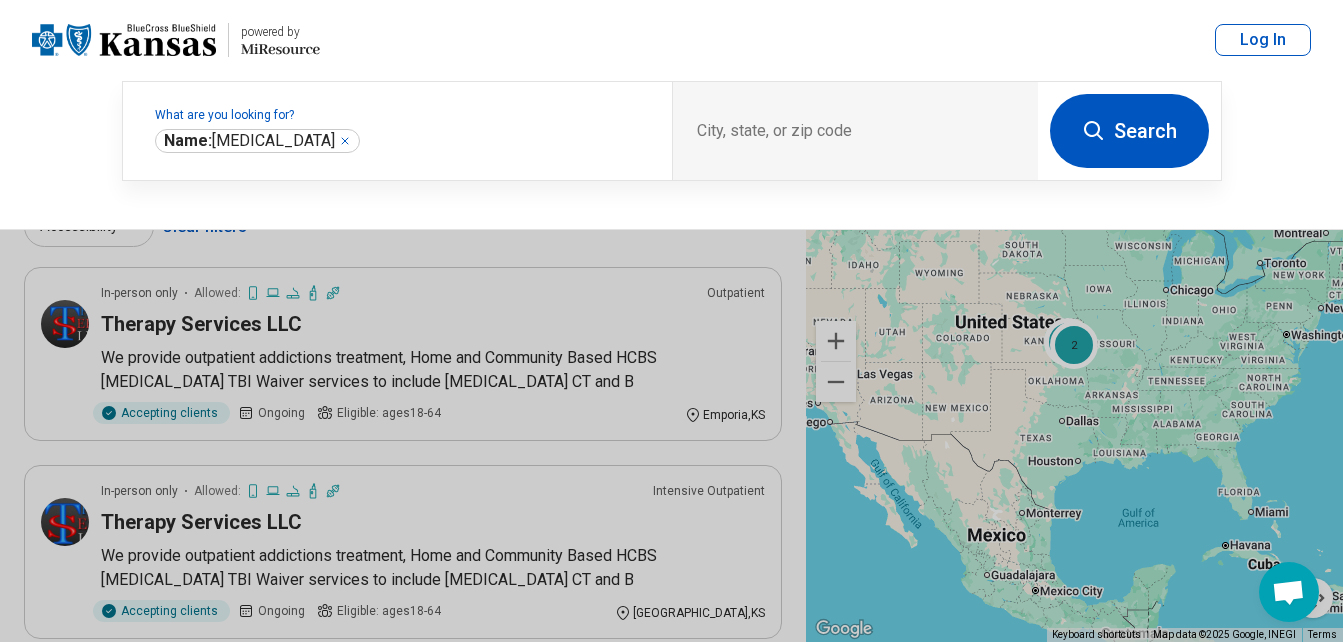 click at bounding box center [671, 321] 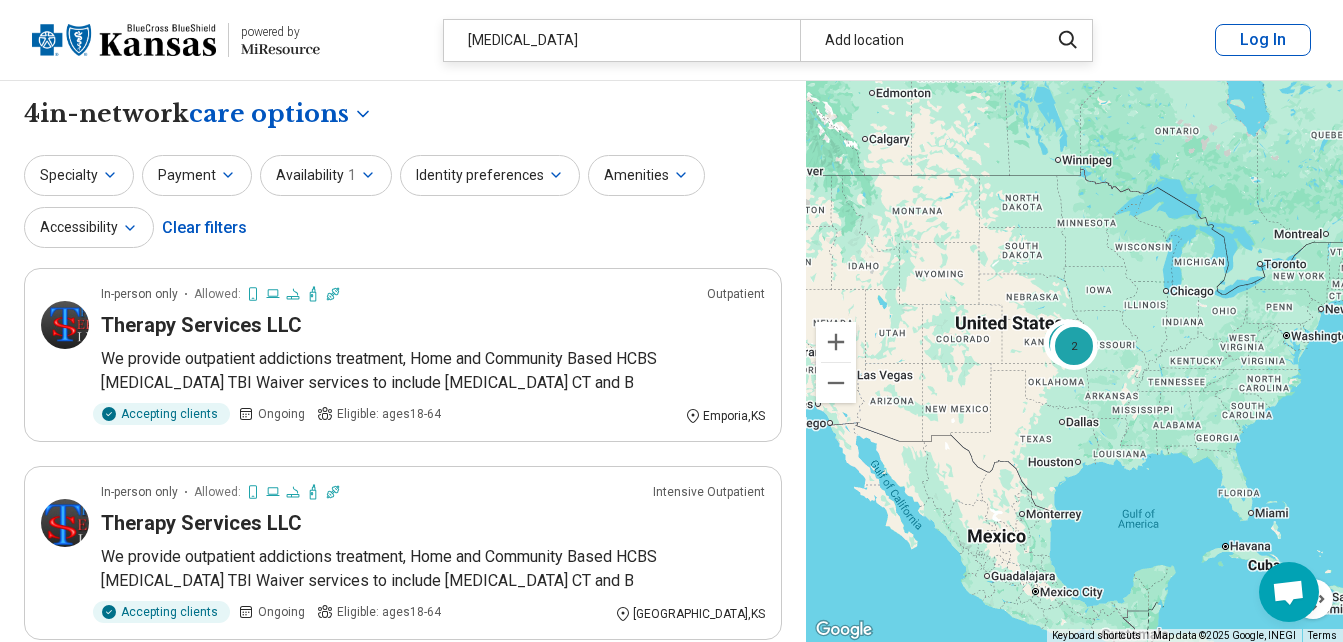 click on "To navigate, press the arrow keys. 2 2" at bounding box center (1074, 362) 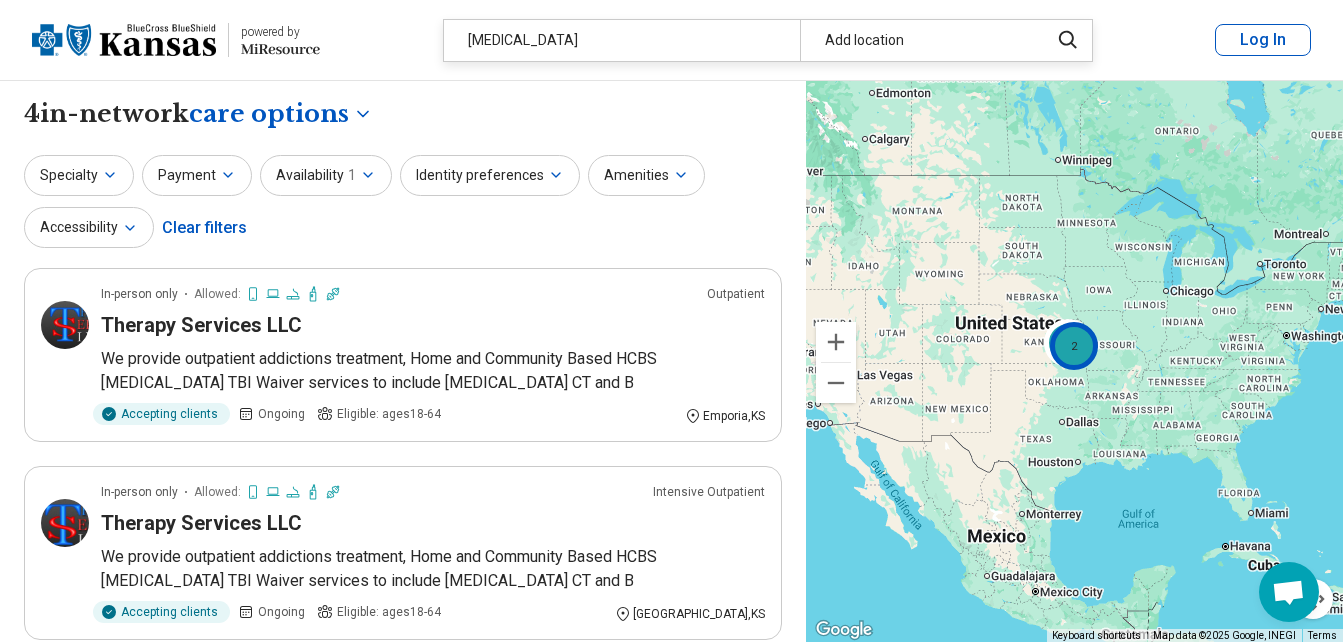 click on "2" at bounding box center [1074, 346] 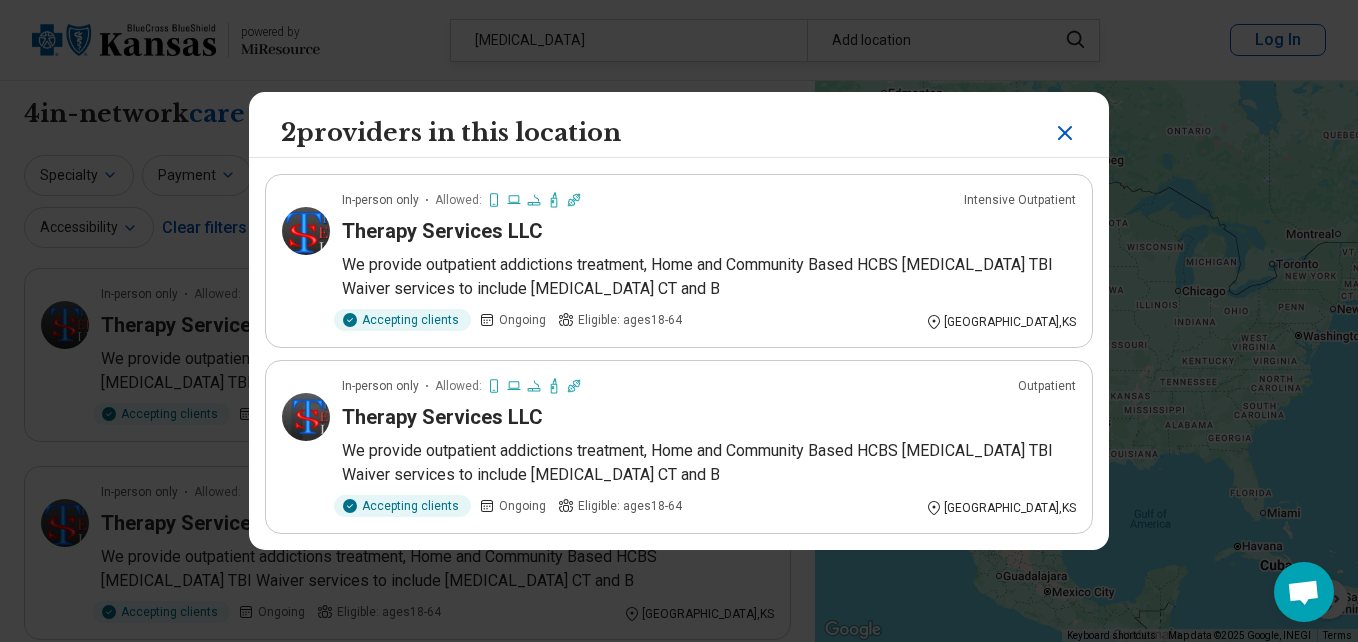 click 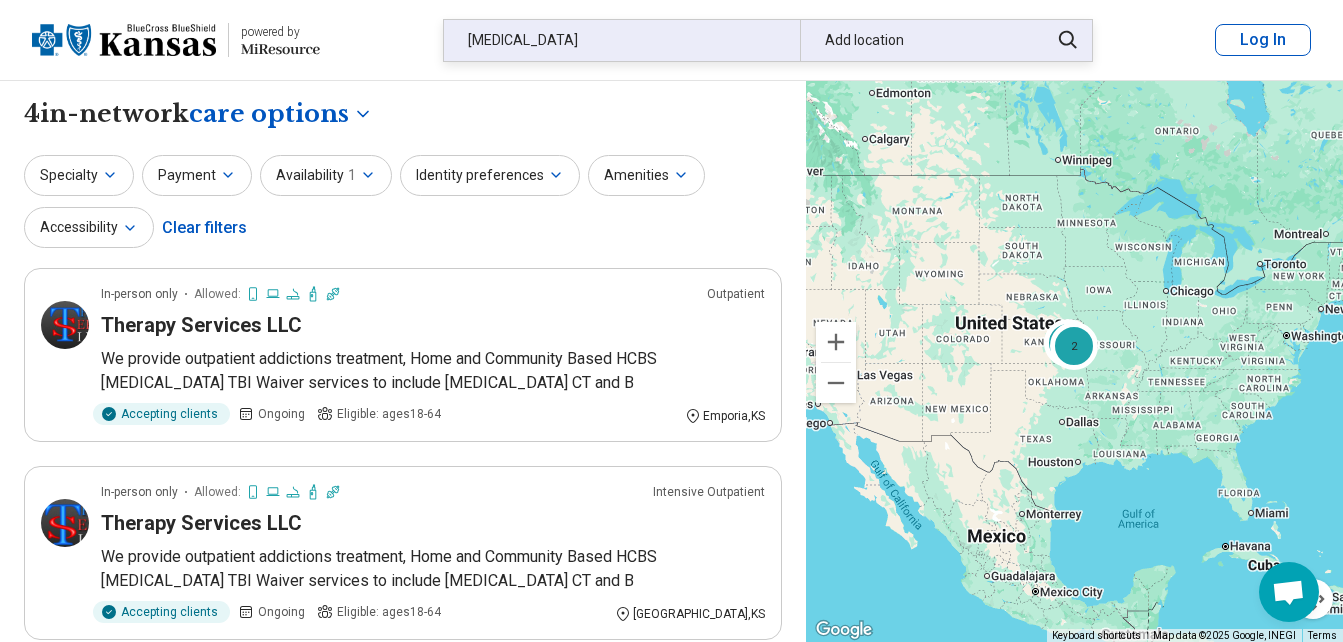 click on "Add location" at bounding box center [918, 40] 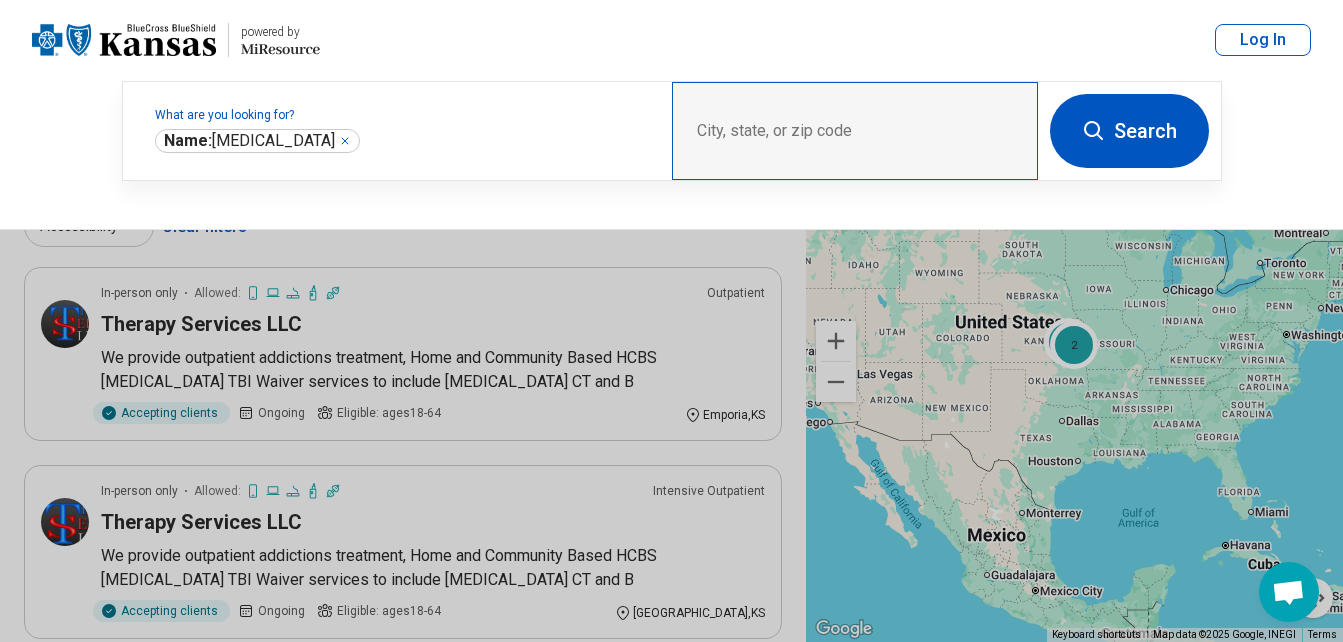 click on "City, state, or zip code" at bounding box center [855, 131] 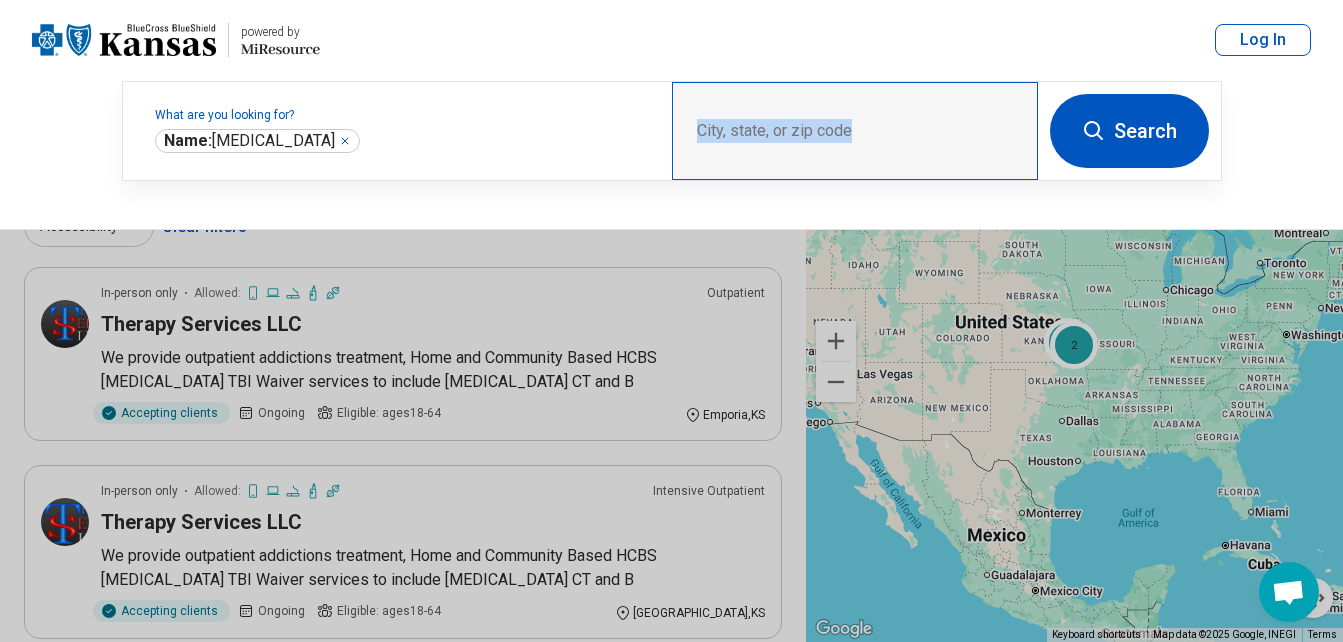 click on "City, state, or zip code" at bounding box center (855, 131) 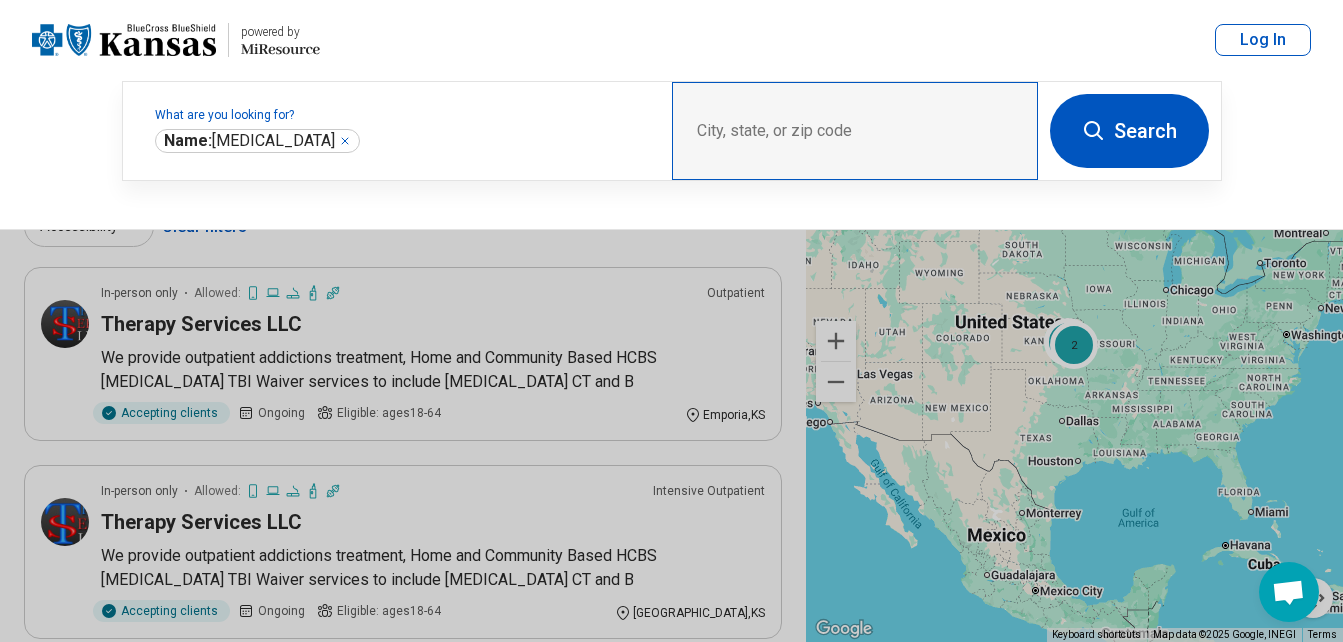 click on "City, state, or zip code" at bounding box center [855, 131] 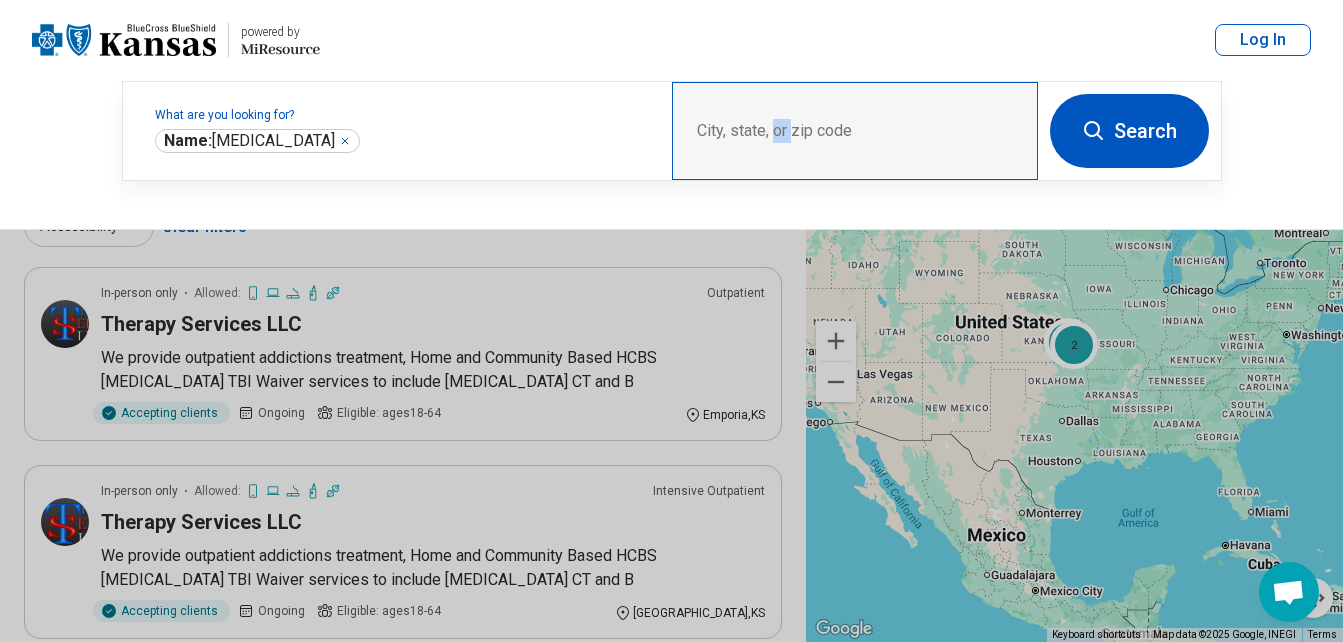click on "City, state, or zip code" at bounding box center [855, 131] 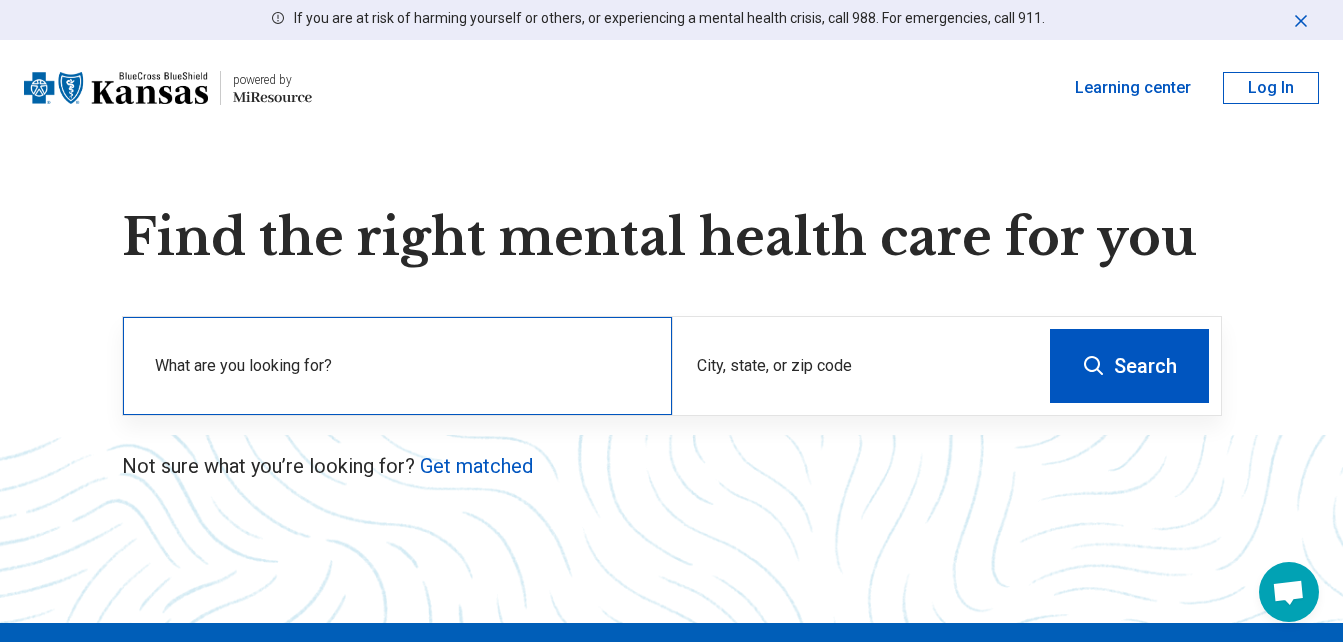 scroll, scrollTop: 137, scrollLeft: 0, axis: vertical 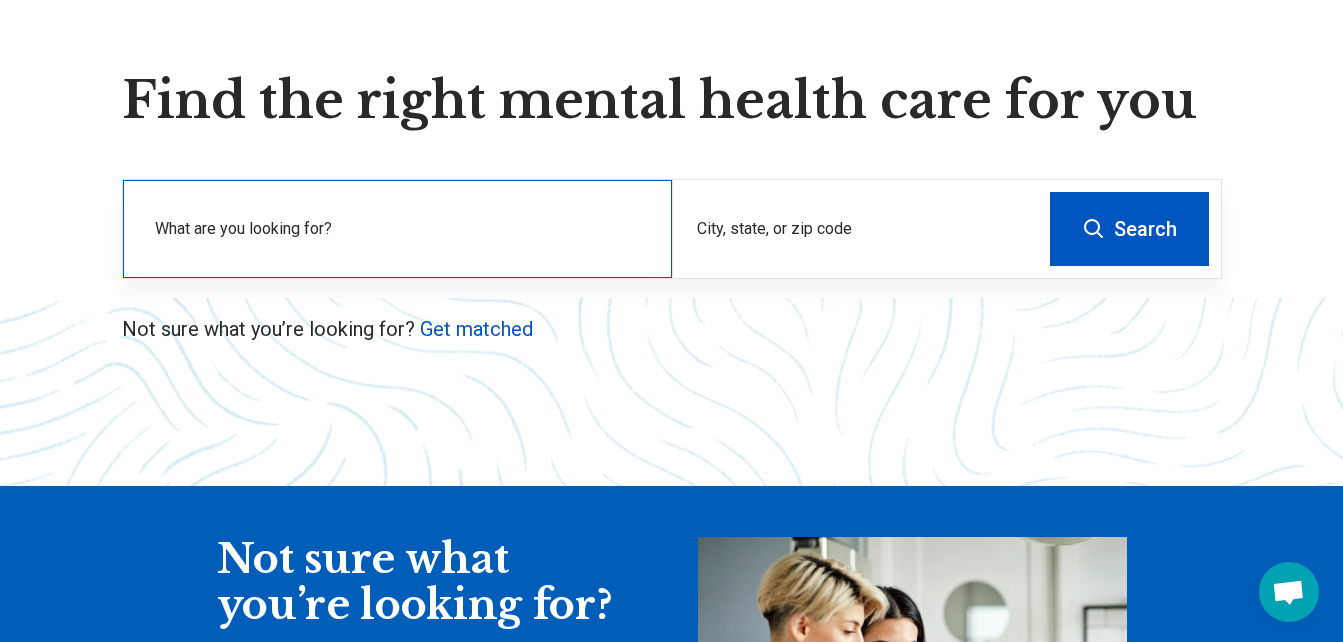 click on "What are you looking for?" at bounding box center (397, 229) 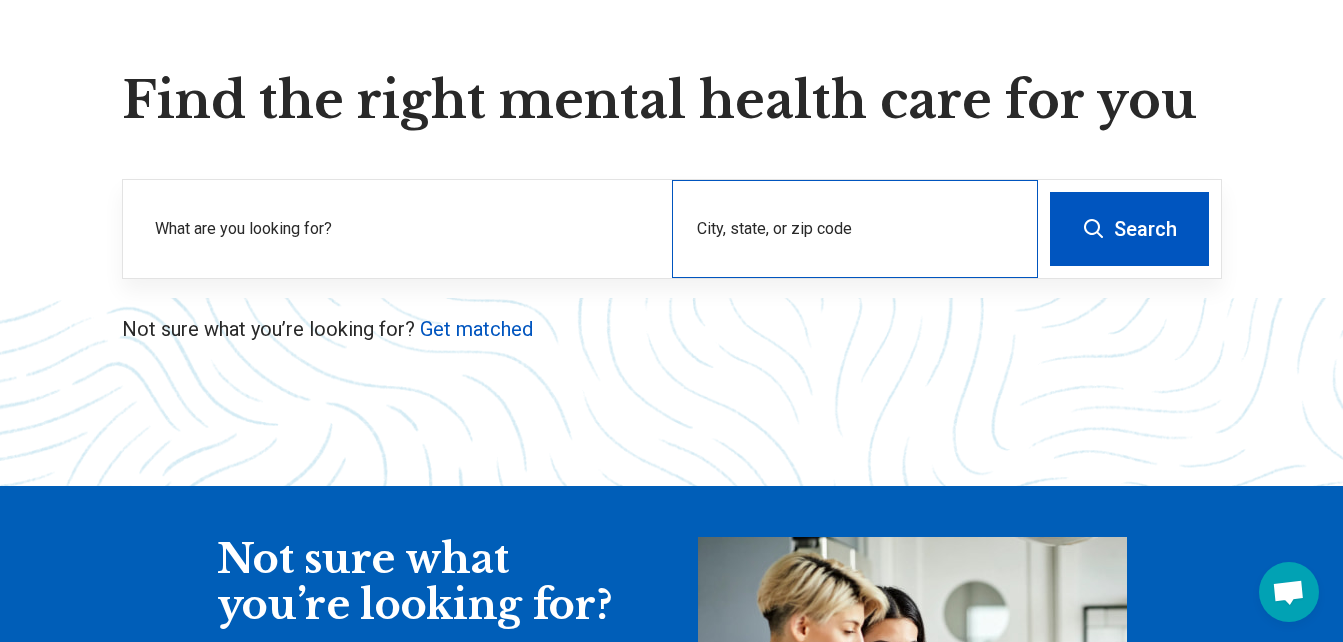click on "City, state, or zip code" at bounding box center [855, 229] 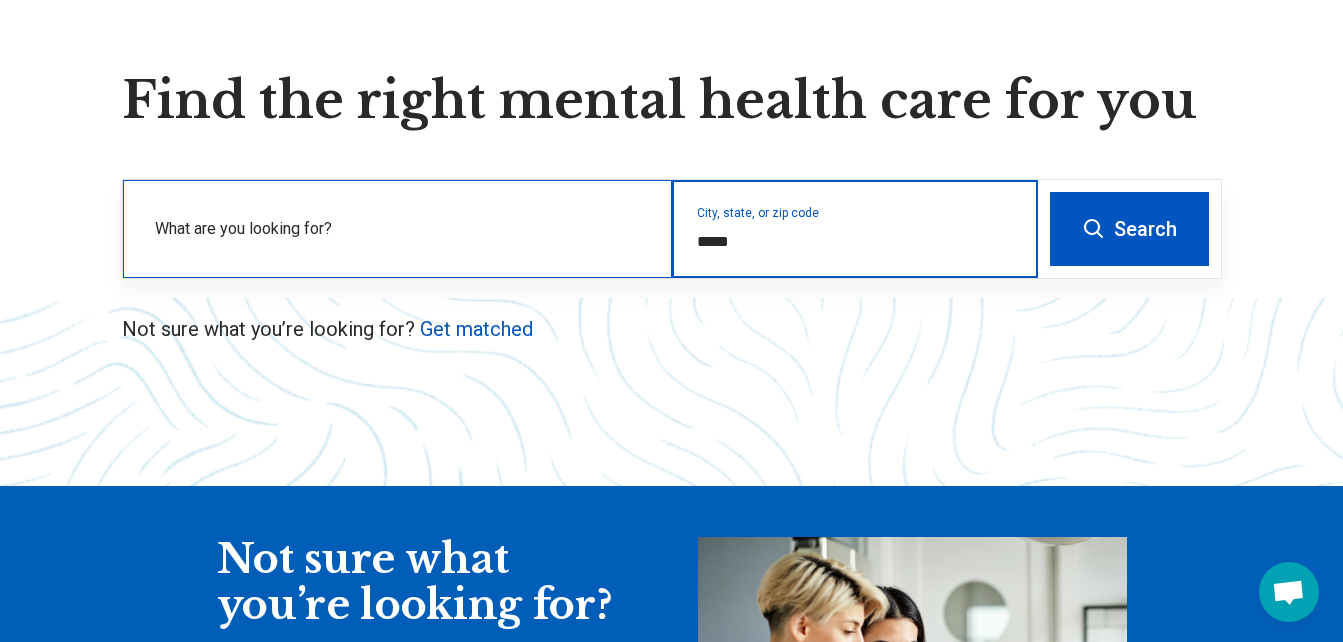type on "*****" 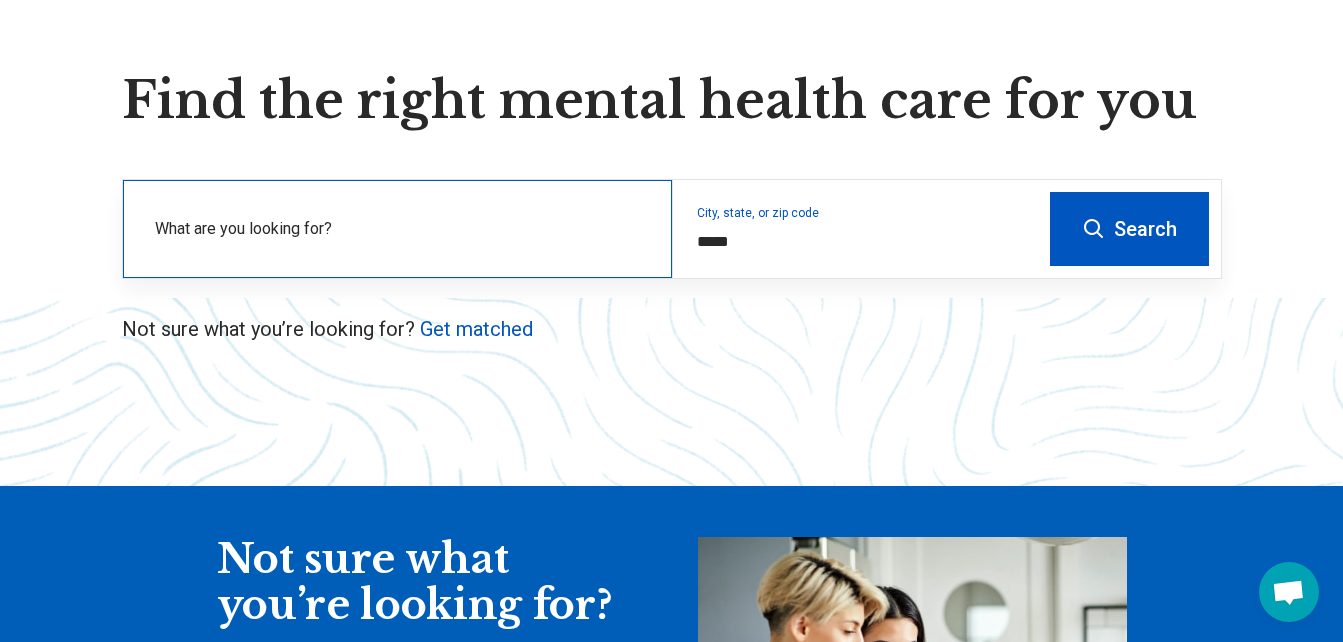 type 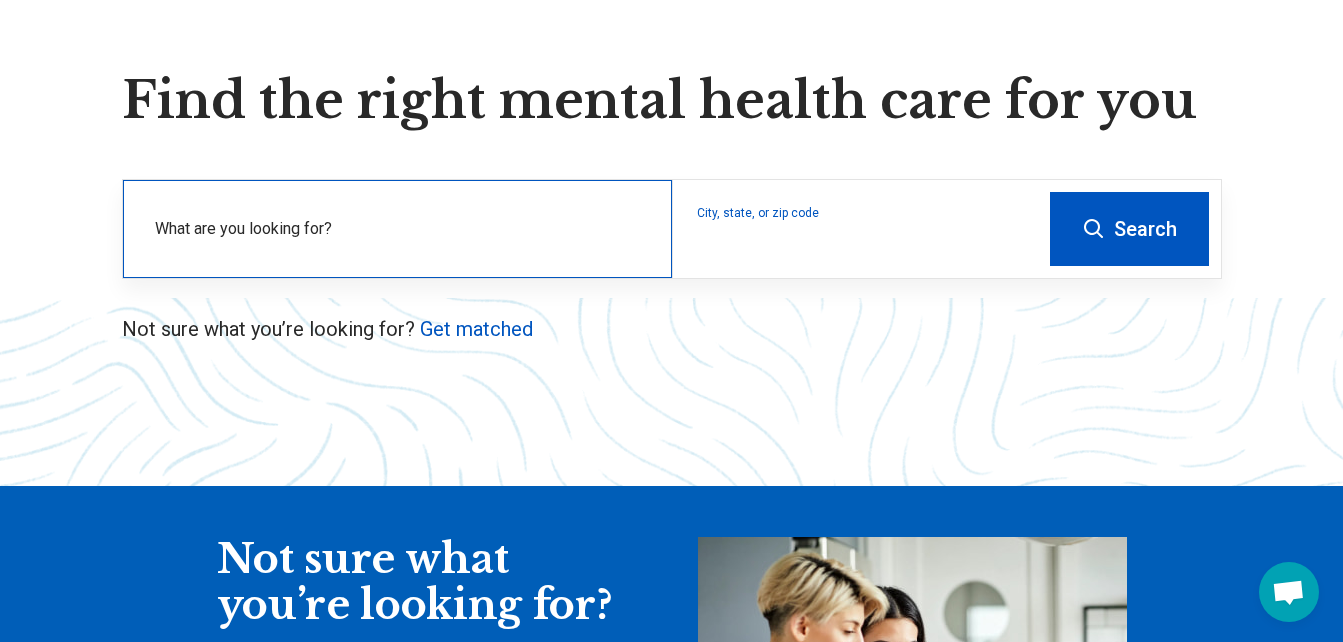 click on "What are you looking for?" at bounding box center [401, 229] 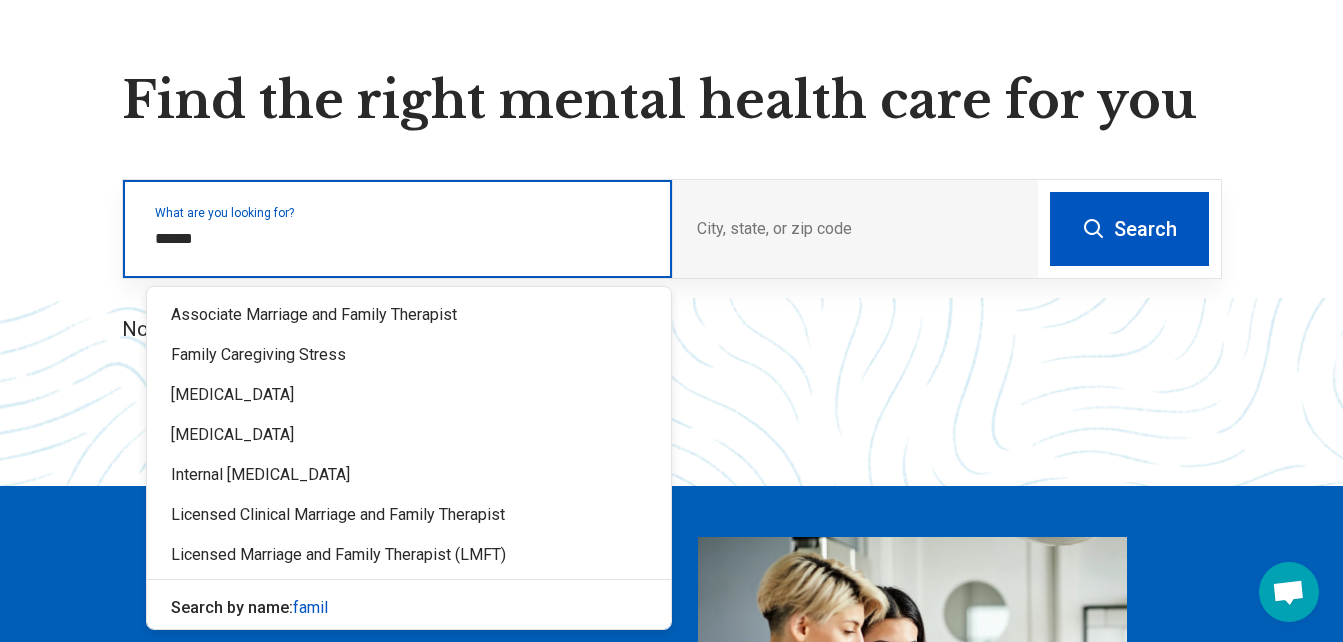 type on "******" 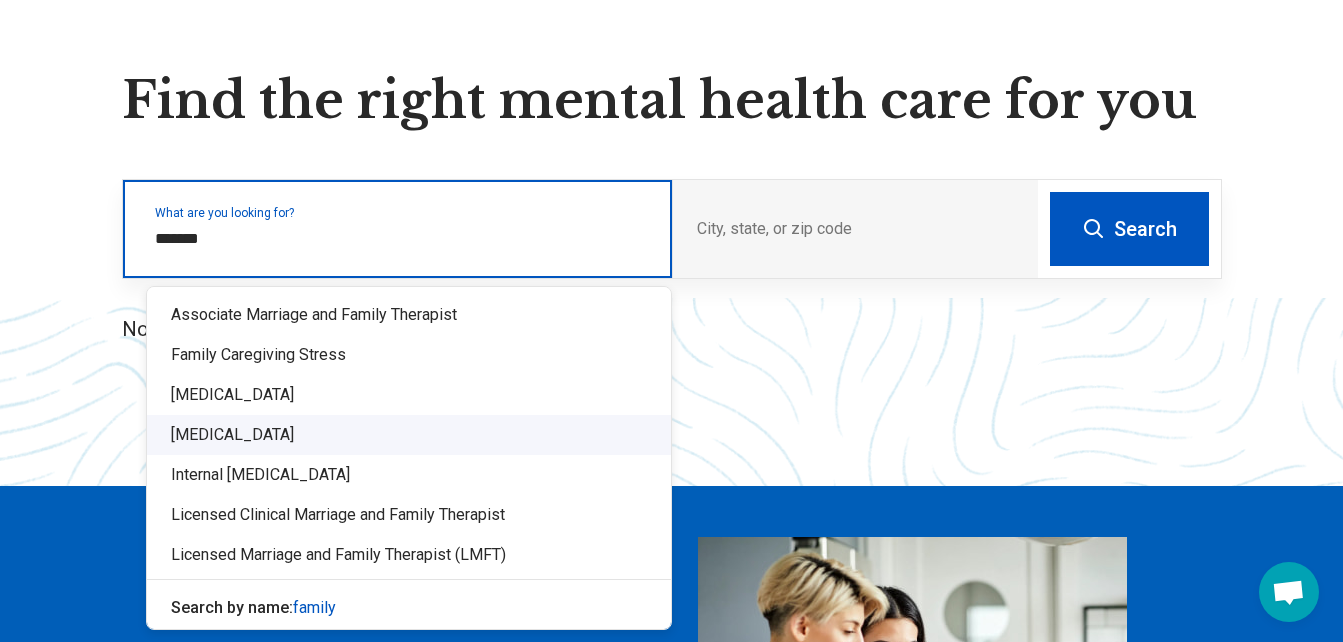 click on "[MEDICAL_DATA]" at bounding box center (409, 435) 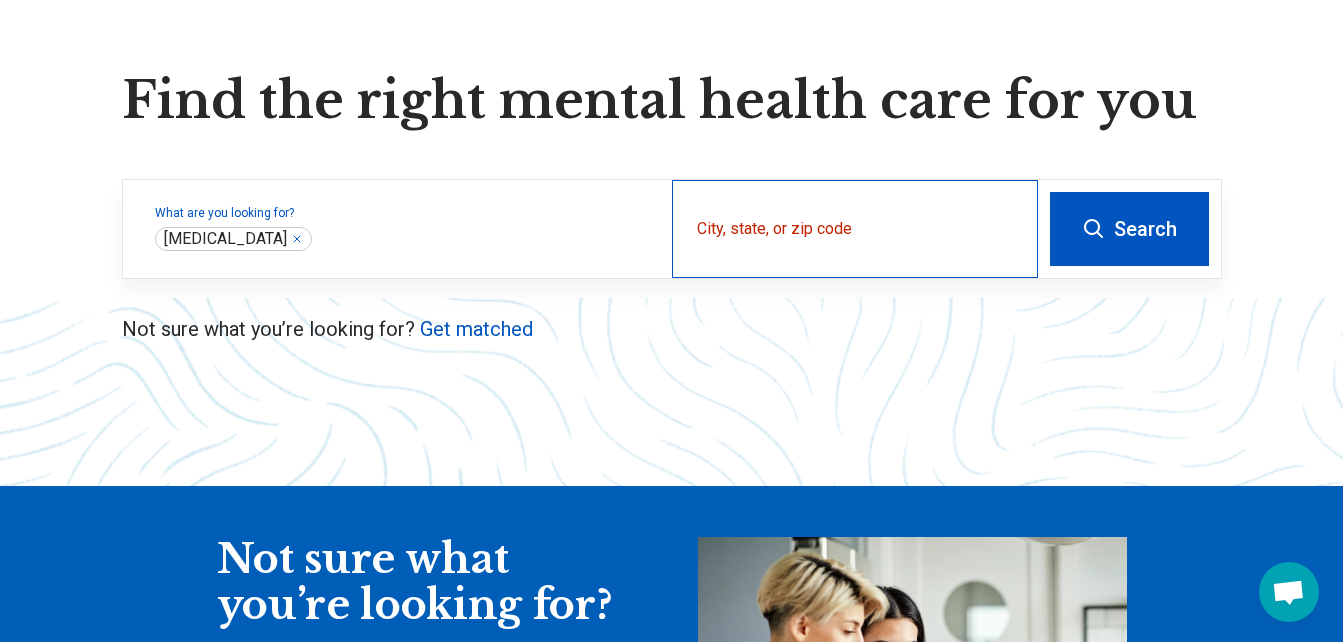click on "City, state, or zip code" at bounding box center [855, 229] 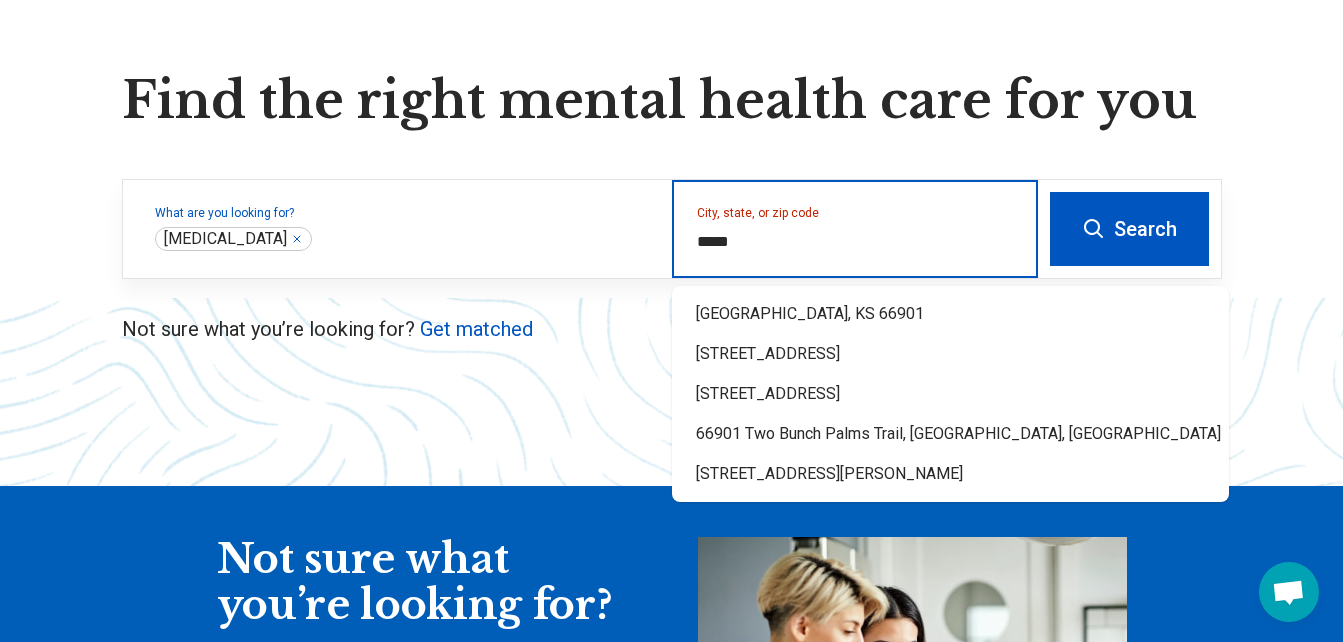 type on "*****" 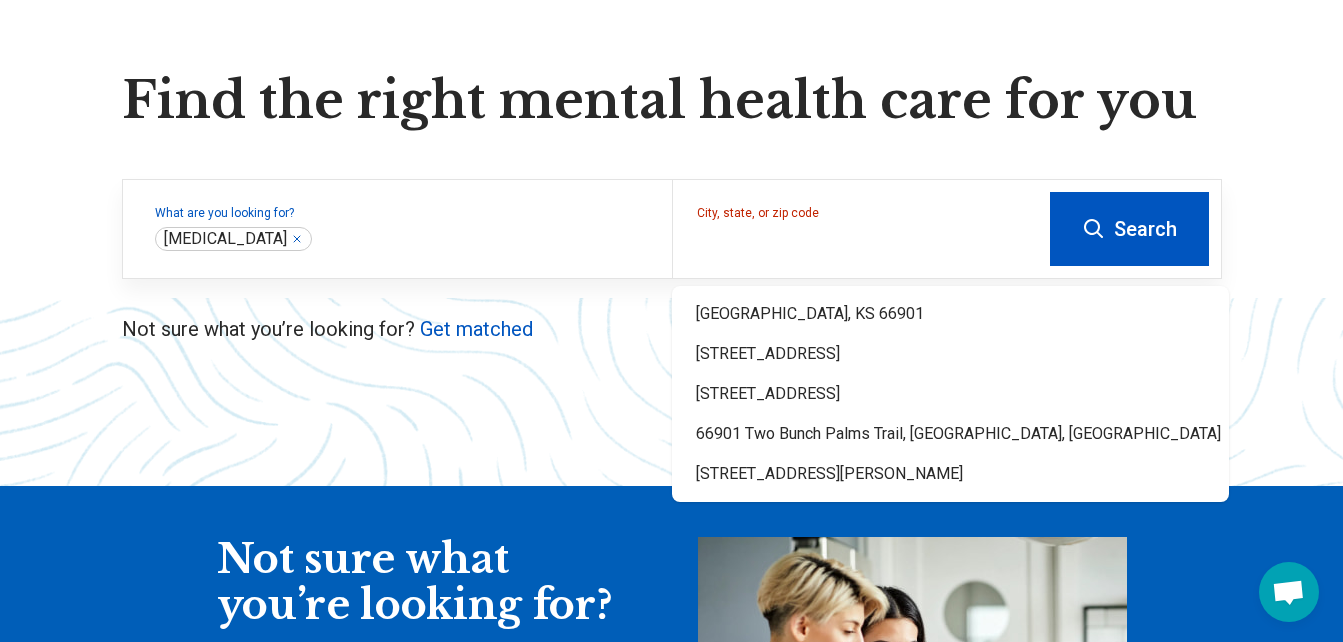 click on "Search" at bounding box center (1129, 229) 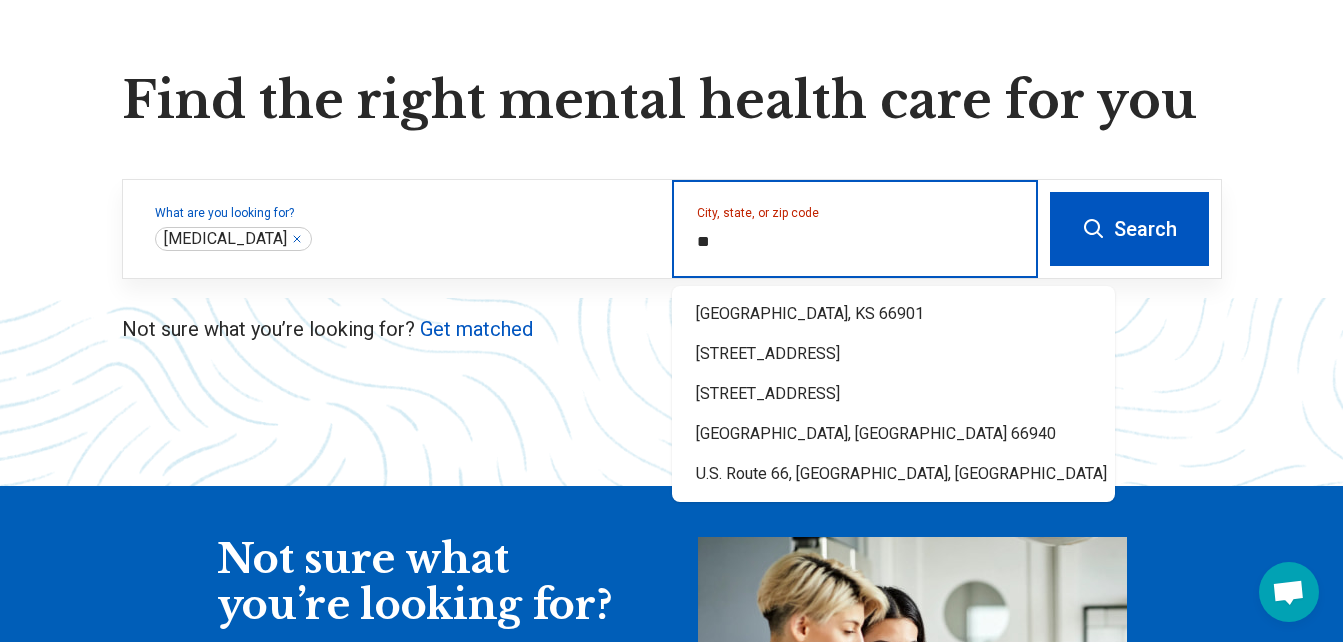type on "*" 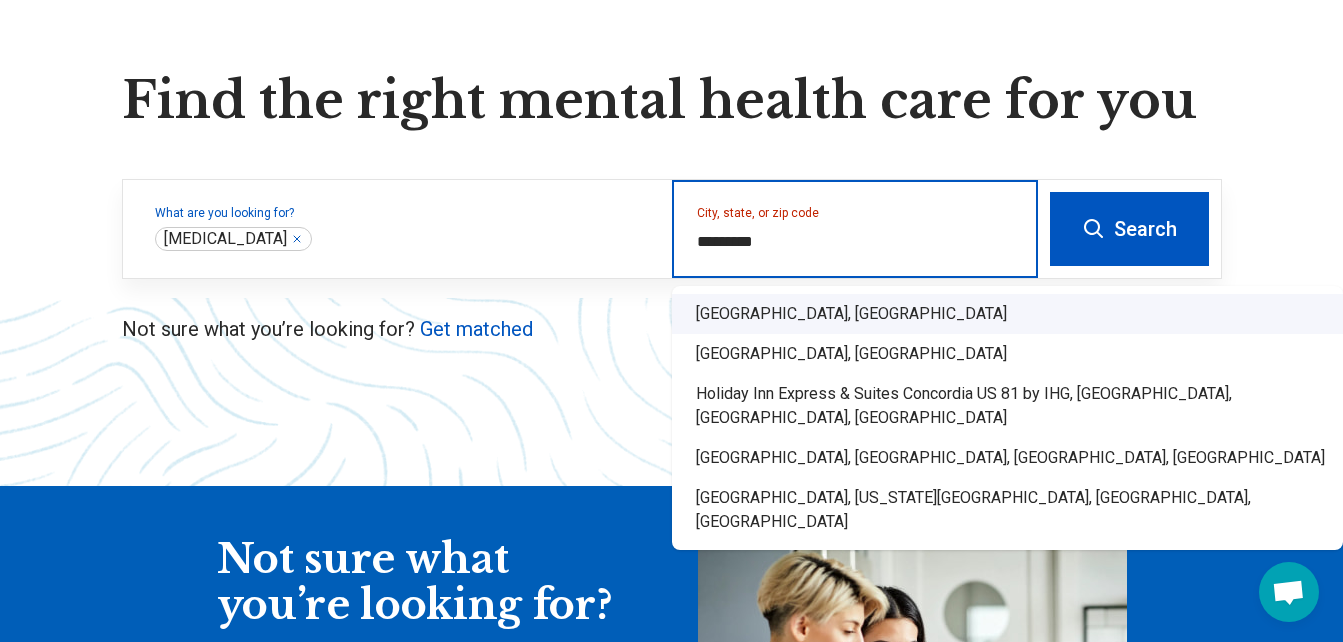 click on "Concordia, KS" at bounding box center [1007, 314] 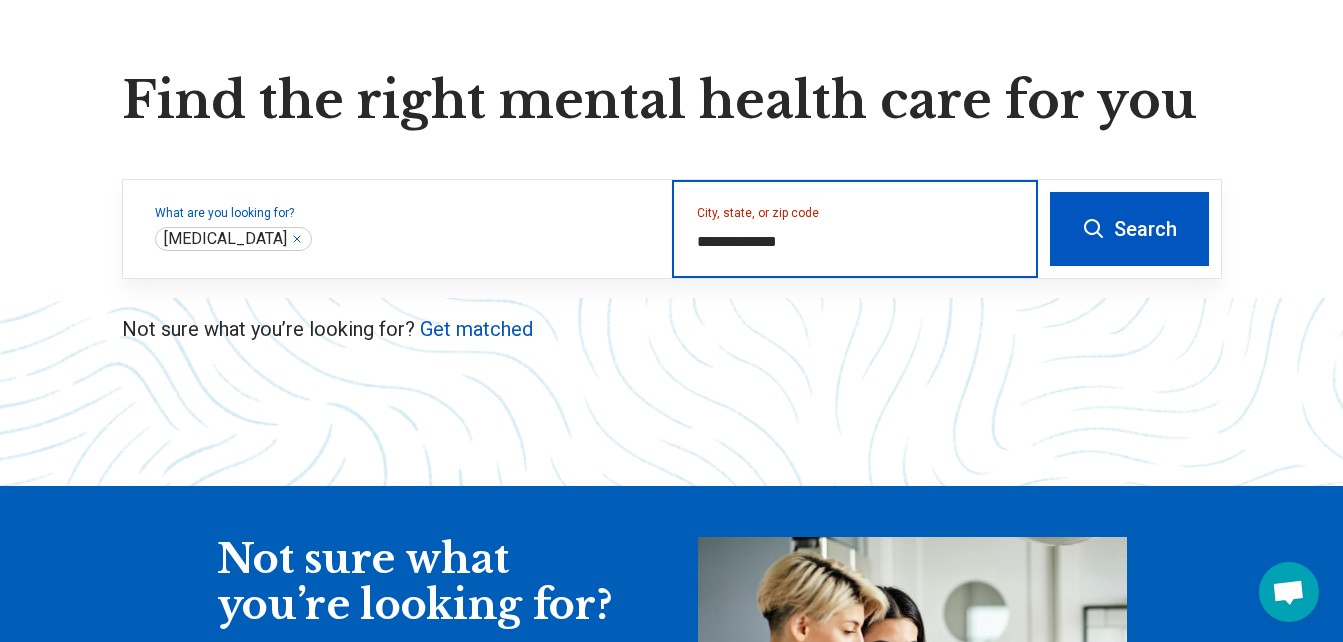 type on "**********" 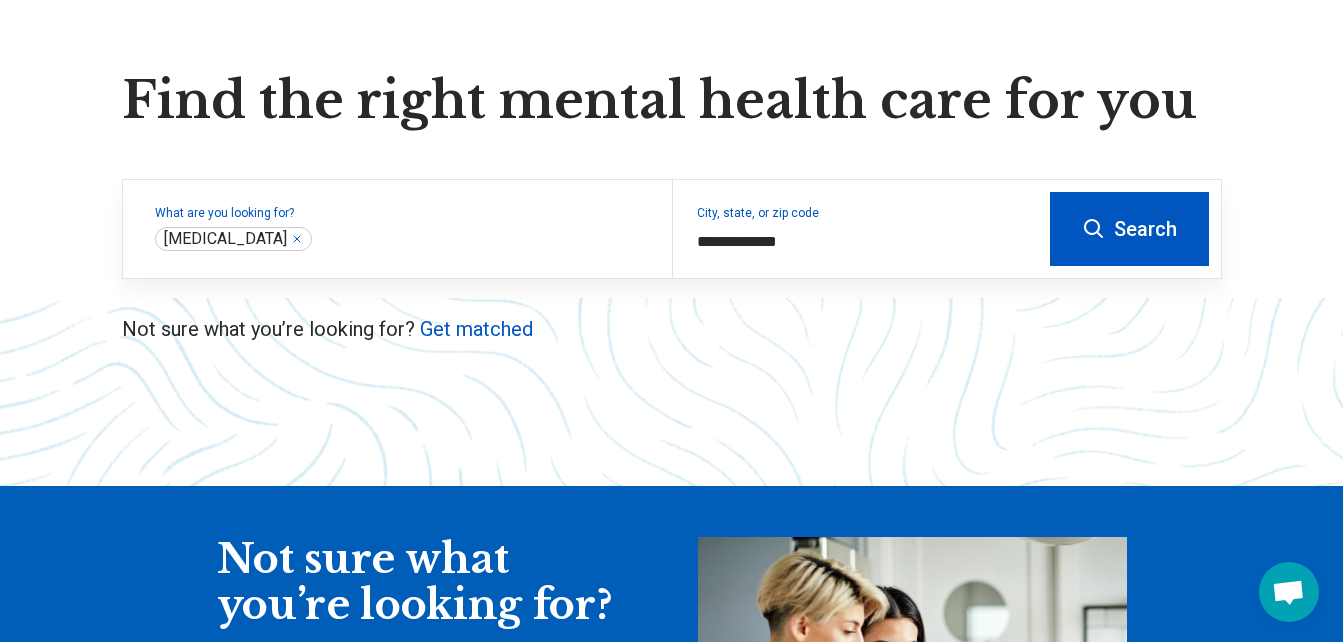 click on "Search" at bounding box center (1129, 229) 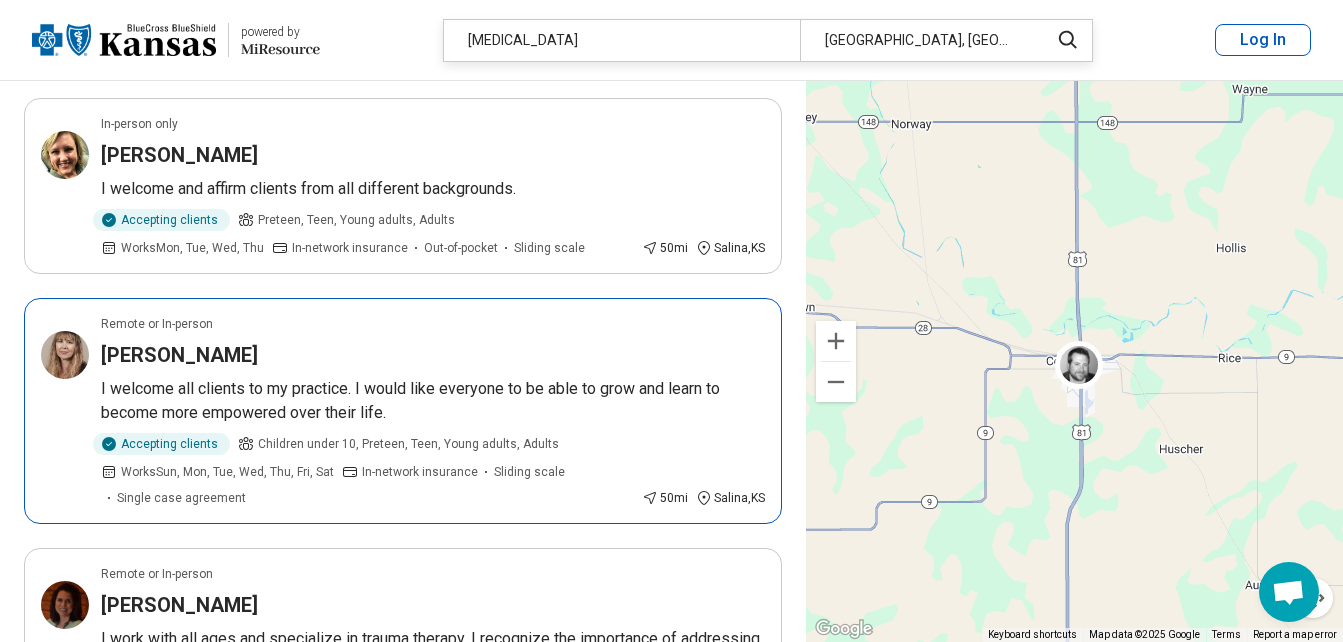 scroll, scrollTop: 1480, scrollLeft: 0, axis: vertical 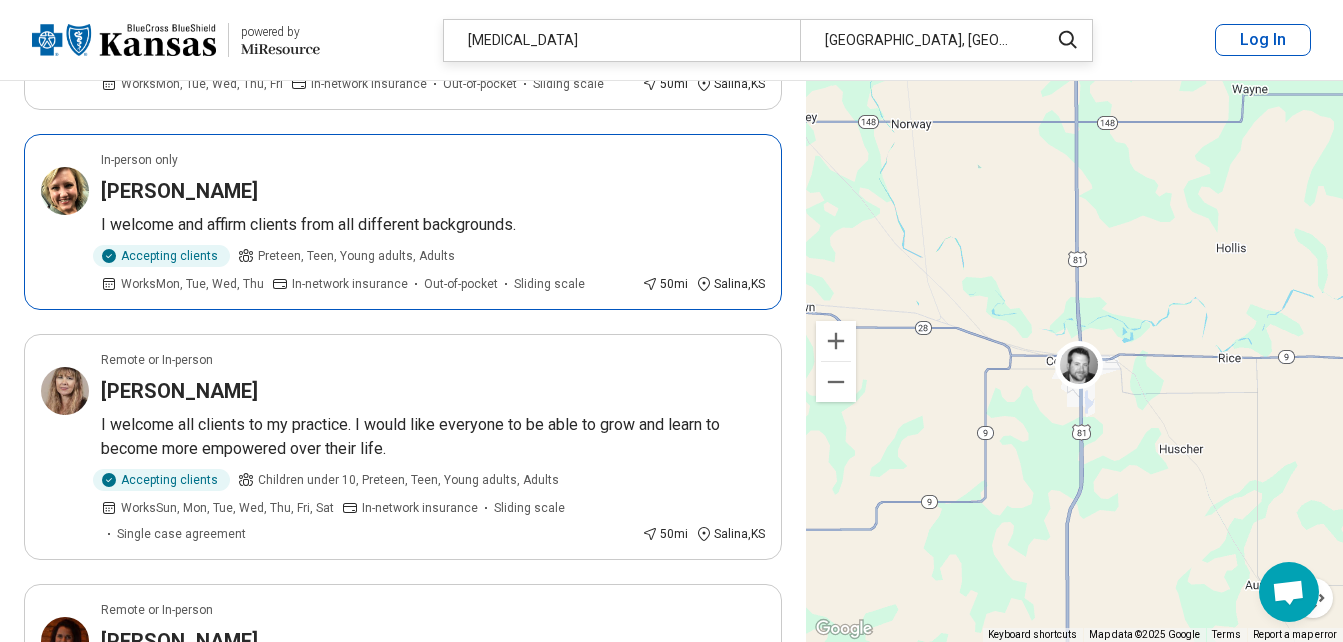 click on "Heather Schafer" at bounding box center (179, 191) 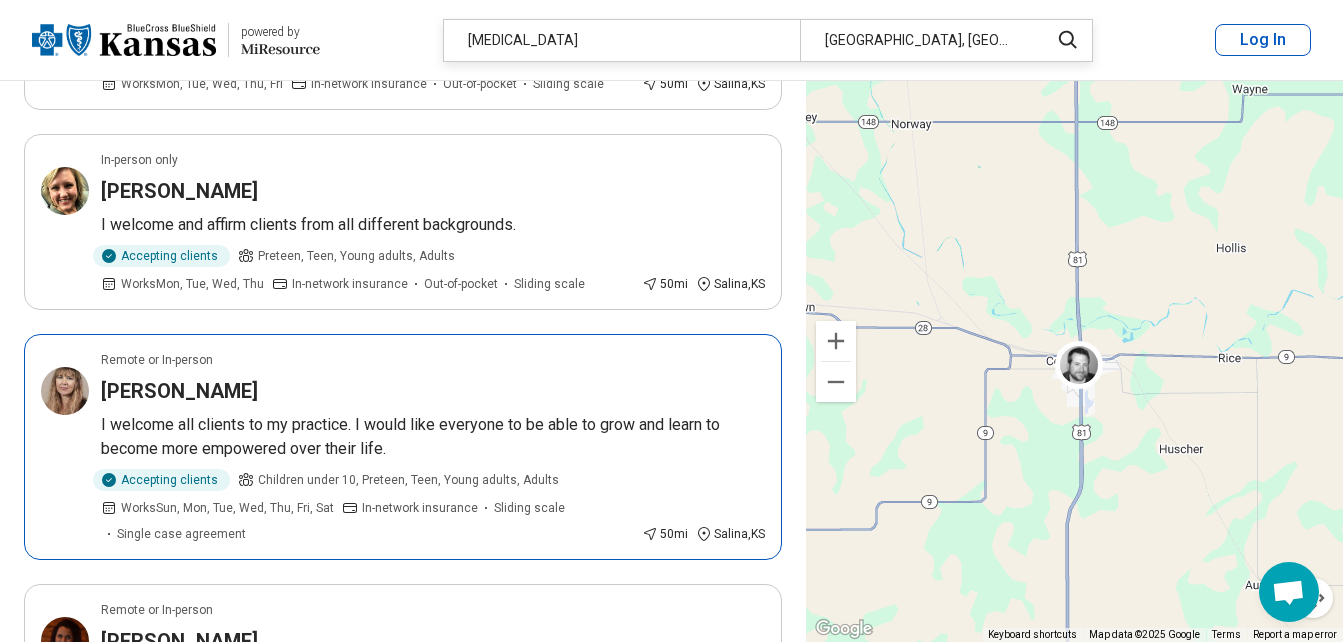 click on "Cindy Monts" at bounding box center (179, 391) 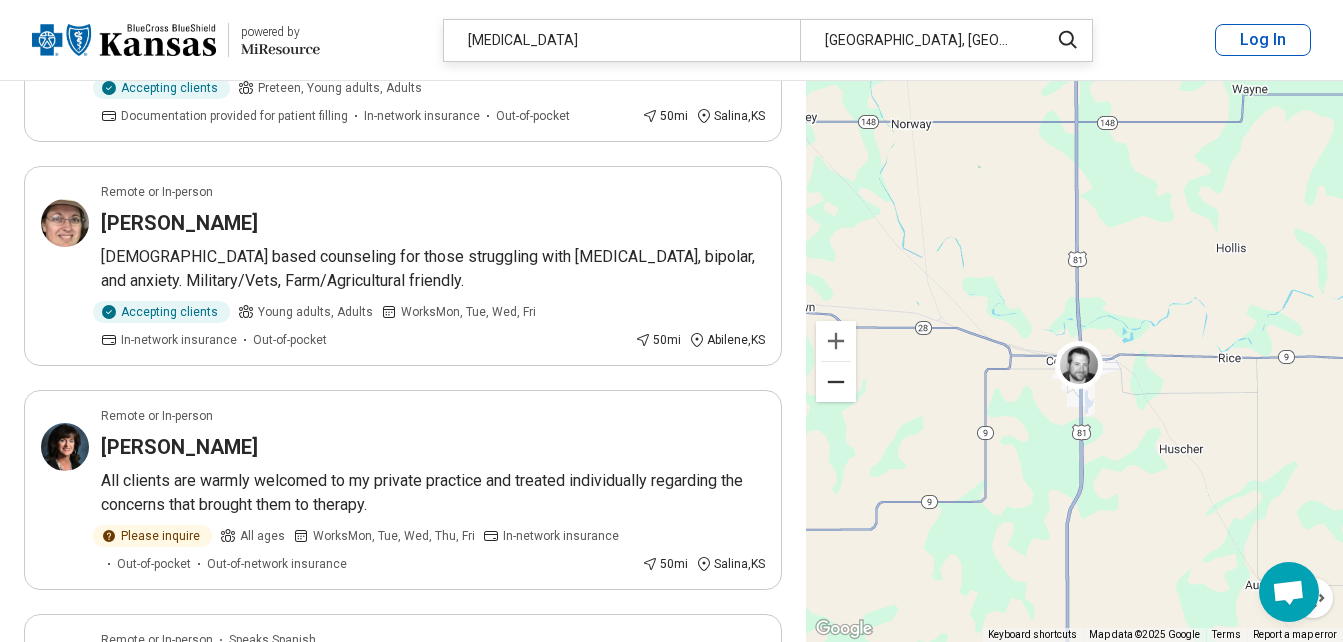 scroll, scrollTop: 2280, scrollLeft: 0, axis: vertical 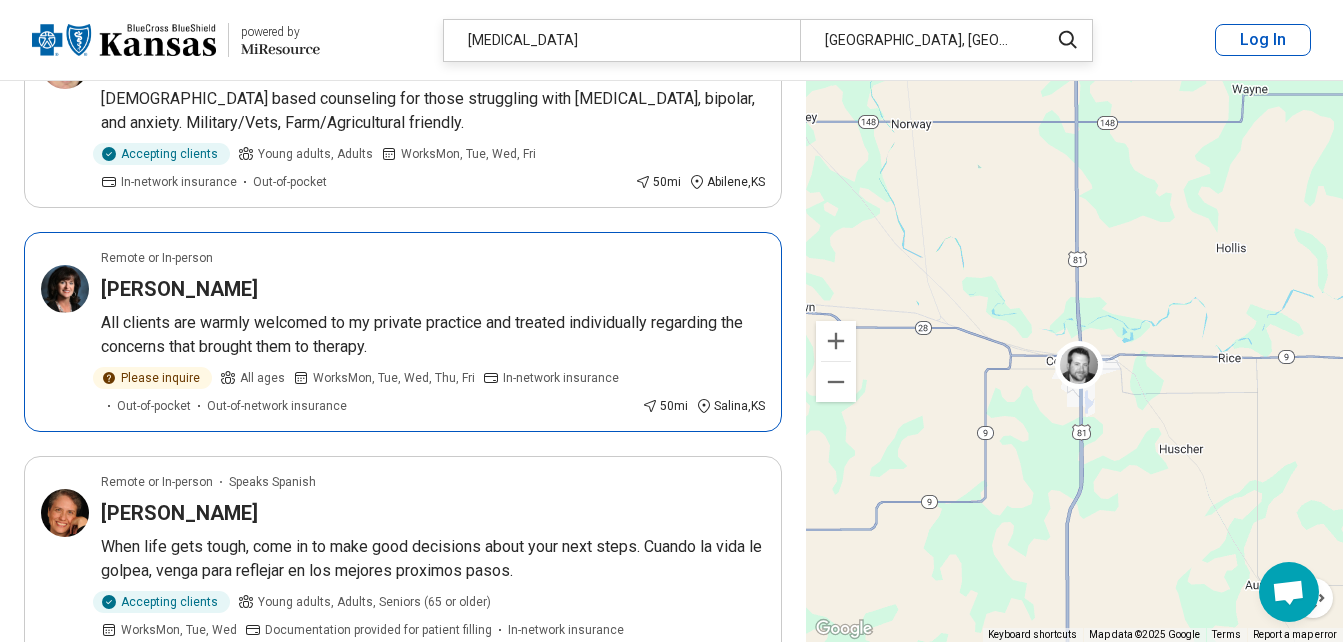 click on "Nikki Currie" at bounding box center (179, 289) 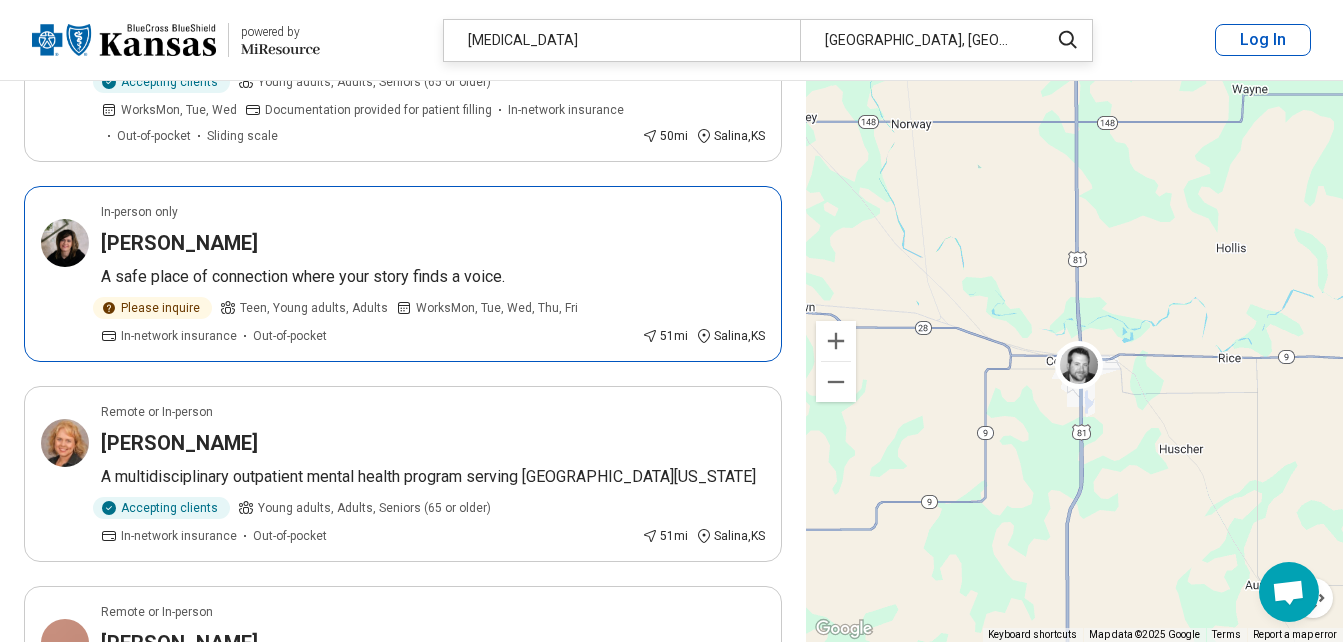 scroll, scrollTop: 2840, scrollLeft: 0, axis: vertical 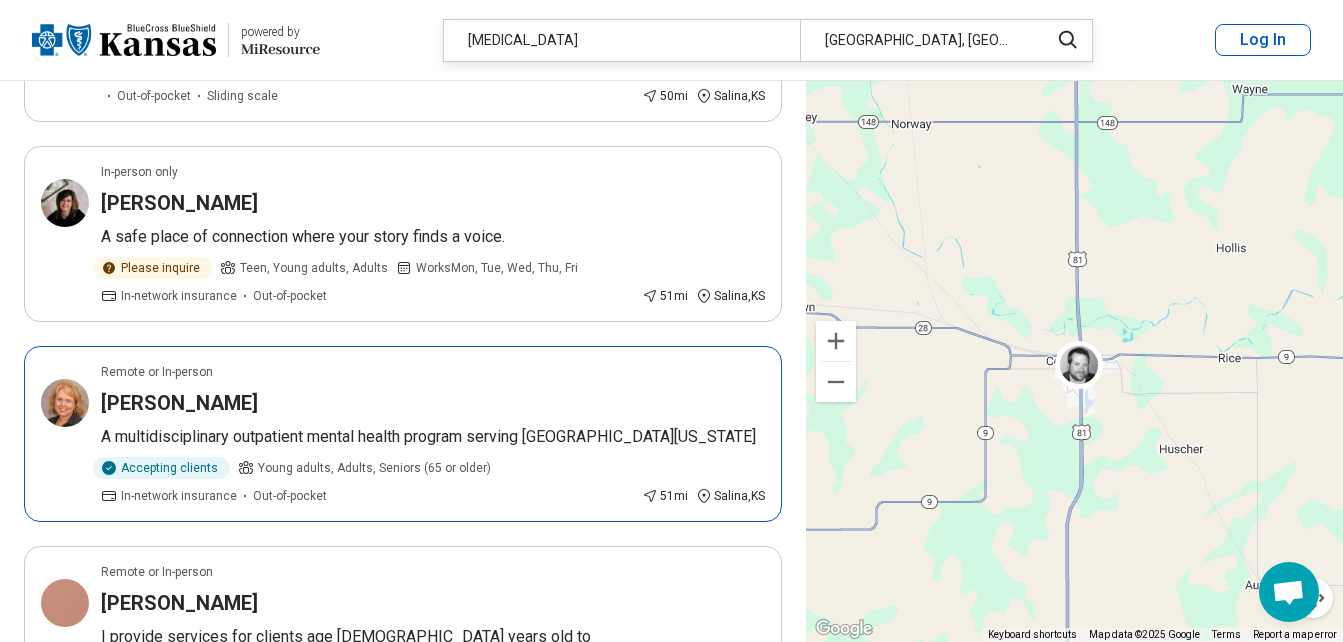 click on "Carol Moddelmog" at bounding box center [179, 403] 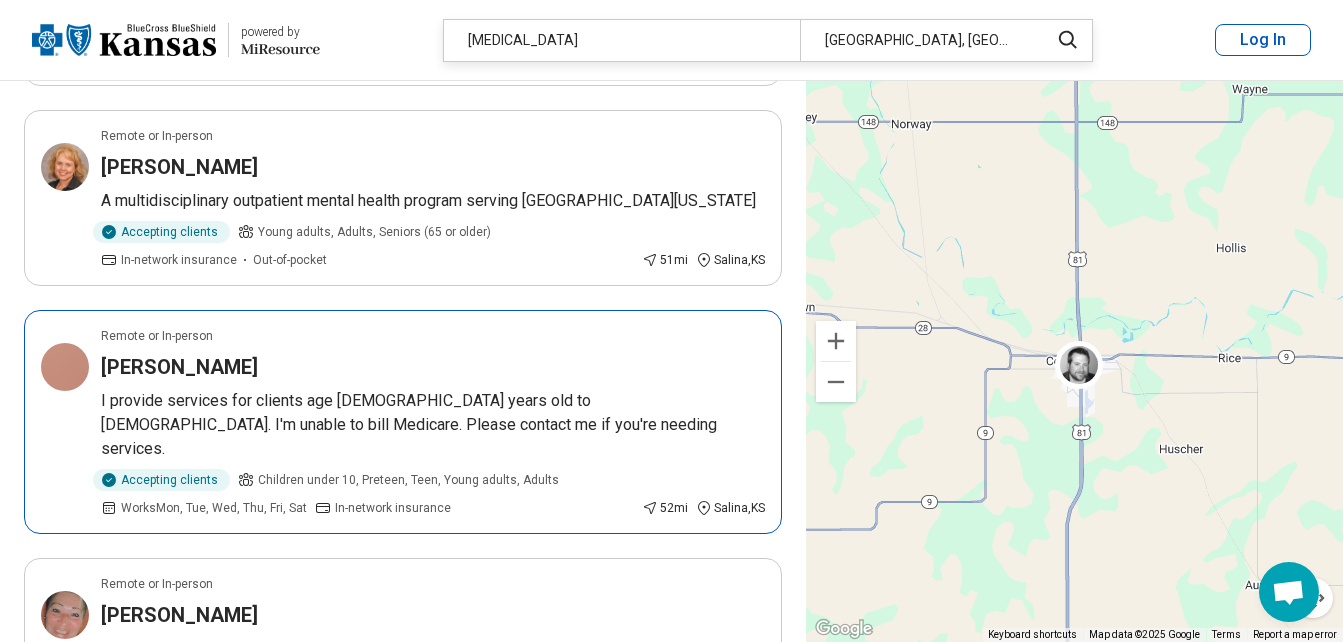 scroll, scrollTop: 3080, scrollLeft: 0, axis: vertical 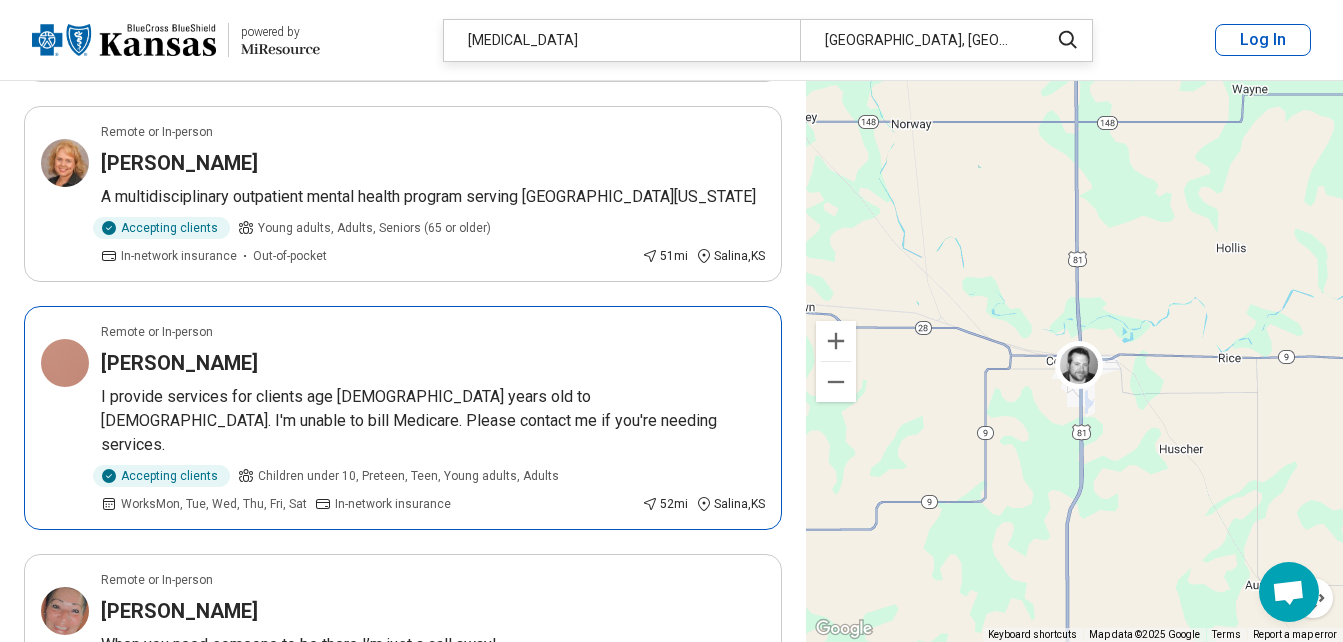click on "Jess Simpson" at bounding box center (179, 363) 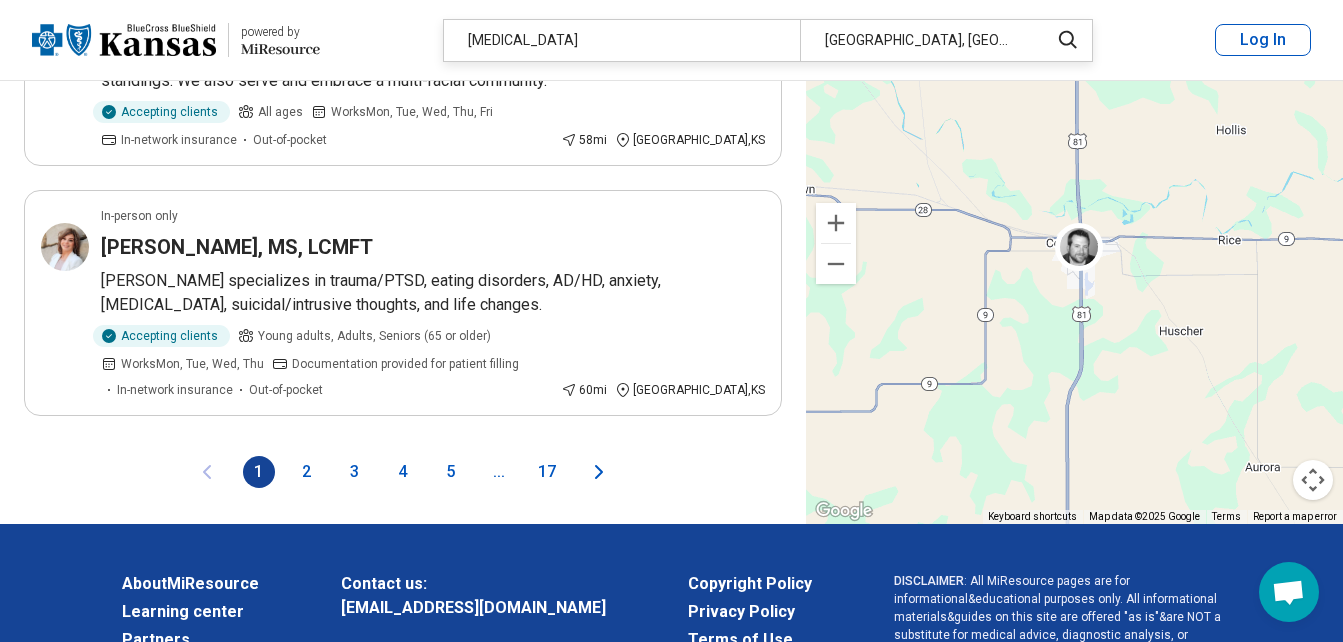 scroll, scrollTop: 4320, scrollLeft: 0, axis: vertical 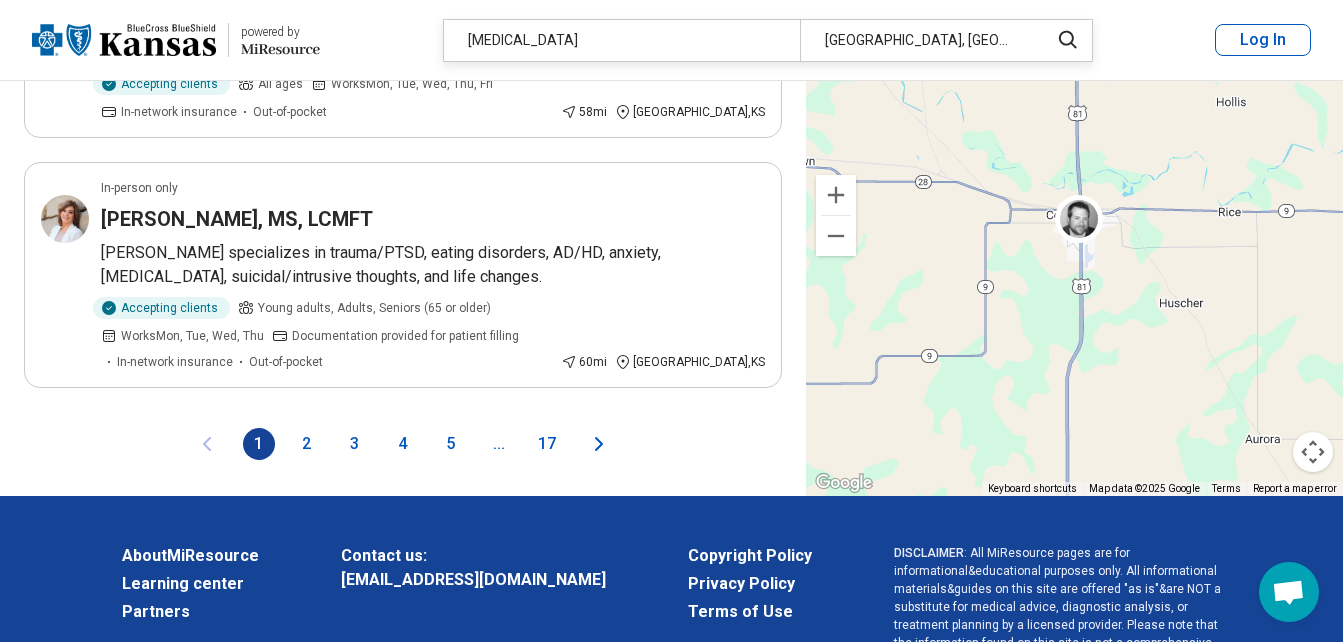 click 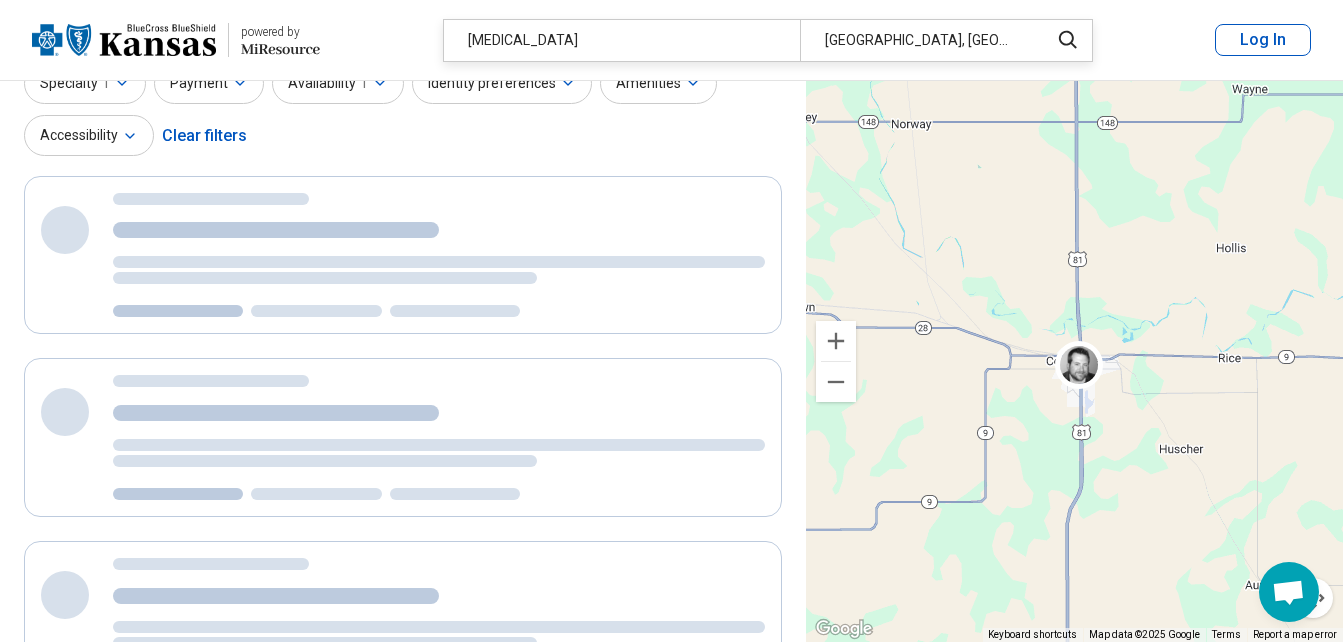 scroll, scrollTop: 0, scrollLeft: 0, axis: both 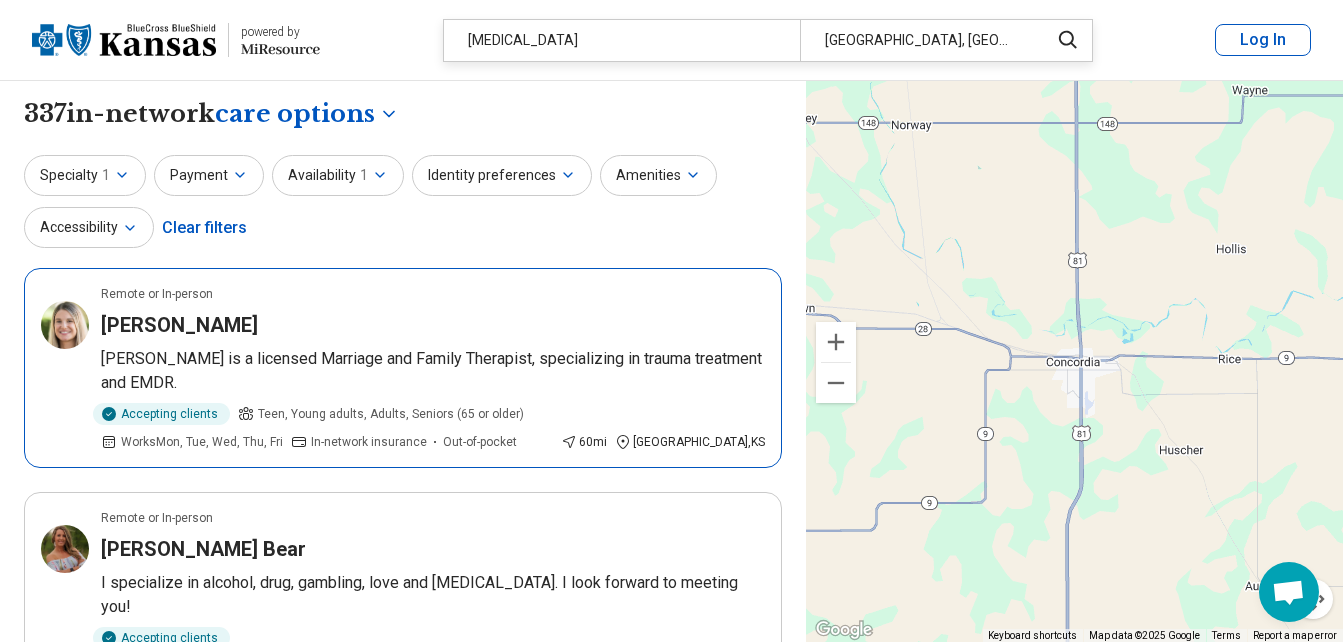 click on "Rebecca Donovan" at bounding box center [179, 325] 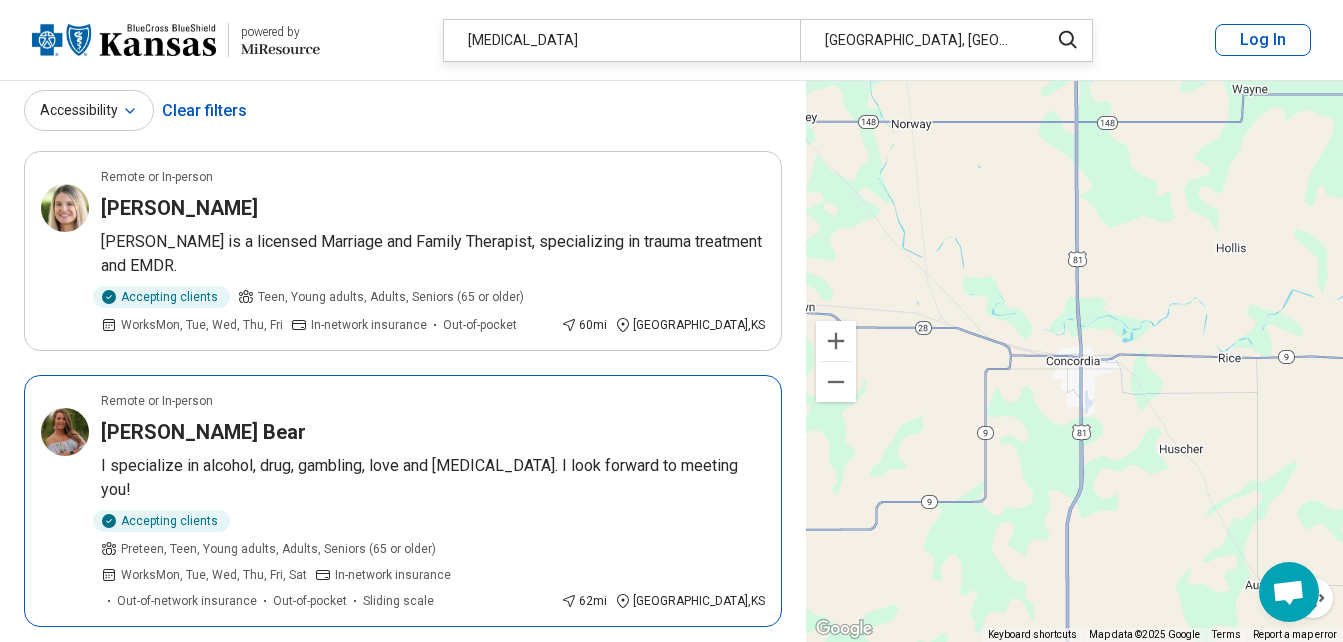 scroll, scrollTop: 120, scrollLeft: 0, axis: vertical 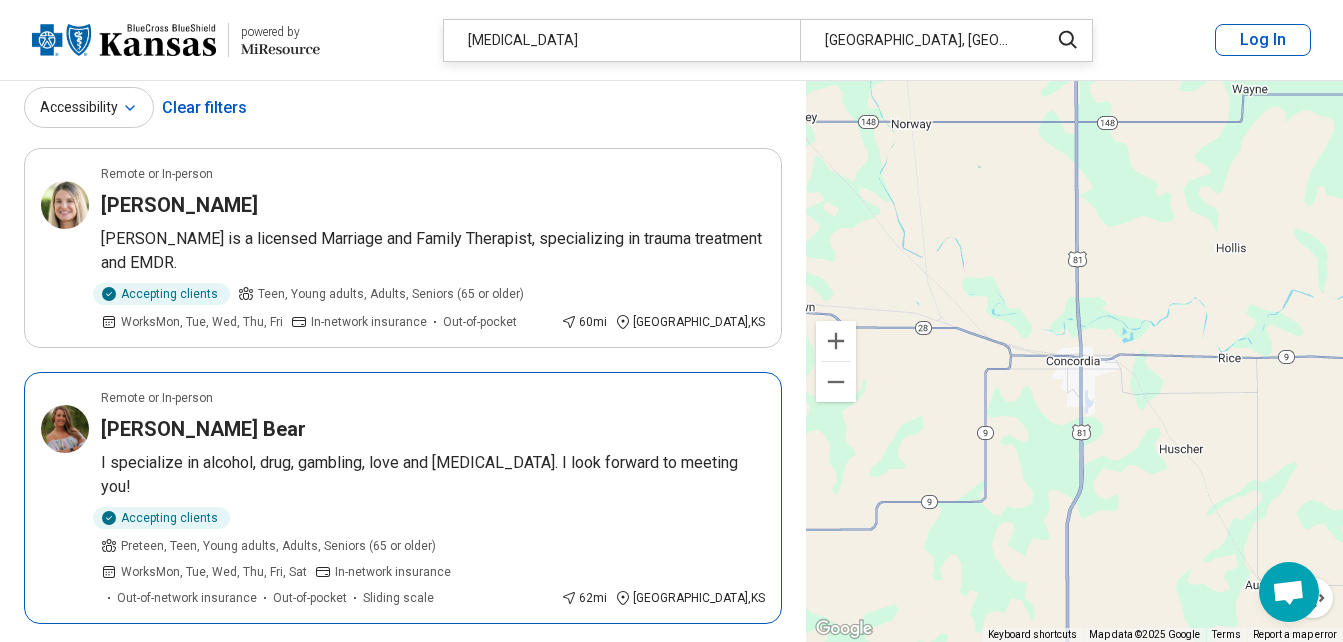 click on "Cathie Bear" at bounding box center (203, 429) 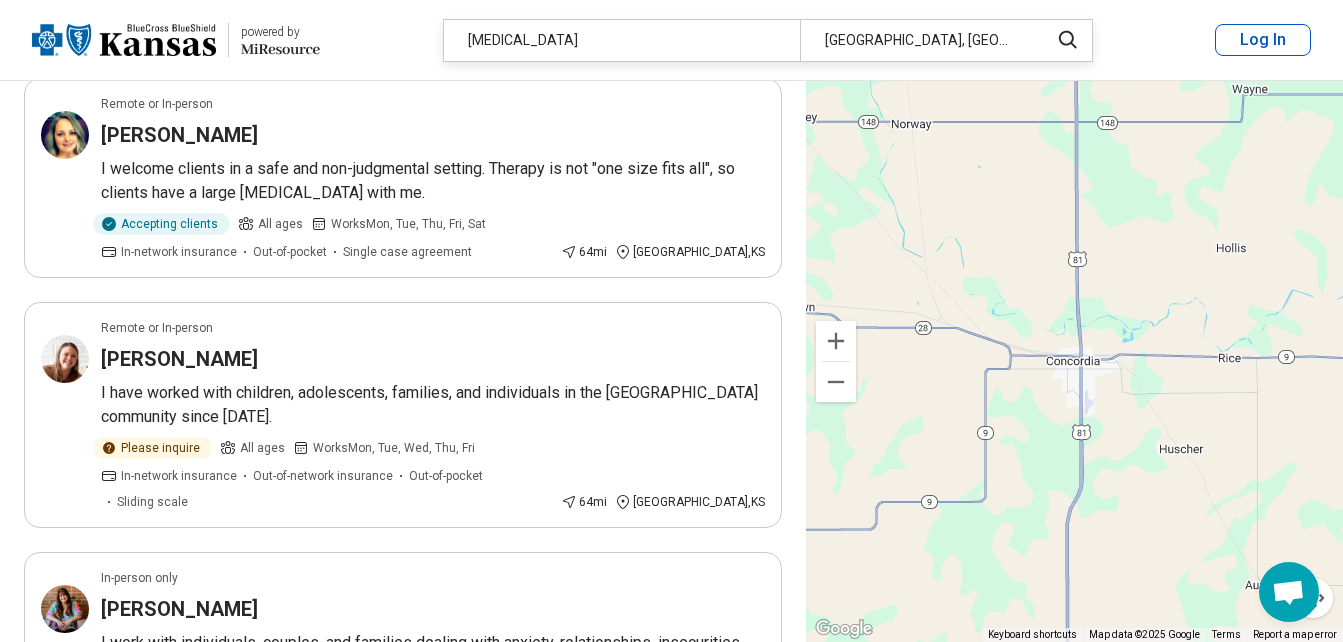 scroll, scrollTop: 3040, scrollLeft: 0, axis: vertical 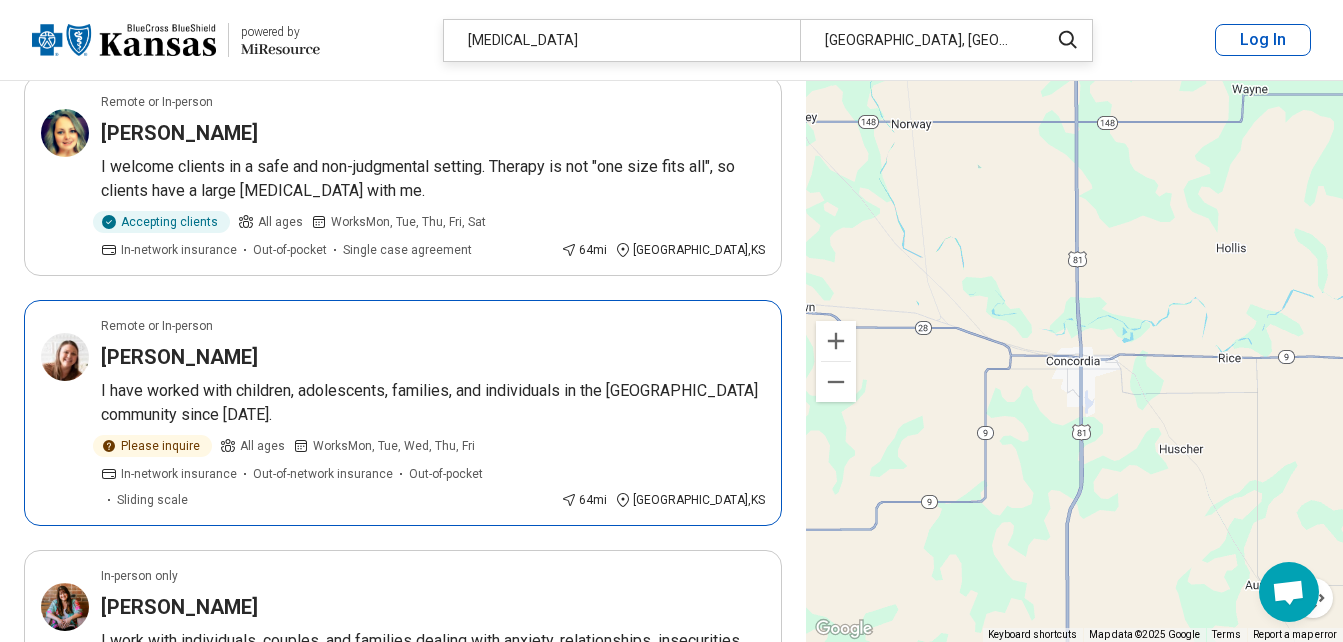 click on "Amanda Mazouch" at bounding box center (179, 357) 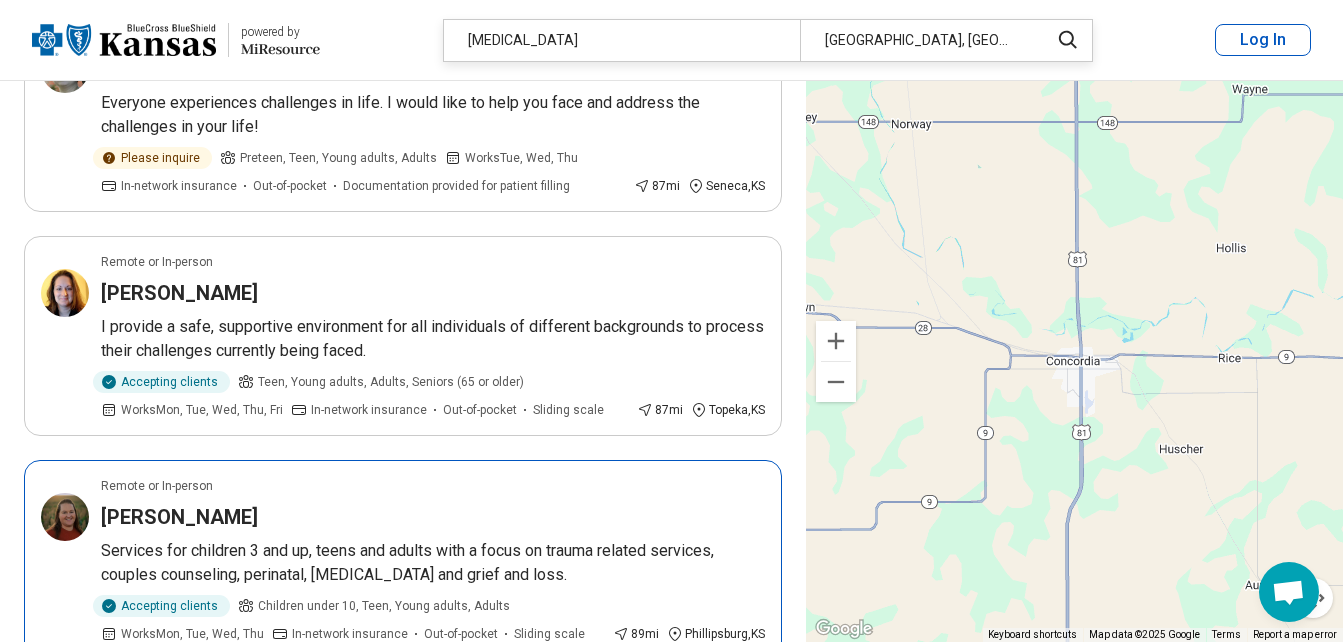 scroll, scrollTop: 4240, scrollLeft: 0, axis: vertical 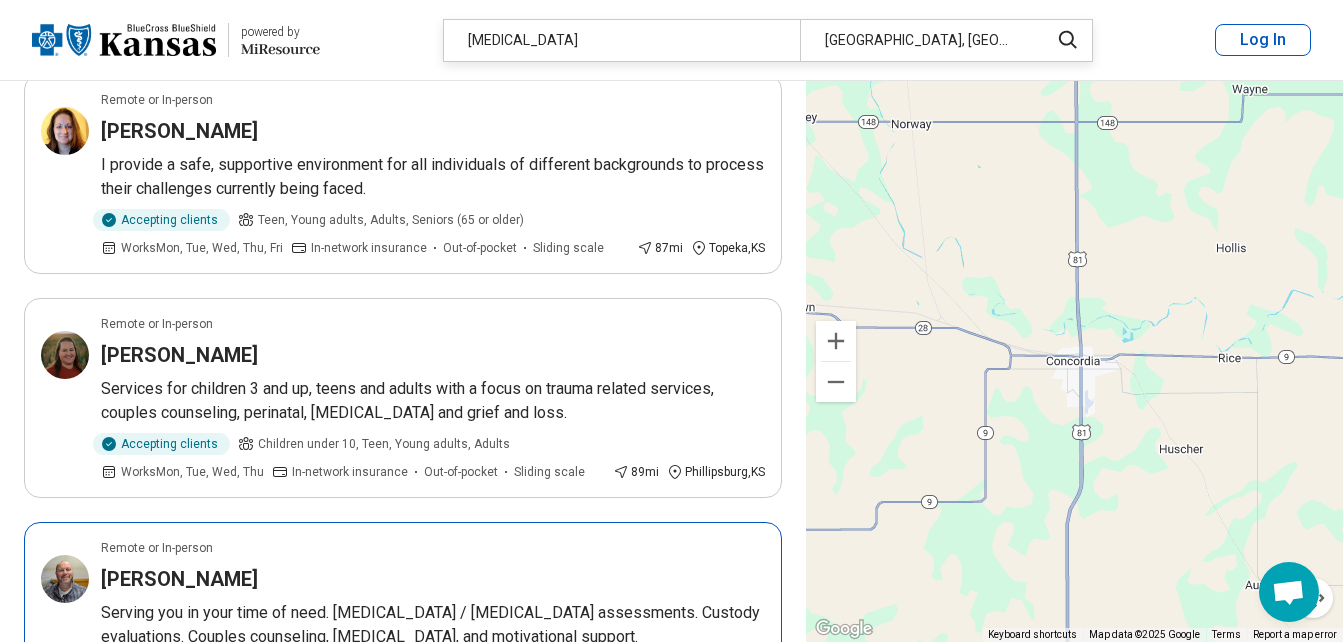 click on "David Miller" at bounding box center [179, 579] 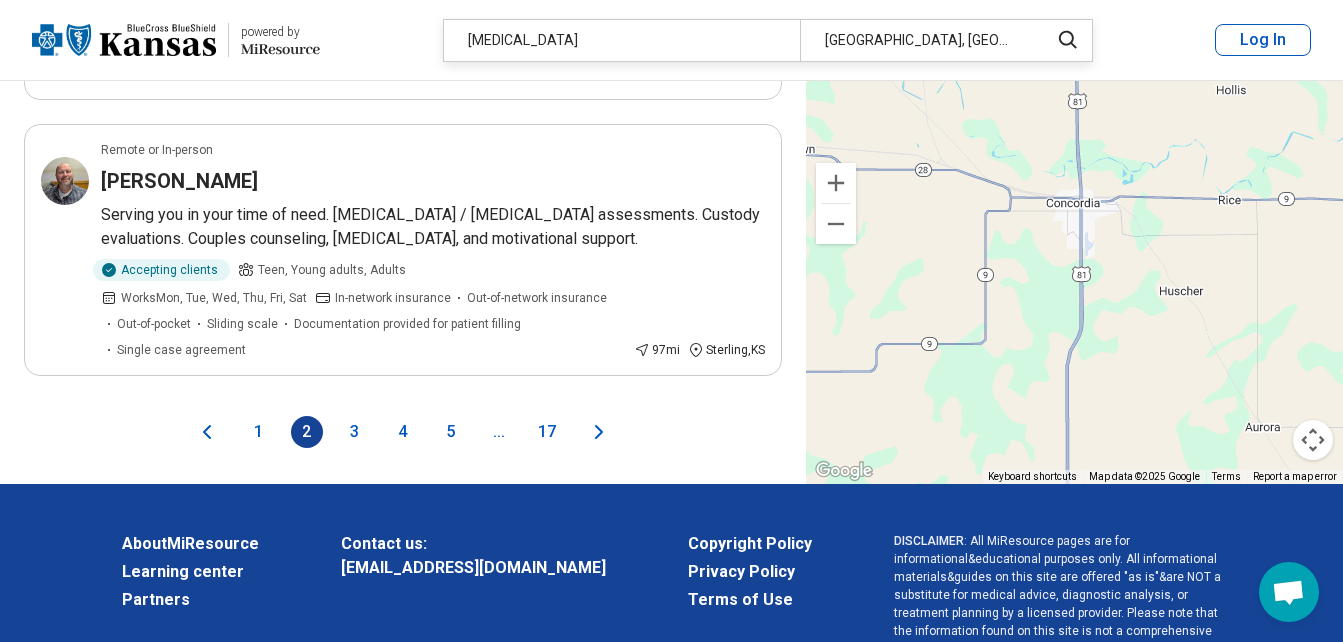 scroll, scrollTop: 4640, scrollLeft: 0, axis: vertical 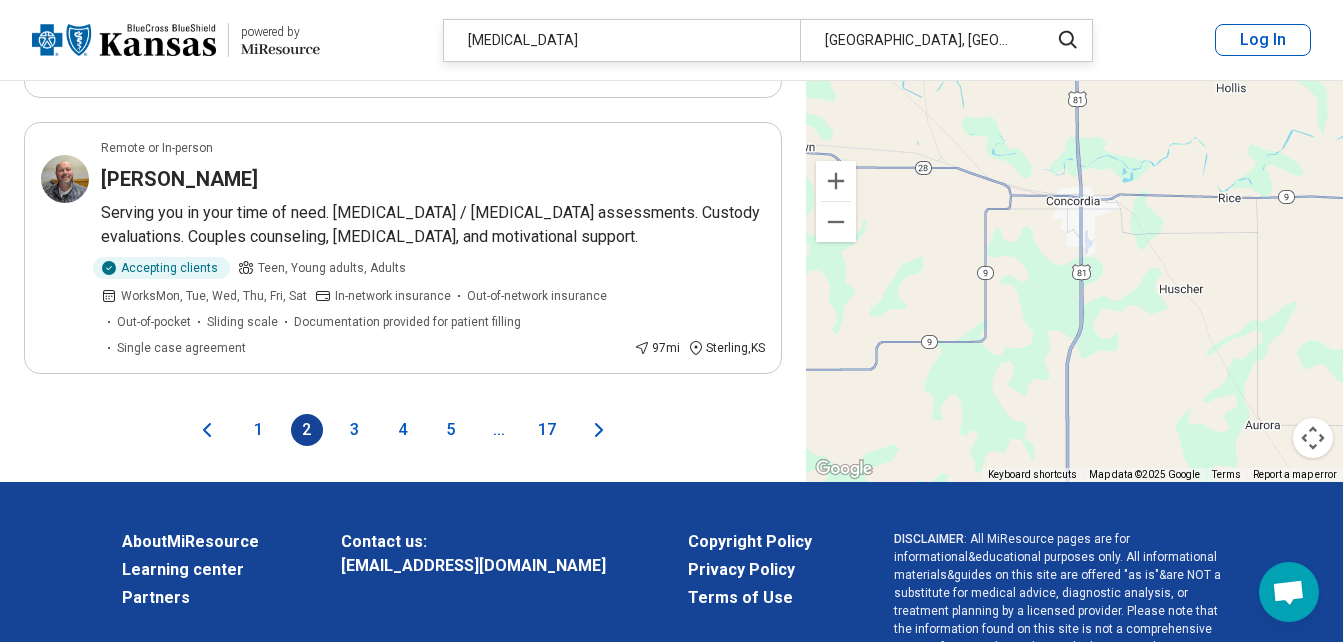 click 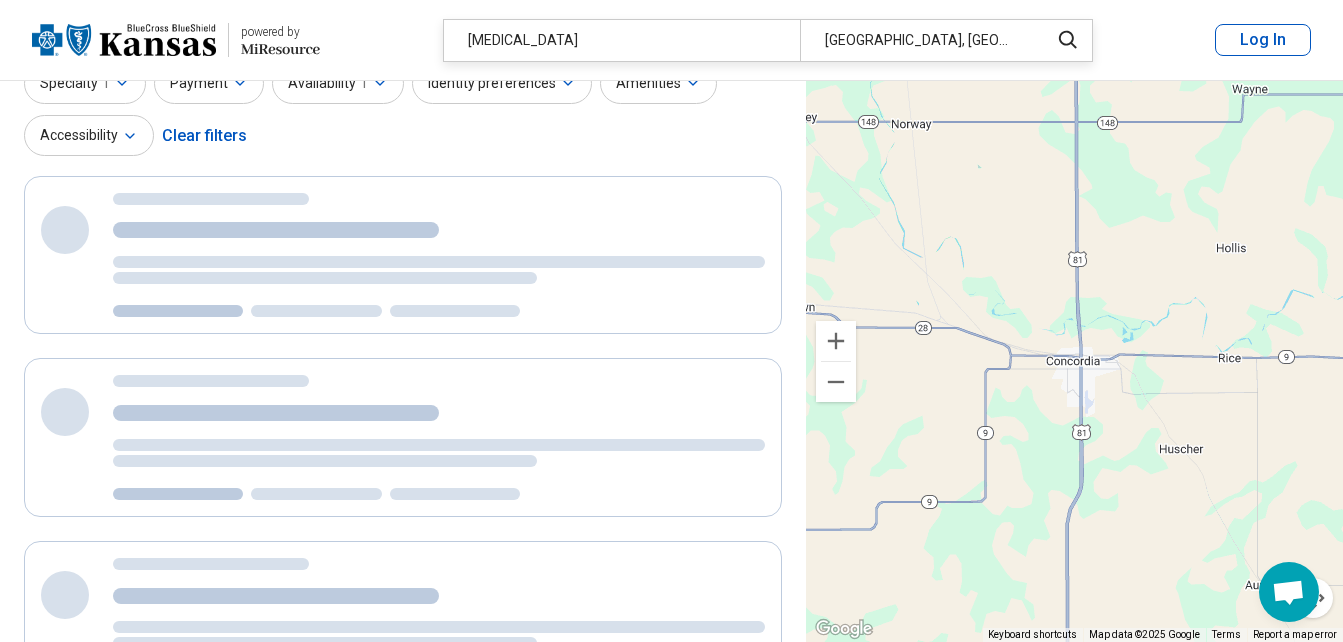 scroll, scrollTop: 0, scrollLeft: 0, axis: both 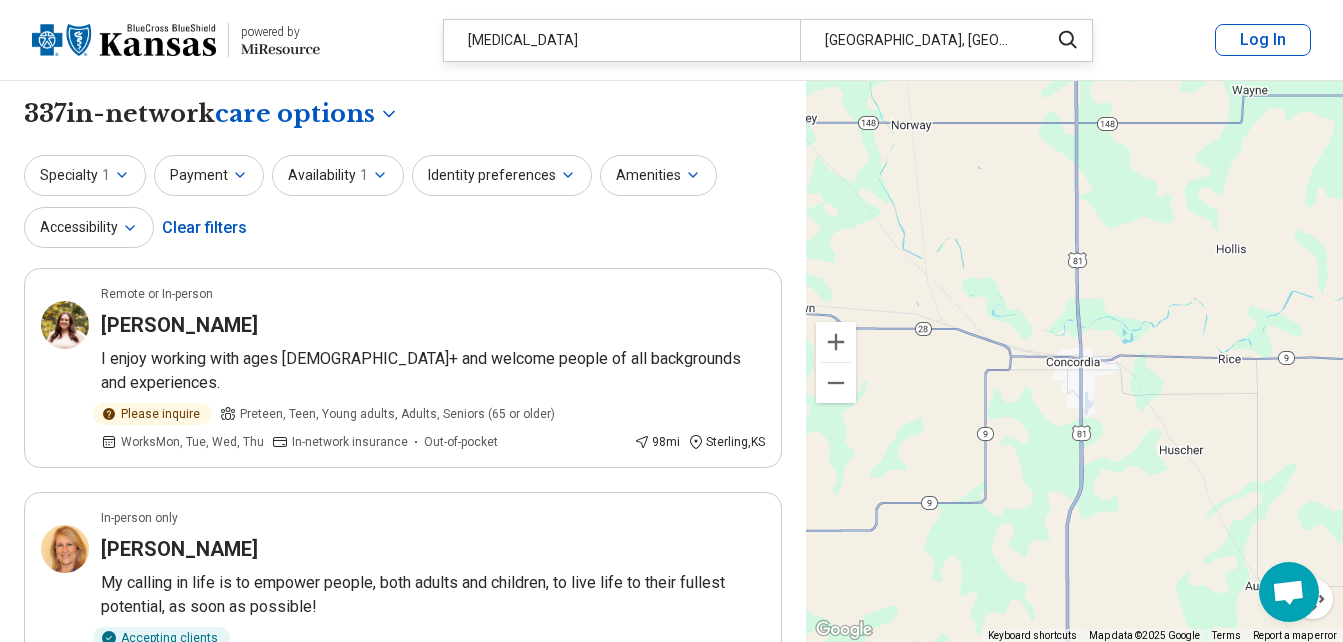 click 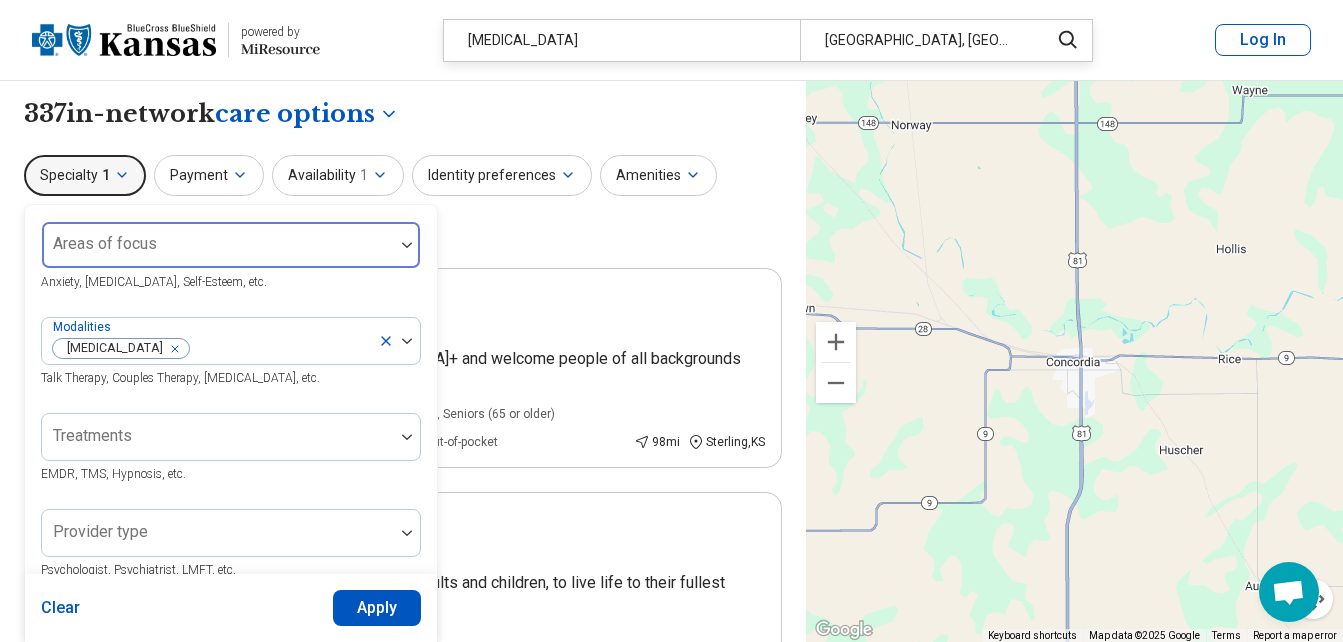 click on "Areas of focus" at bounding box center [231, 245] 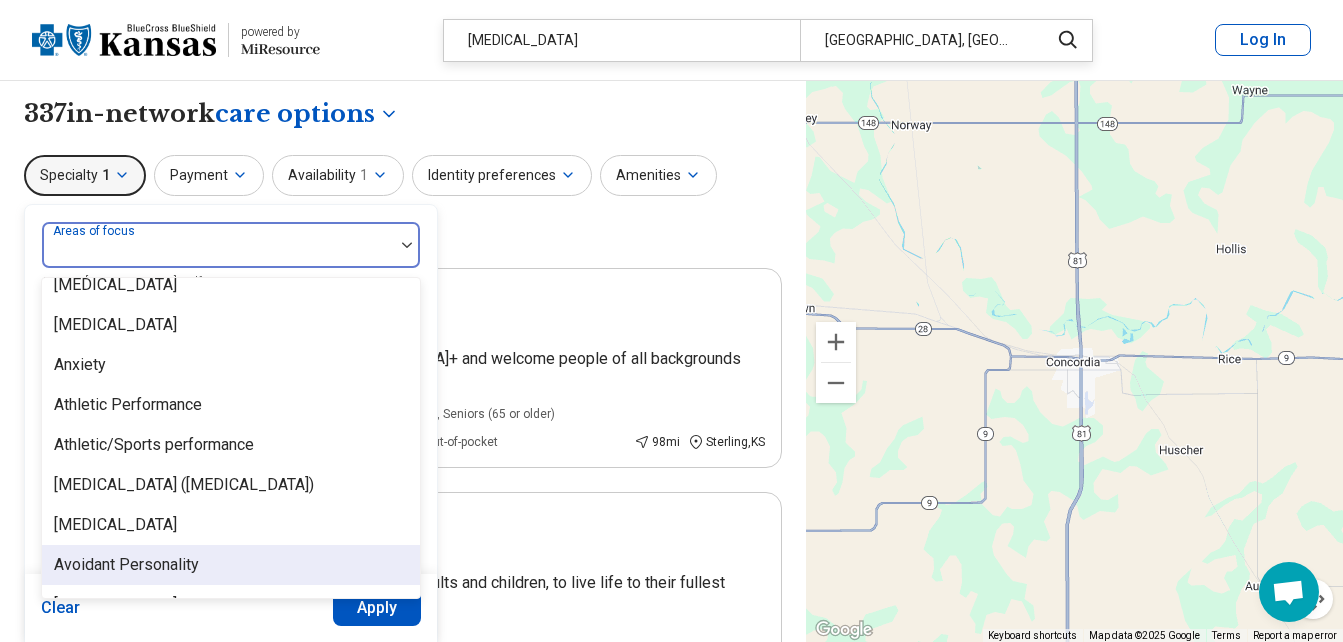 scroll, scrollTop: 297, scrollLeft: 0, axis: vertical 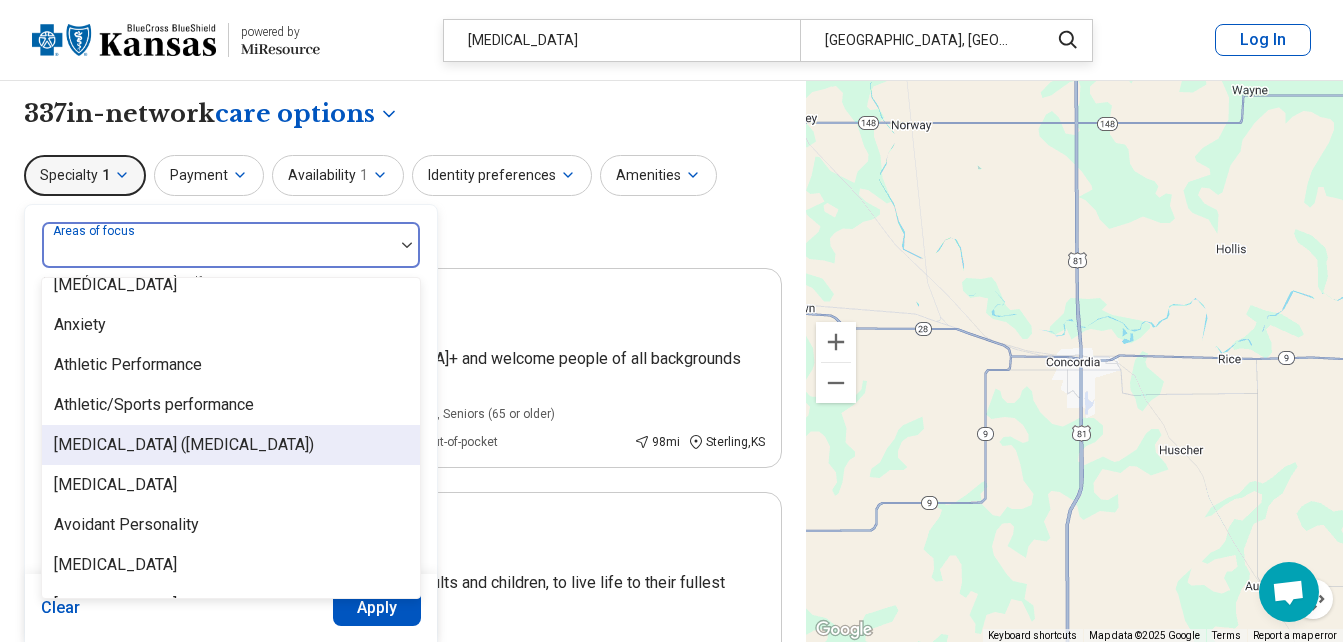 click on "[MEDICAL_DATA] ([MEDICAL_DATA])" at bounding box center [184, 445] 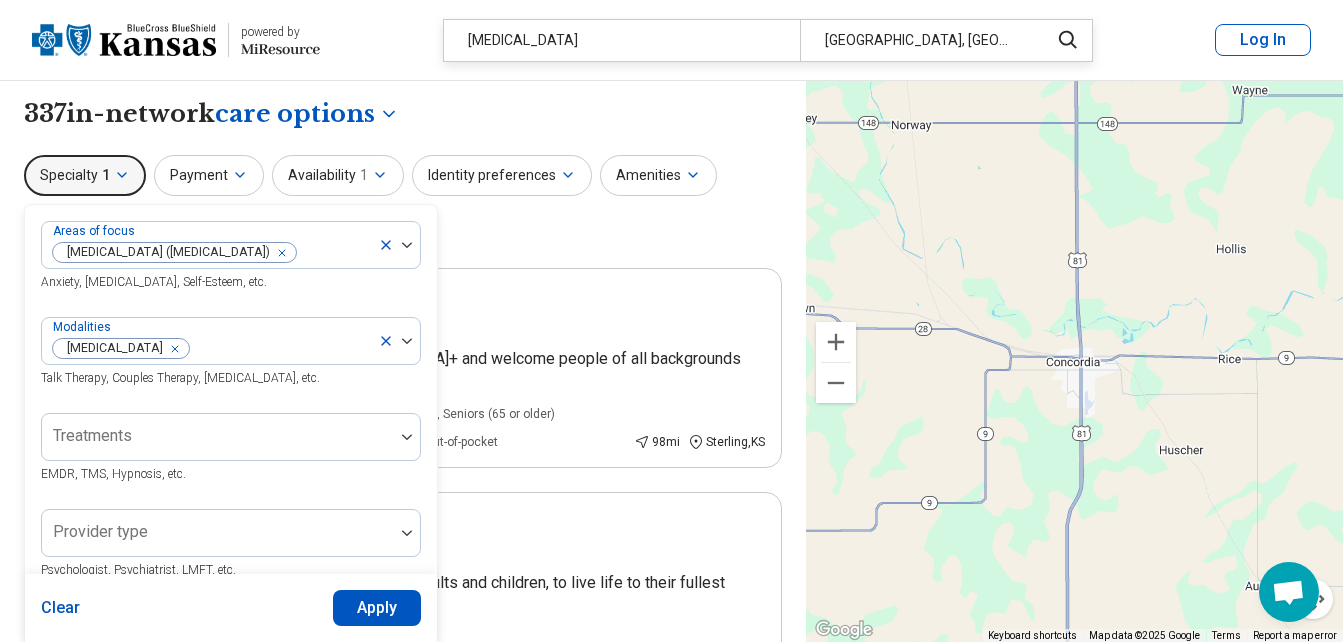 click on "Apply" at bounding box center [377, 608] 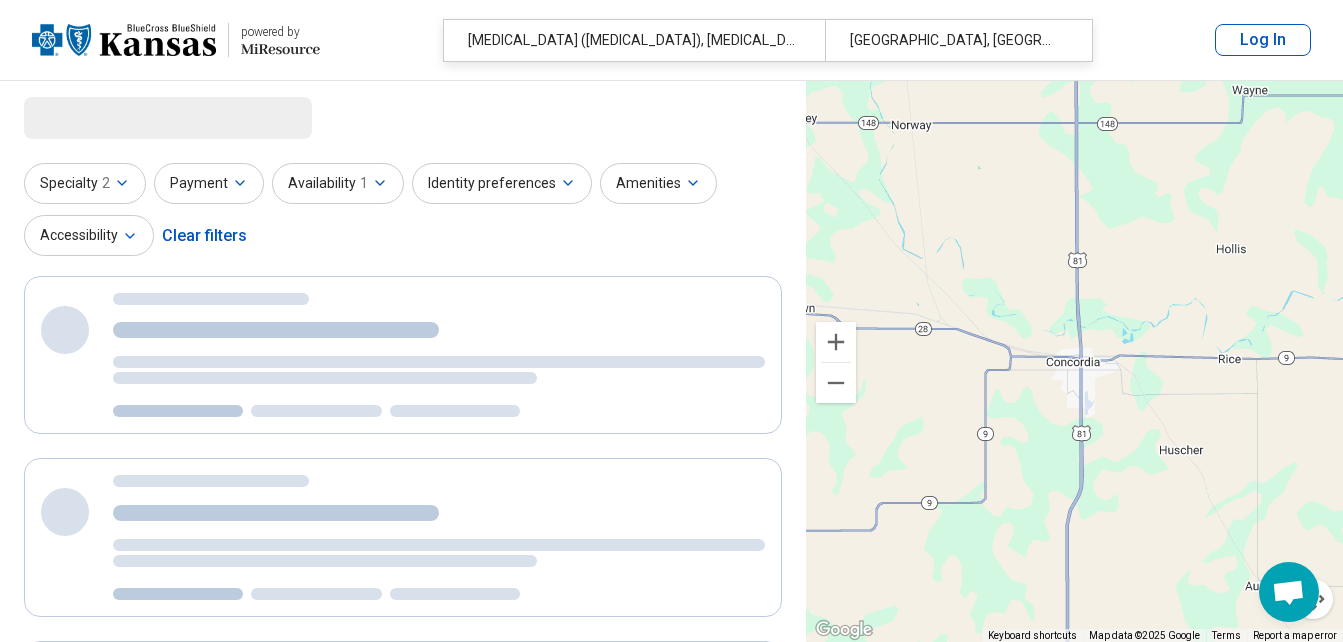 select on "***" 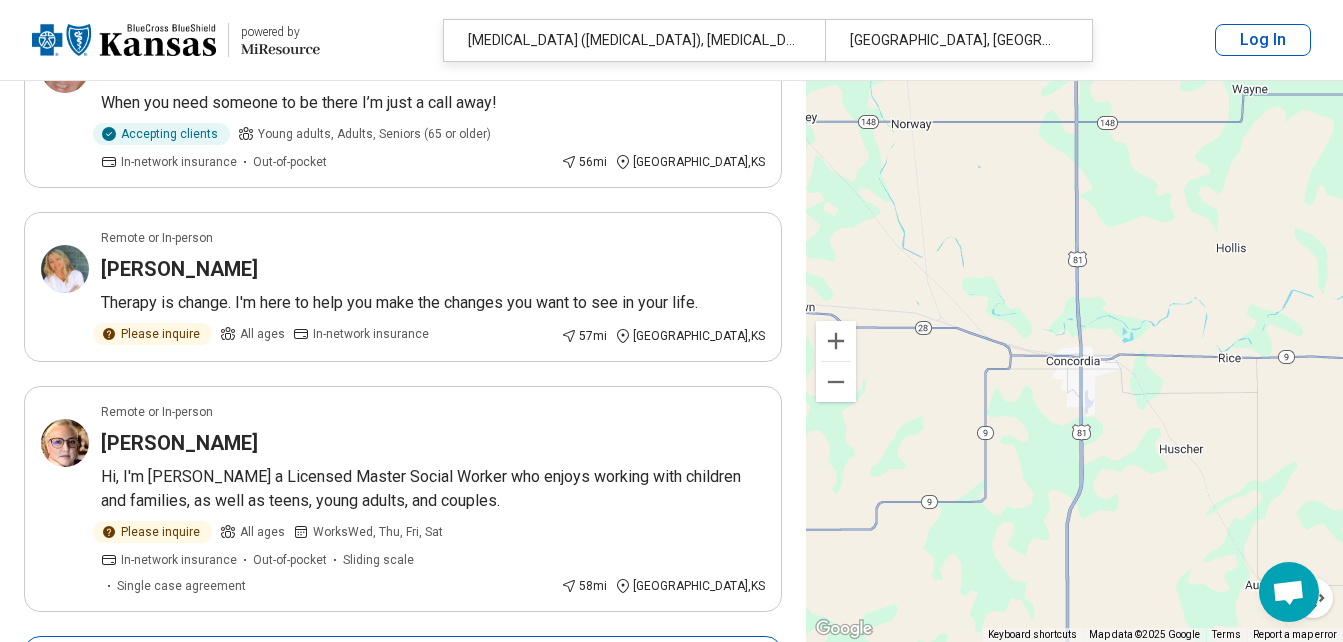 scroll, scrollTop: 1840, scrollLeft: 0, axis: vertical 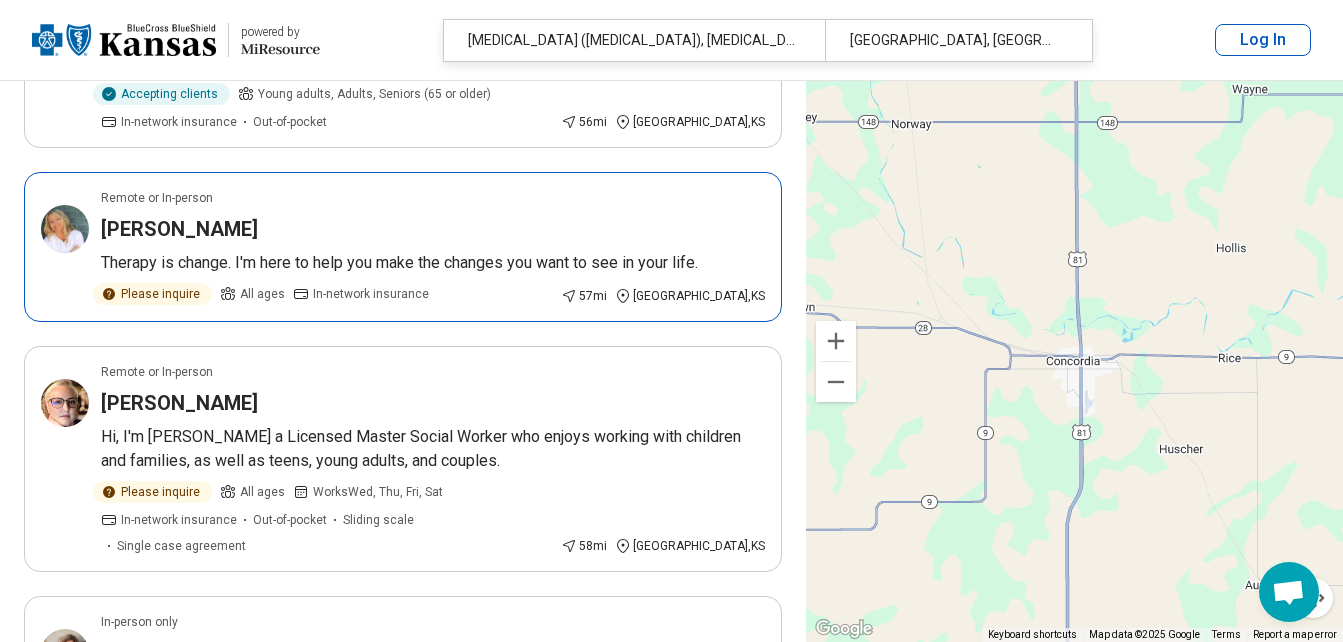 click on "Regan Schultz" at bounding box center [179, 229] 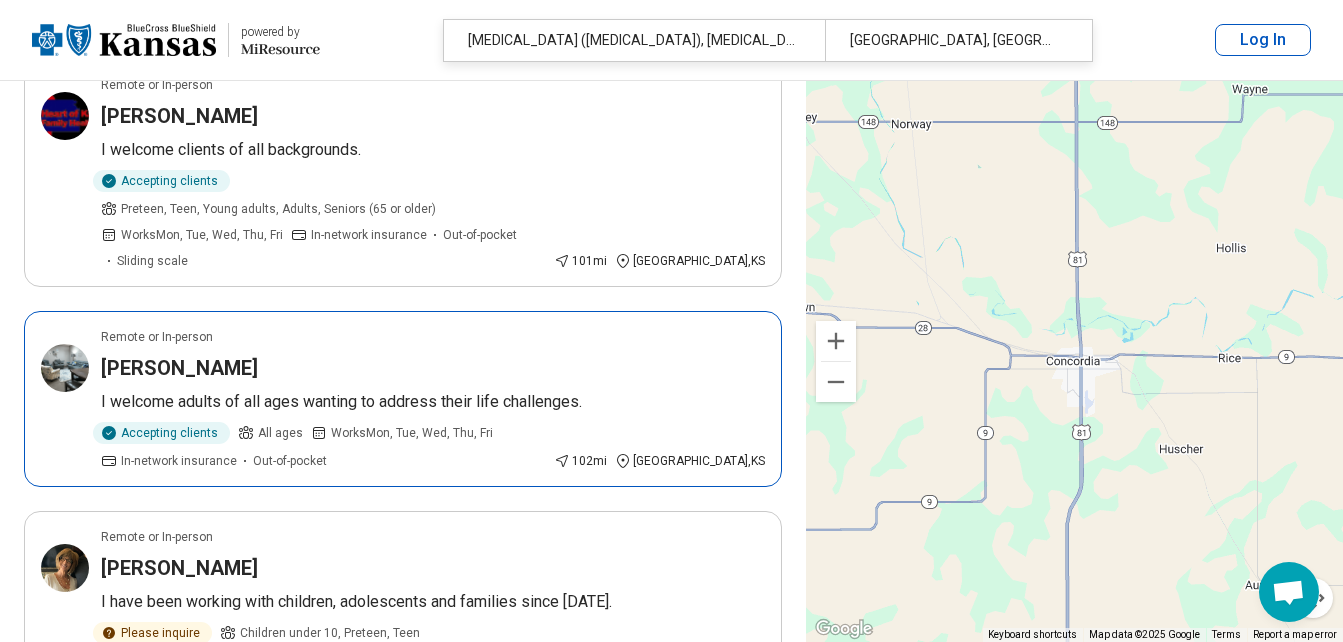 scroll, scrollTop: 4160, scrollLeft: 0, axis: vertical 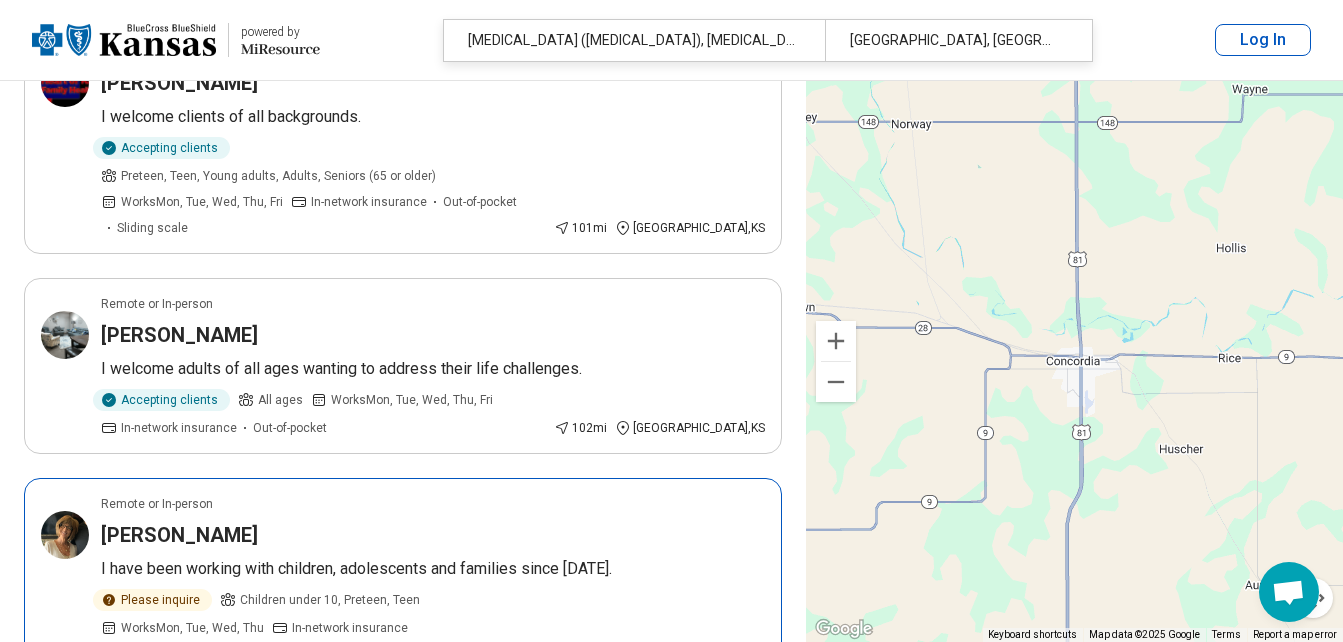 click on "Deborah Robinson" at bounding box center [179, 535] 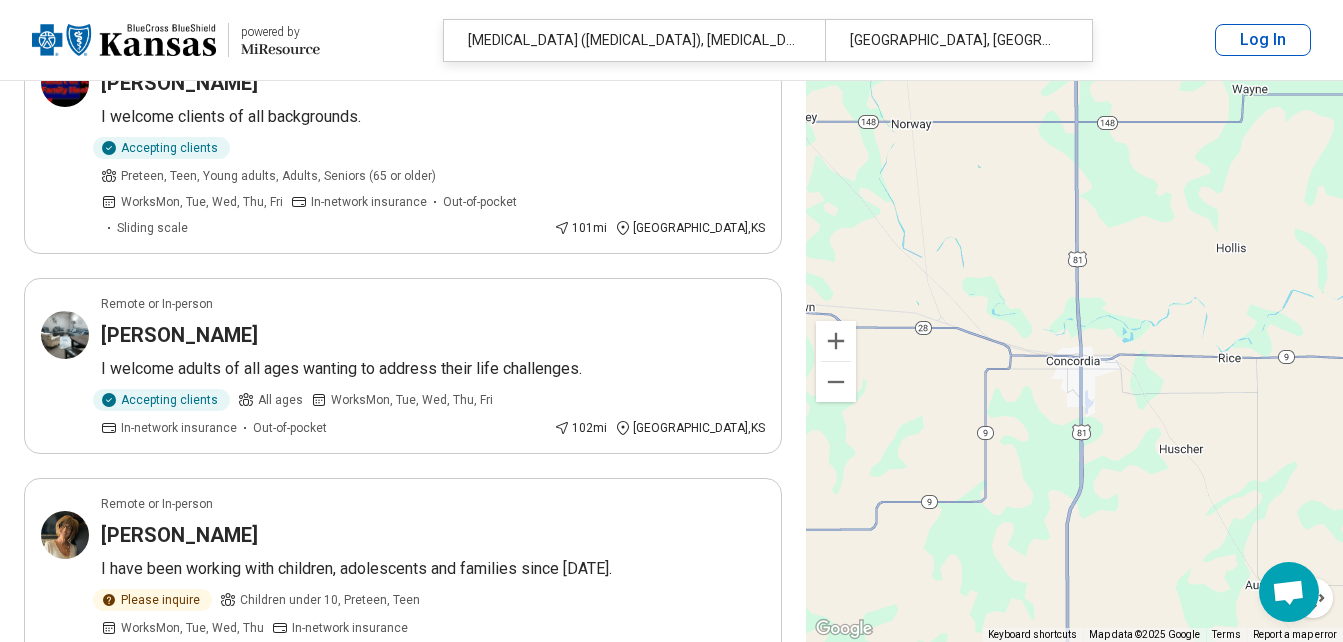 click 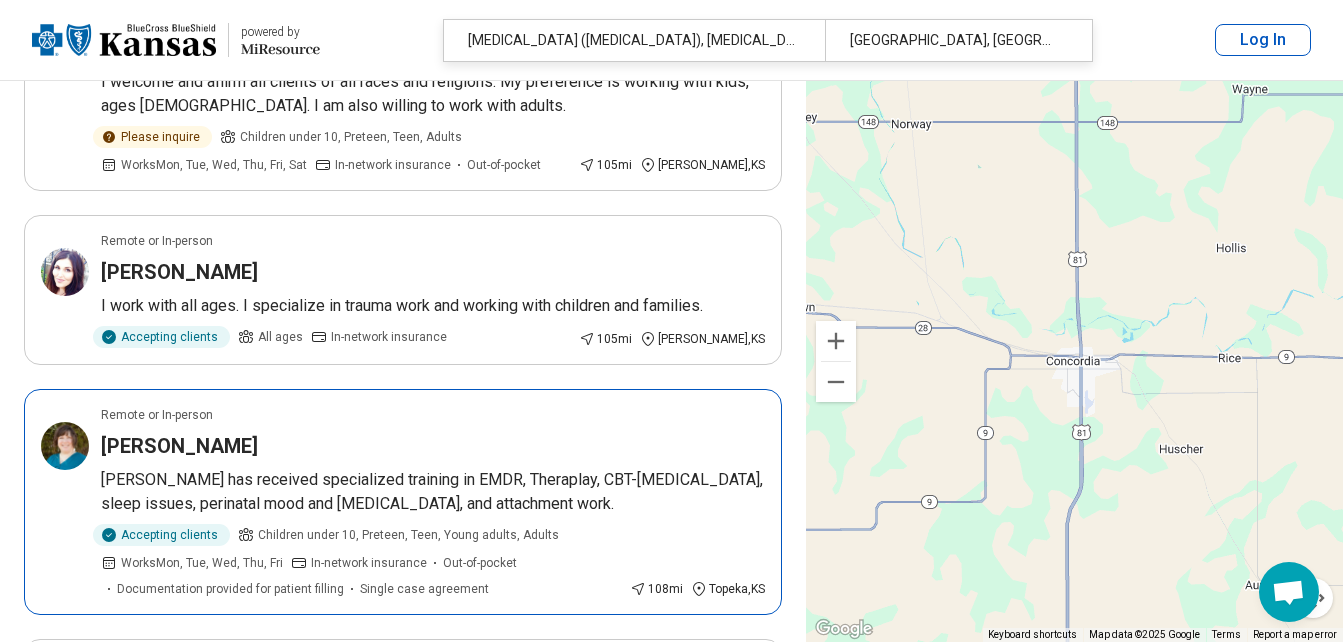 scroll, scrollTop: 280, scrollLeft: 0, axis: vertical 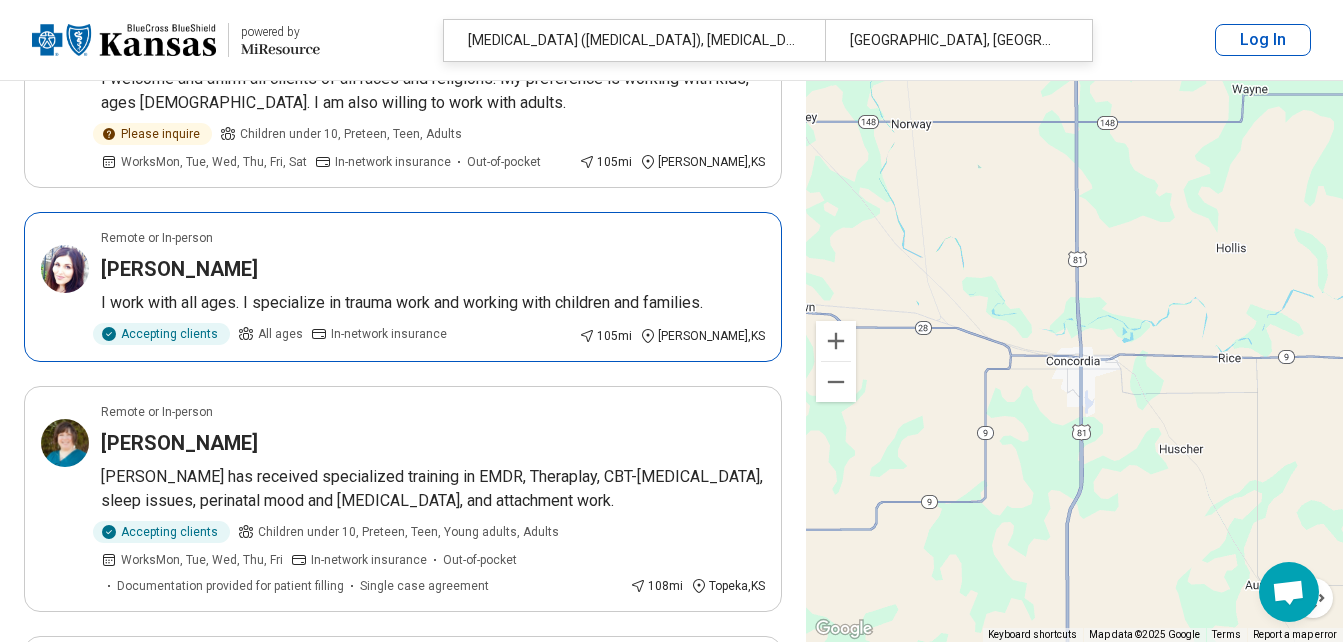 click on "Rebeca Sandoval" at bounding box center [179, 269] 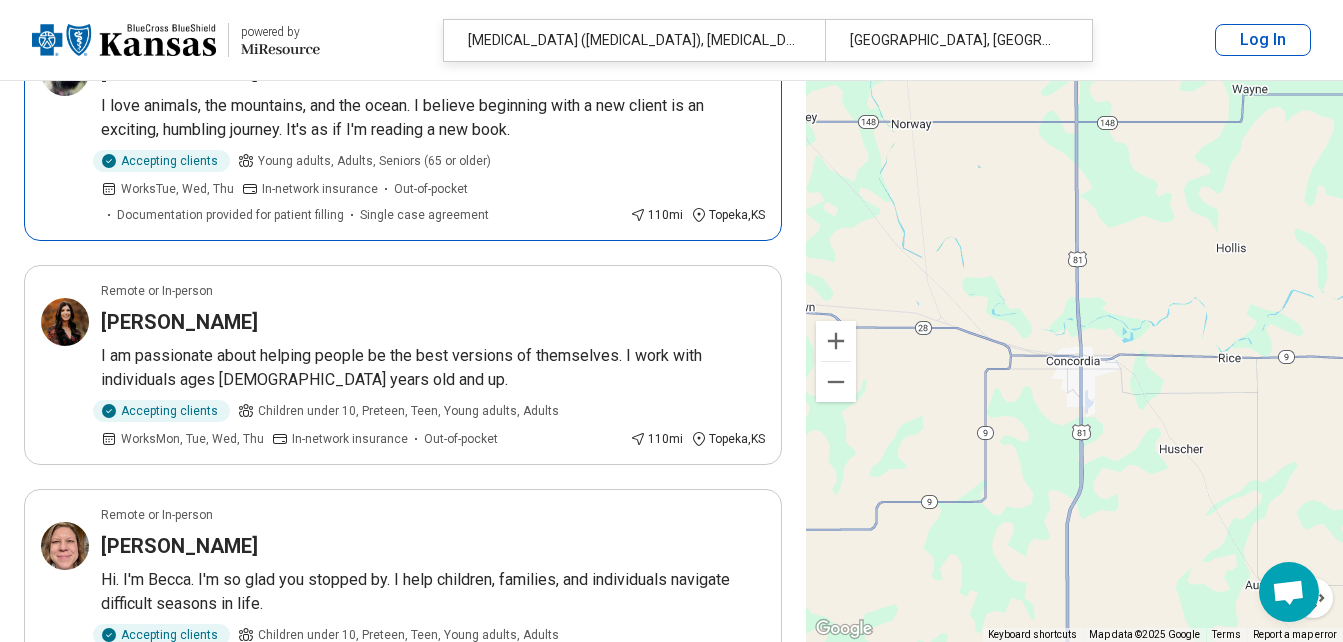 scroll, scrollTop: 2320, scrollLeft: 0, axis: vertical 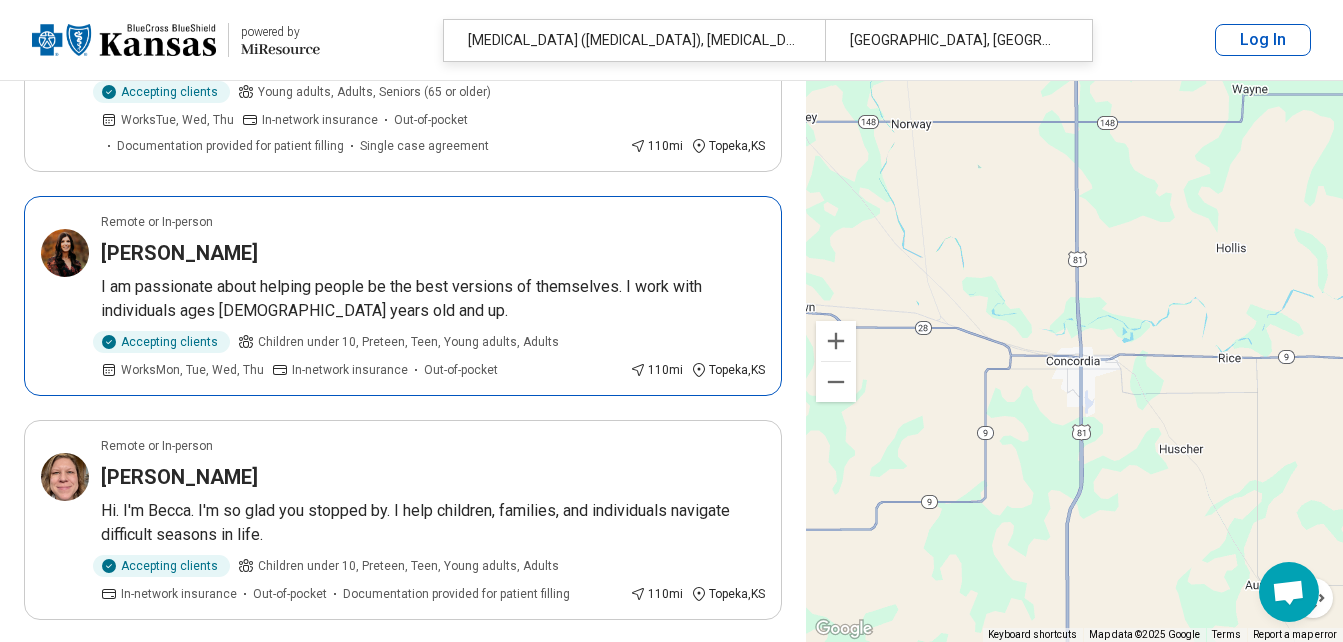 click on "Jill Blake" at bounding box center [179, 253] 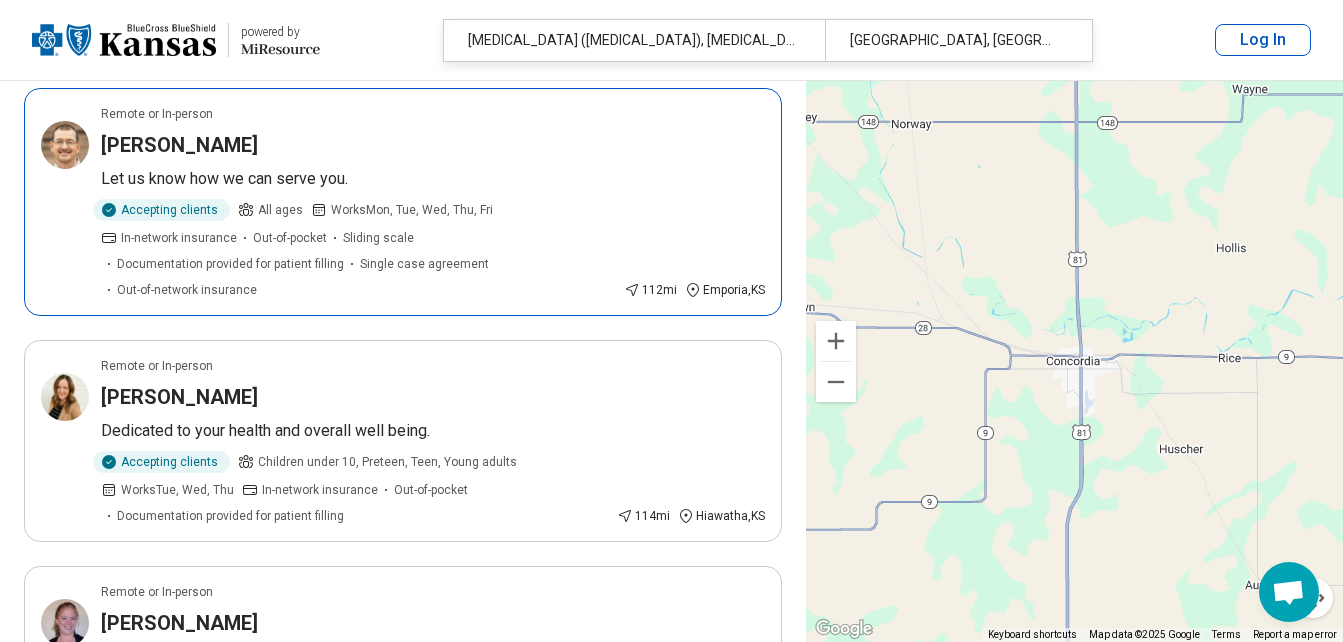 scroll, scrollTop: 3920, scrollLeft: 0, axis: vertical 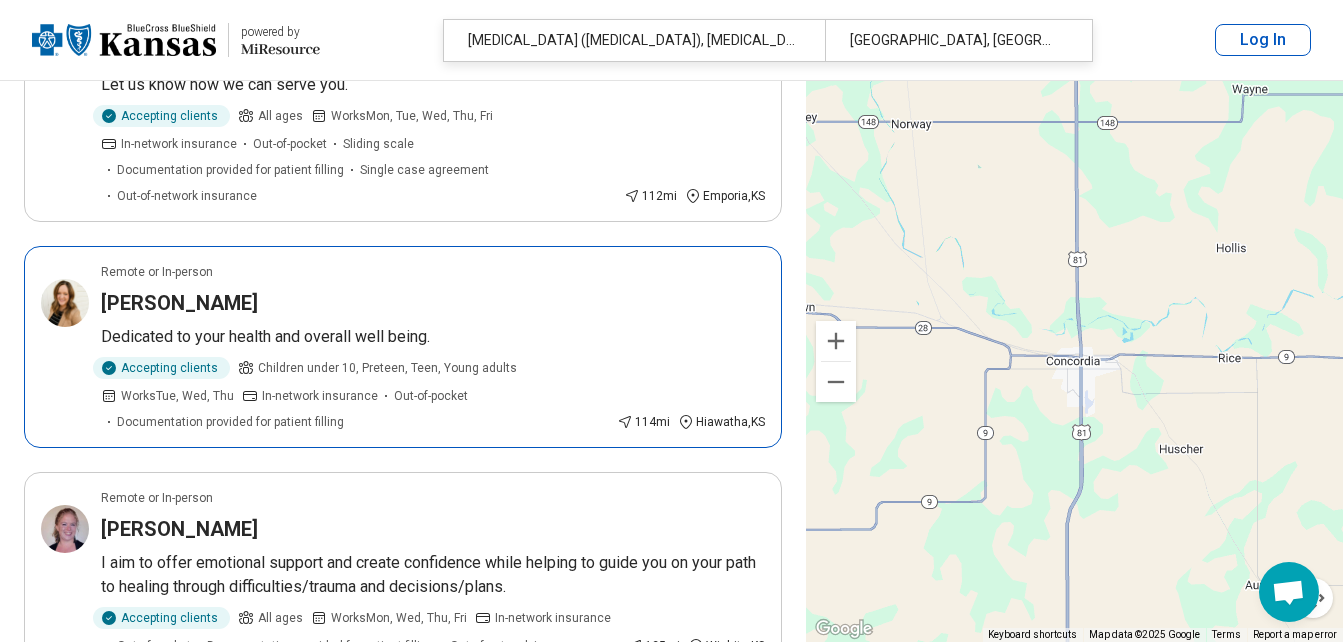 click on "Blair Geiger" at bounding box center (179, 303) 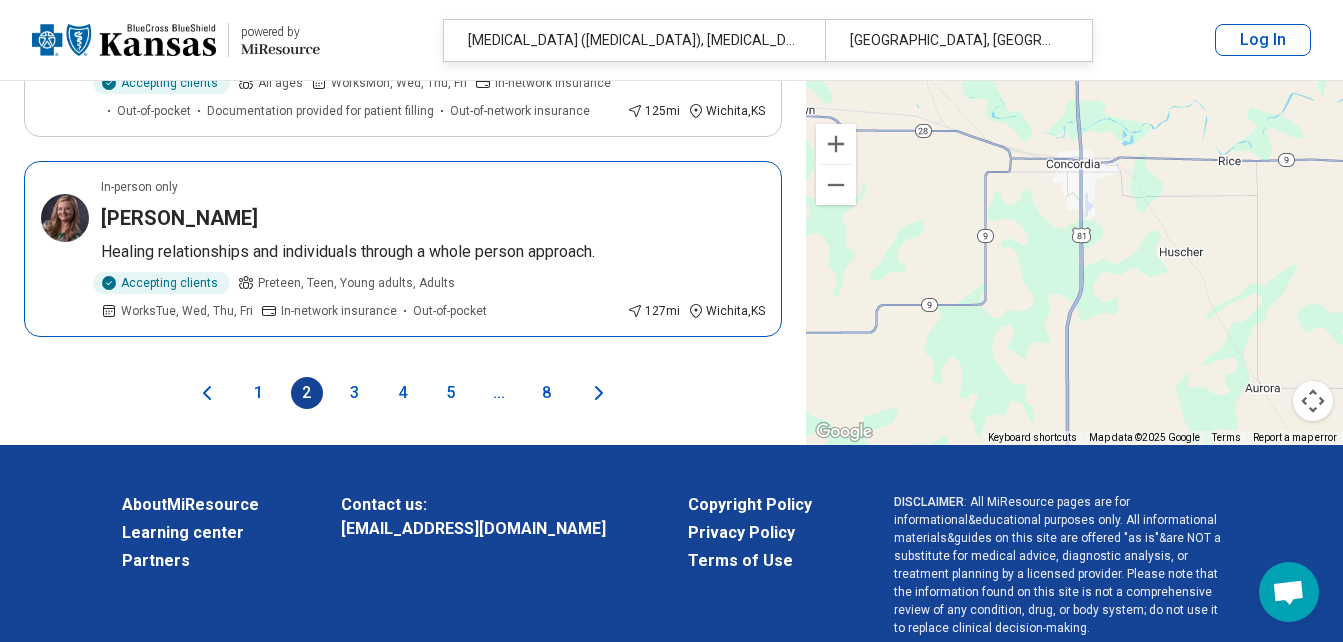 scroll, scrollTop: 4480, scrollLeft: 0, axis: vertical 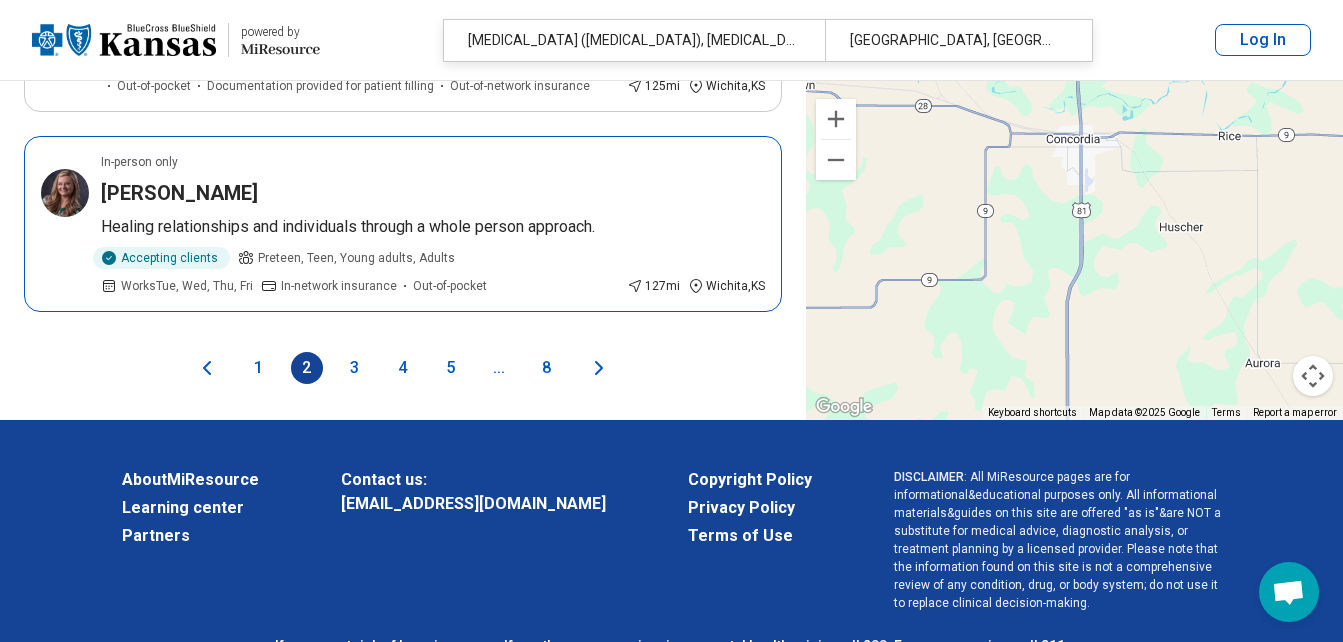 click on "Courtney Cantrell" at bounding box center (179, 193) 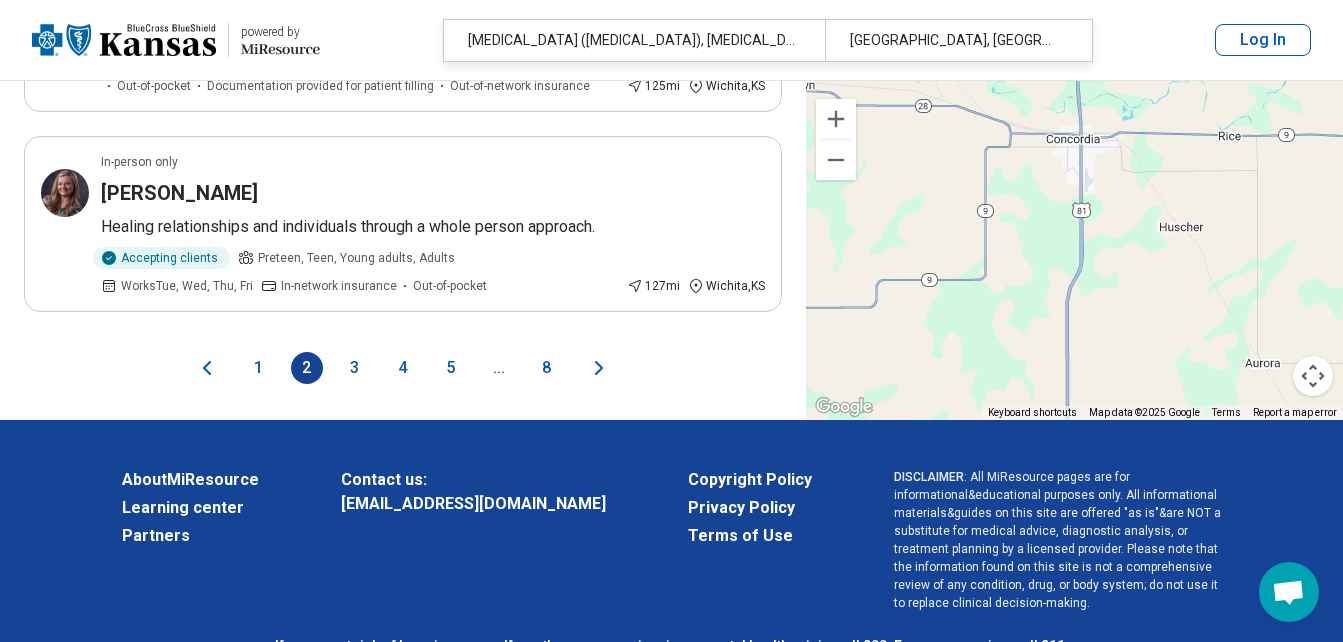 click 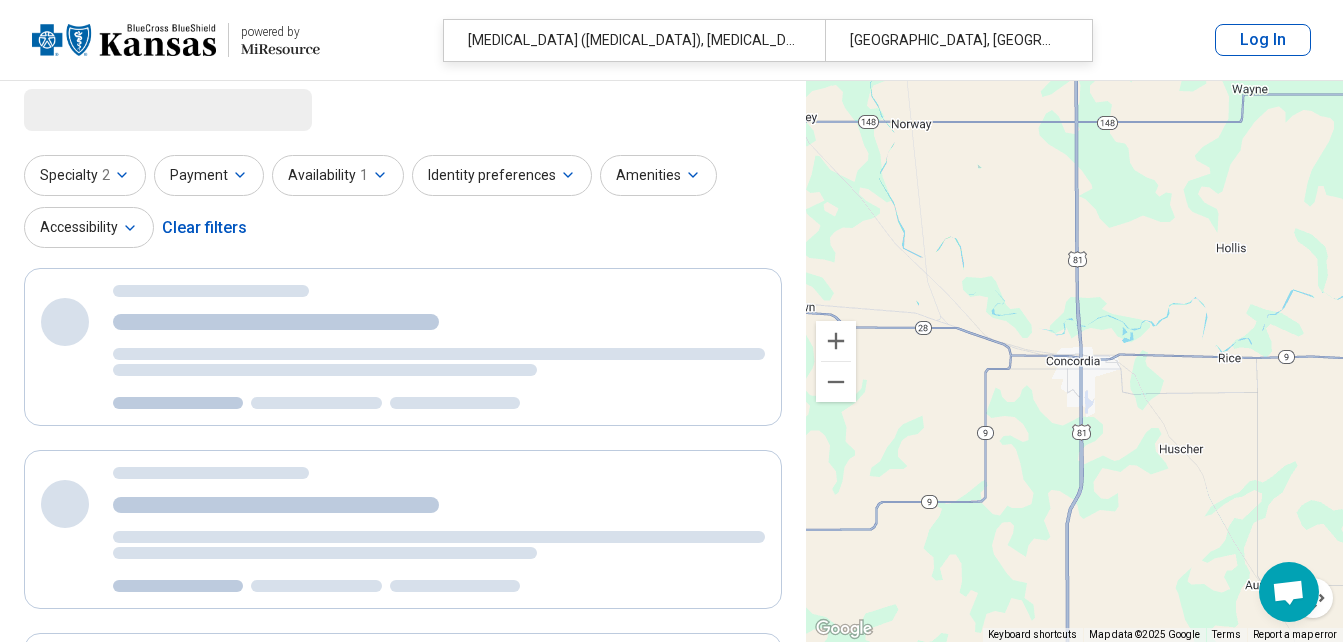scroll, scrollTop: 0, scrollLeft: 0, axis: both 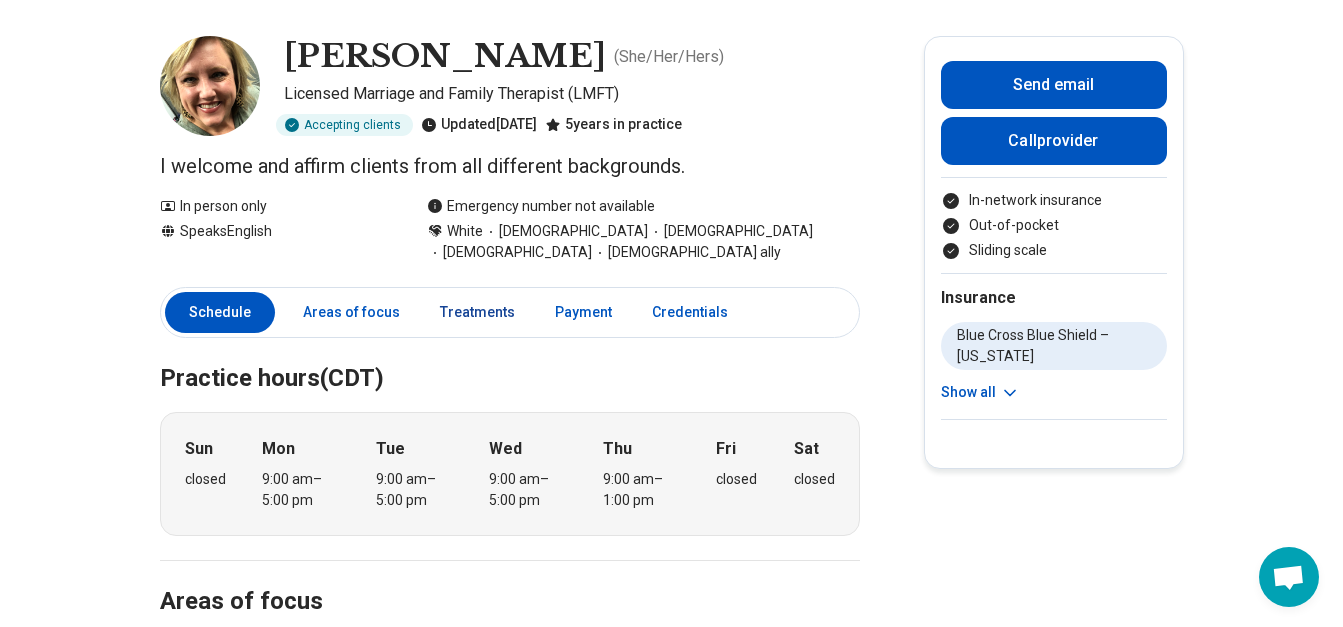 click on "Treatments" at bounding box center [477, 312] 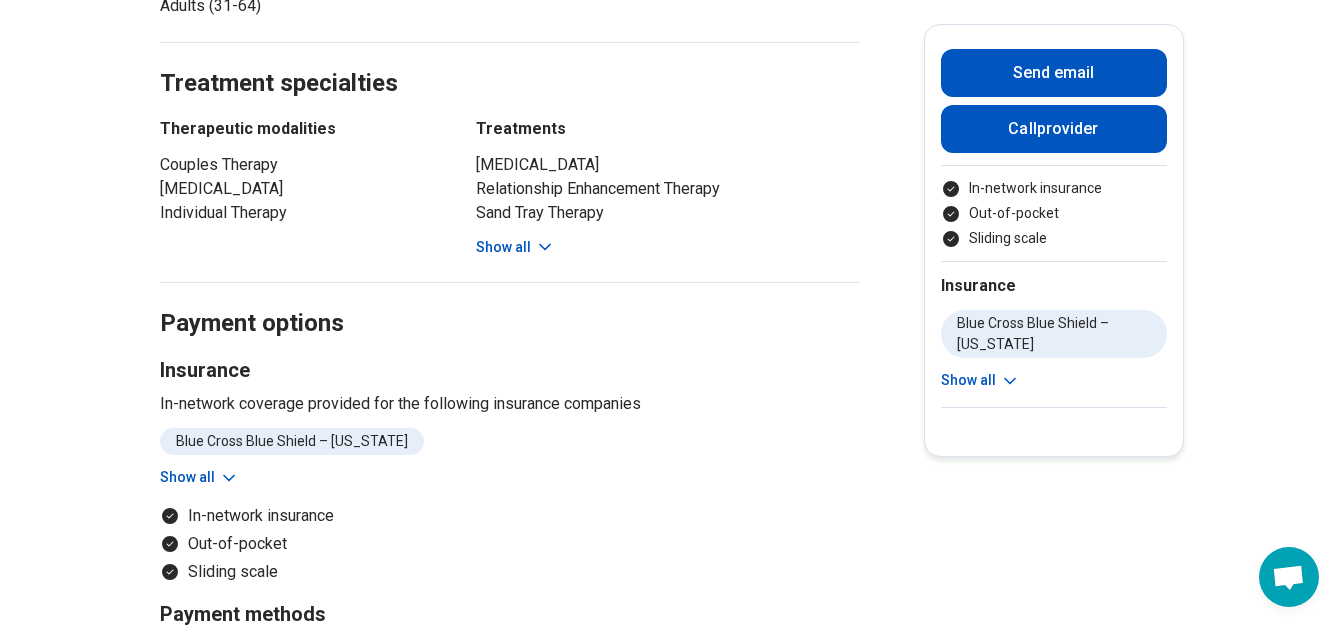 scroll, scrollTop: 926, scrollLeft: 0, axis: vertical 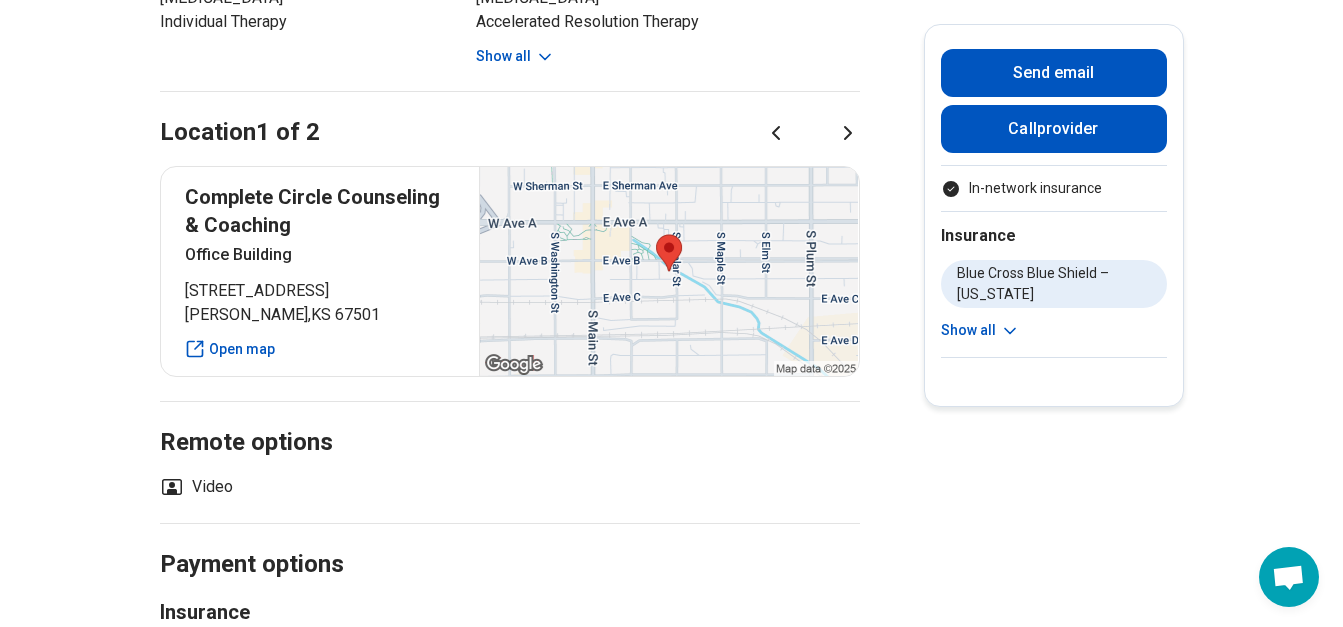 click 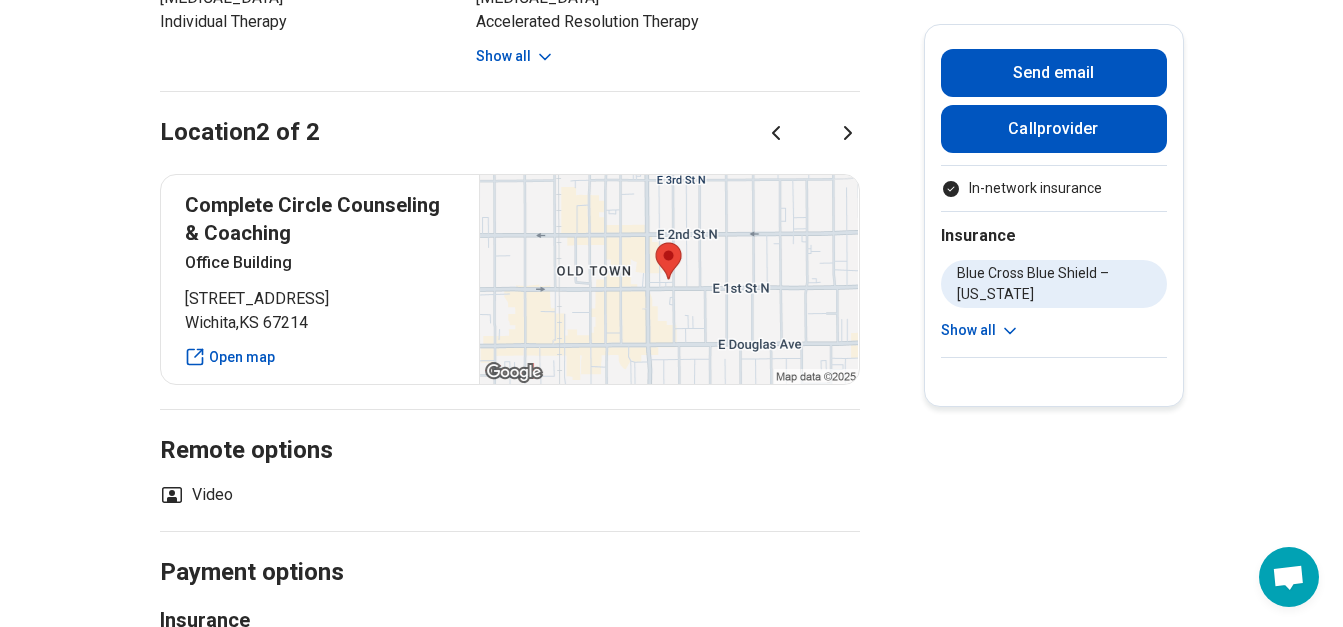 click 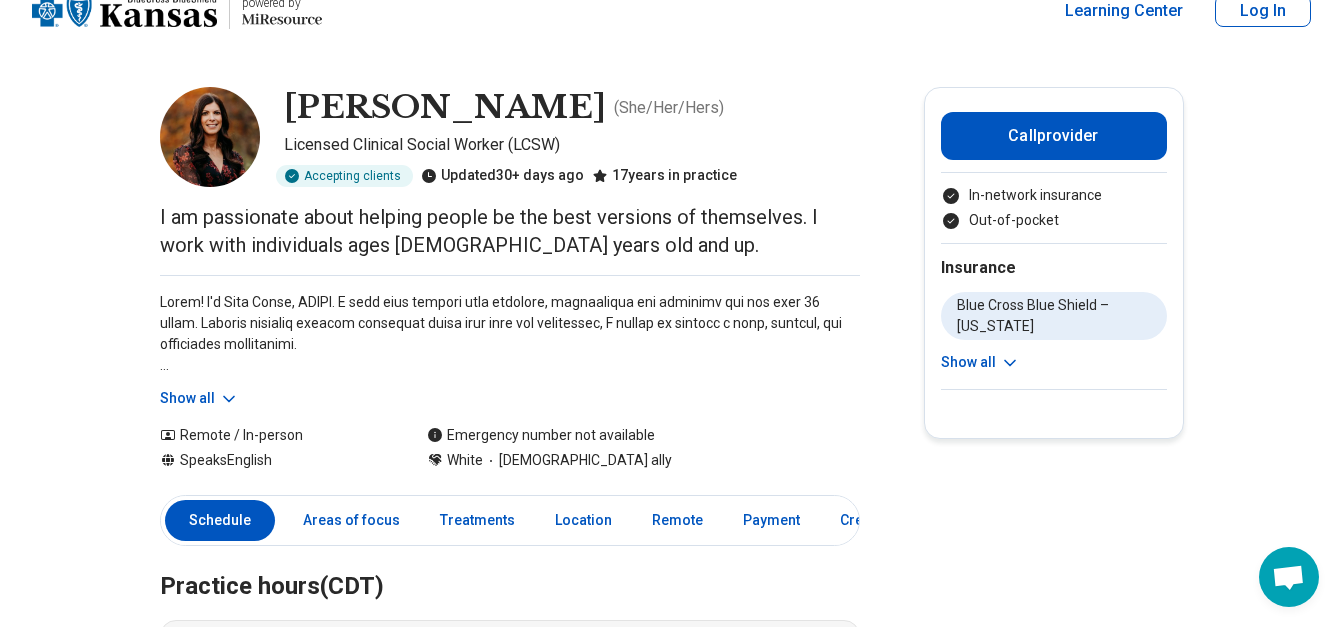 scroll, scrollTop: 0, scrollLeft: 0, axis: both 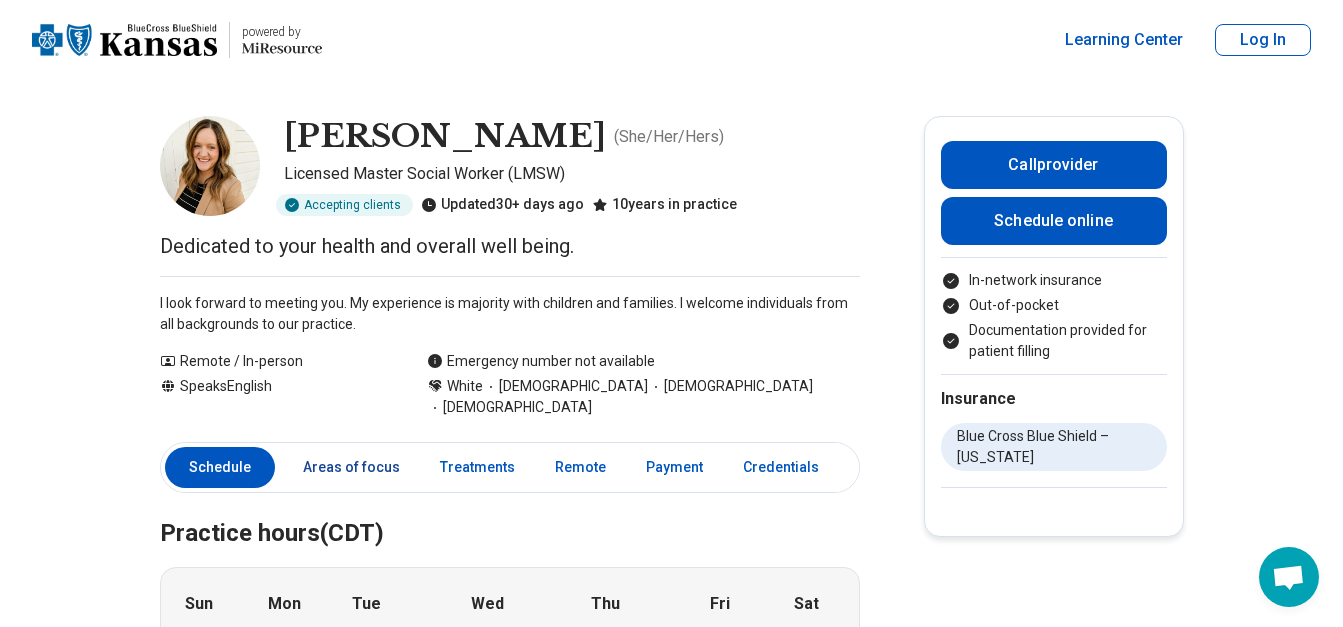 click on "Areas of focus" at bounding box center (351, 467) 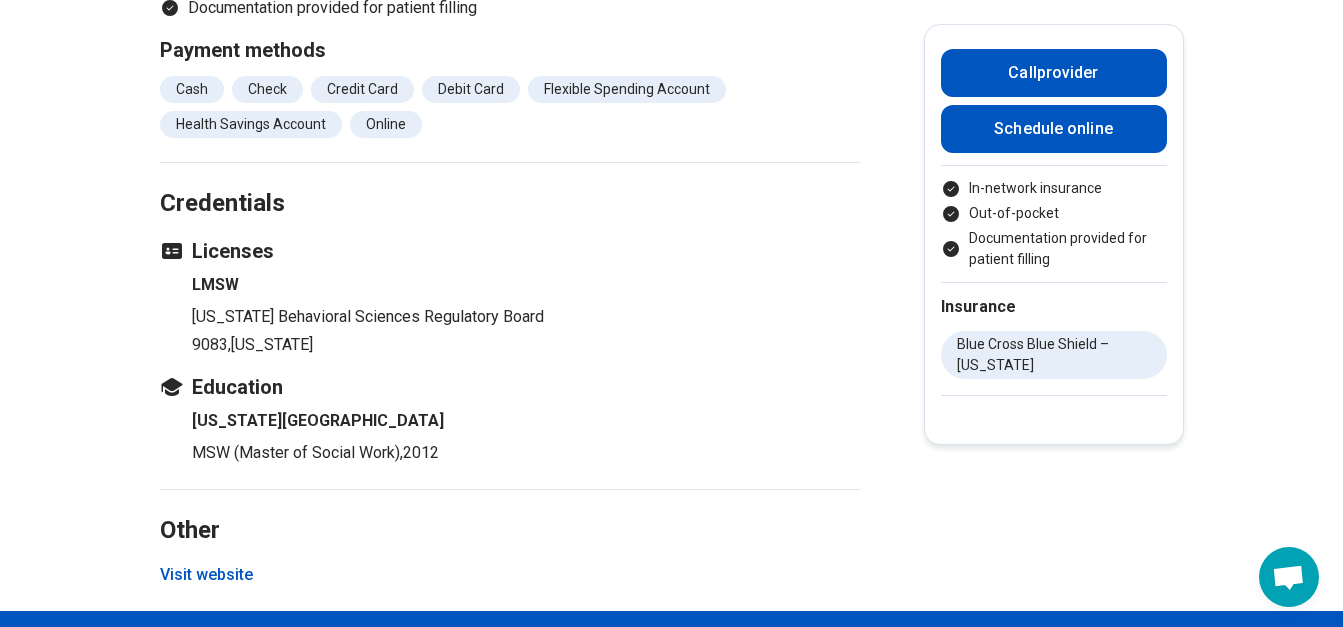 scroll, scrollTop: 1751, scrollLeft: 0, axis: vertical 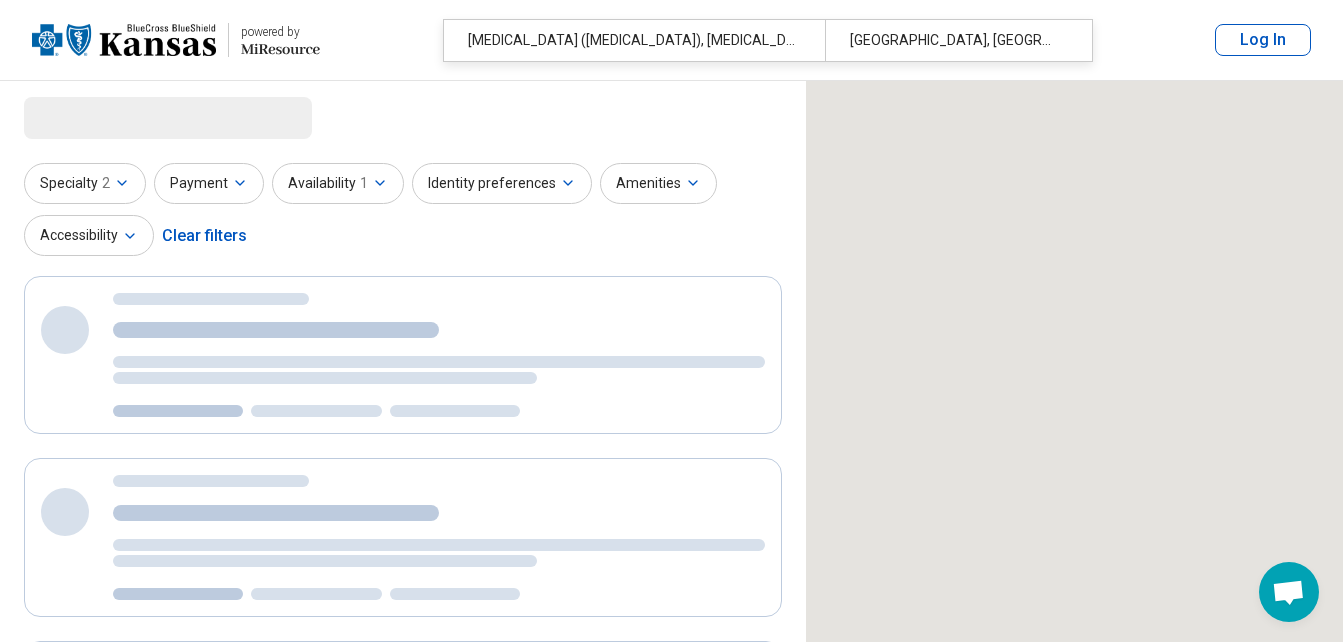 select on "***" 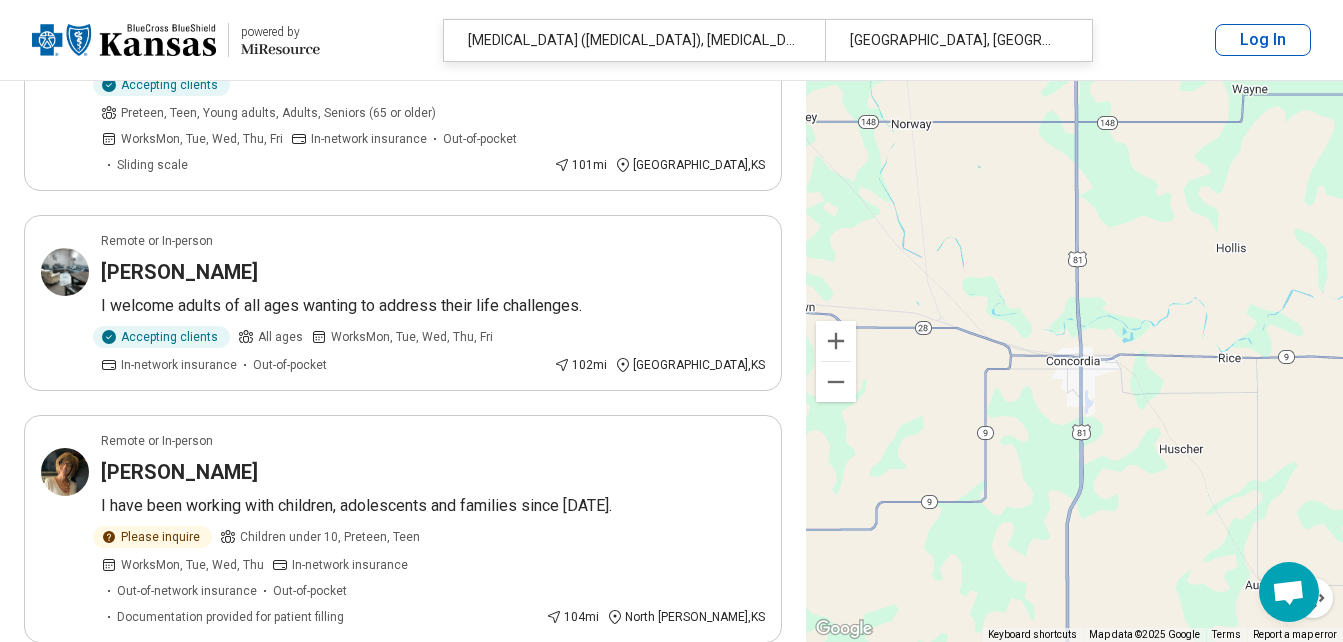 scroll, scrollTop: 4240, scrollLeft: 0, axis: vertical 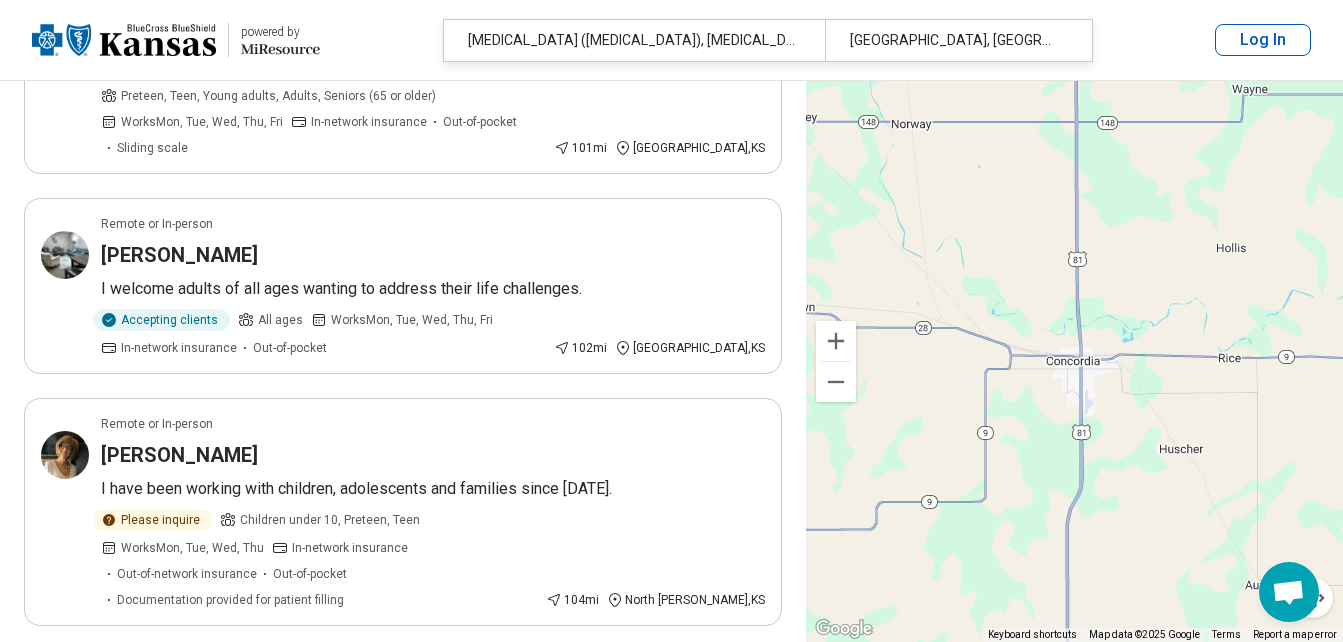 click on "3" at bounding box center [355, 682] 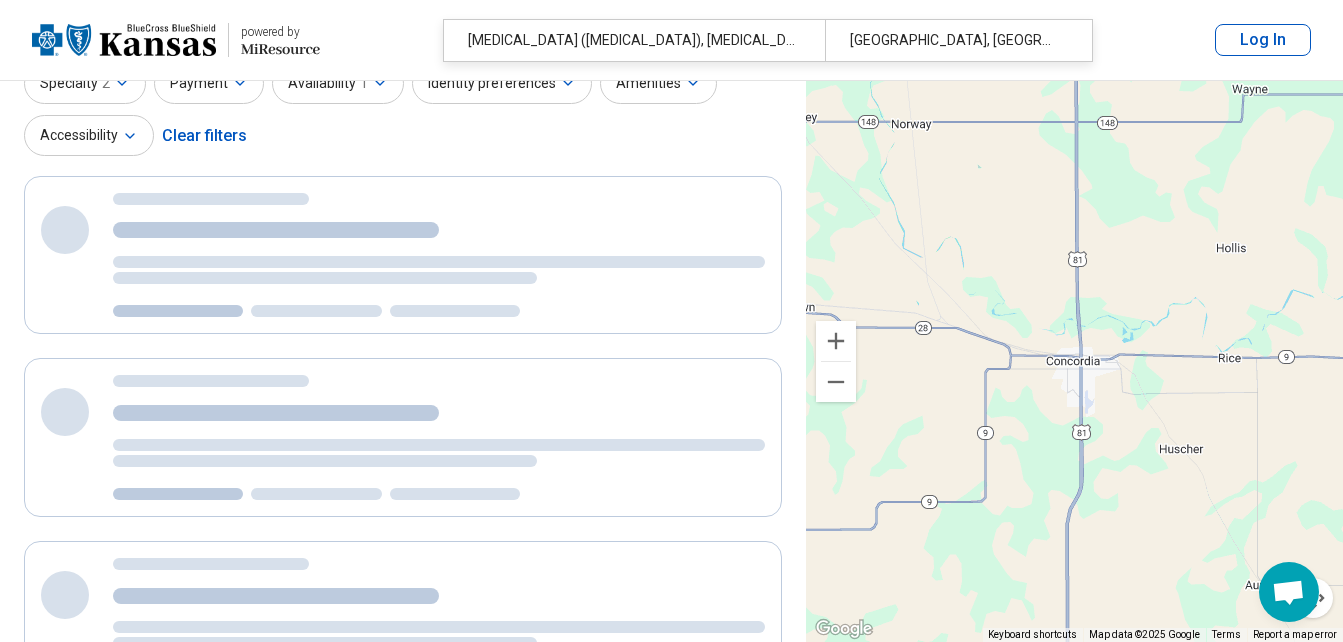 scroll, scrollTop: 0, scrollLeft: 0, axis: both 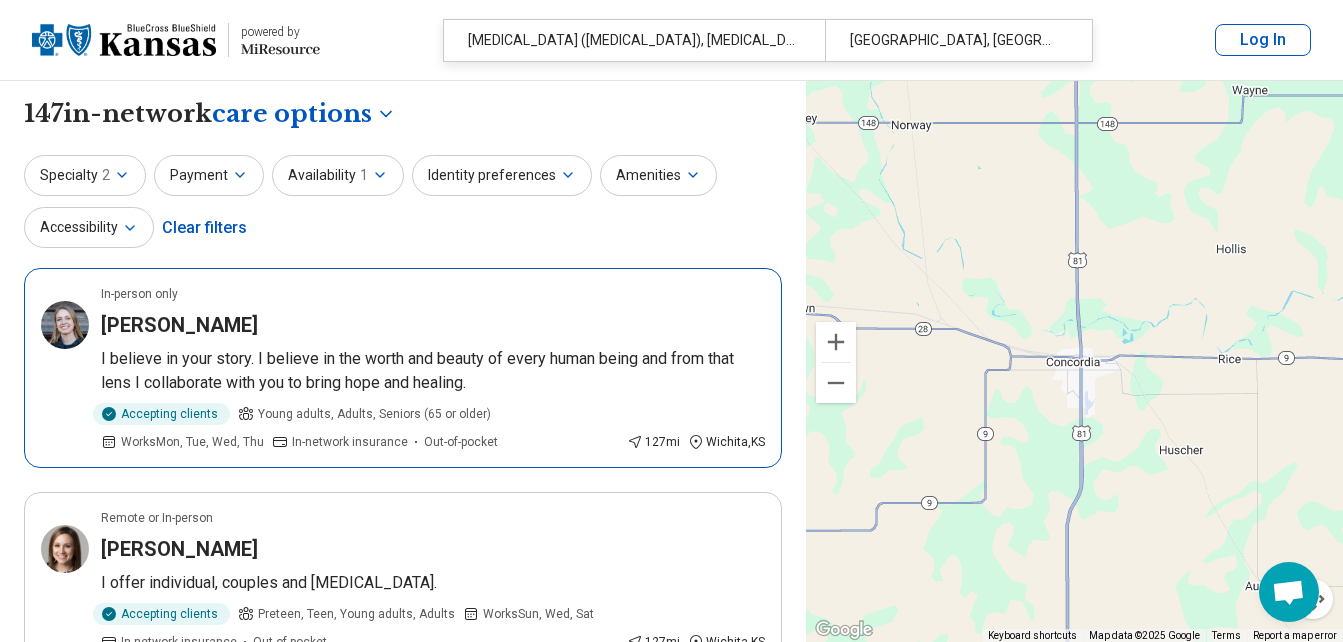 click on "Kaete Morgan" at bounding box center (179, 325) 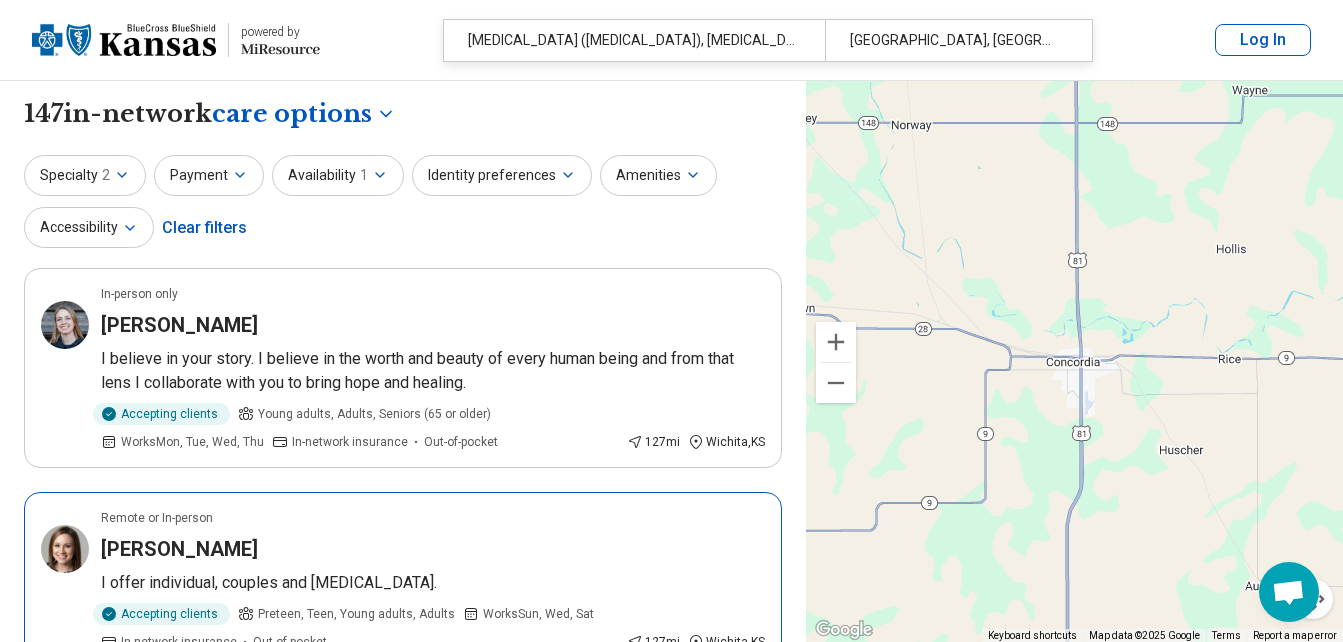 click on "Carly Wills" at bounding box center [179, 549] 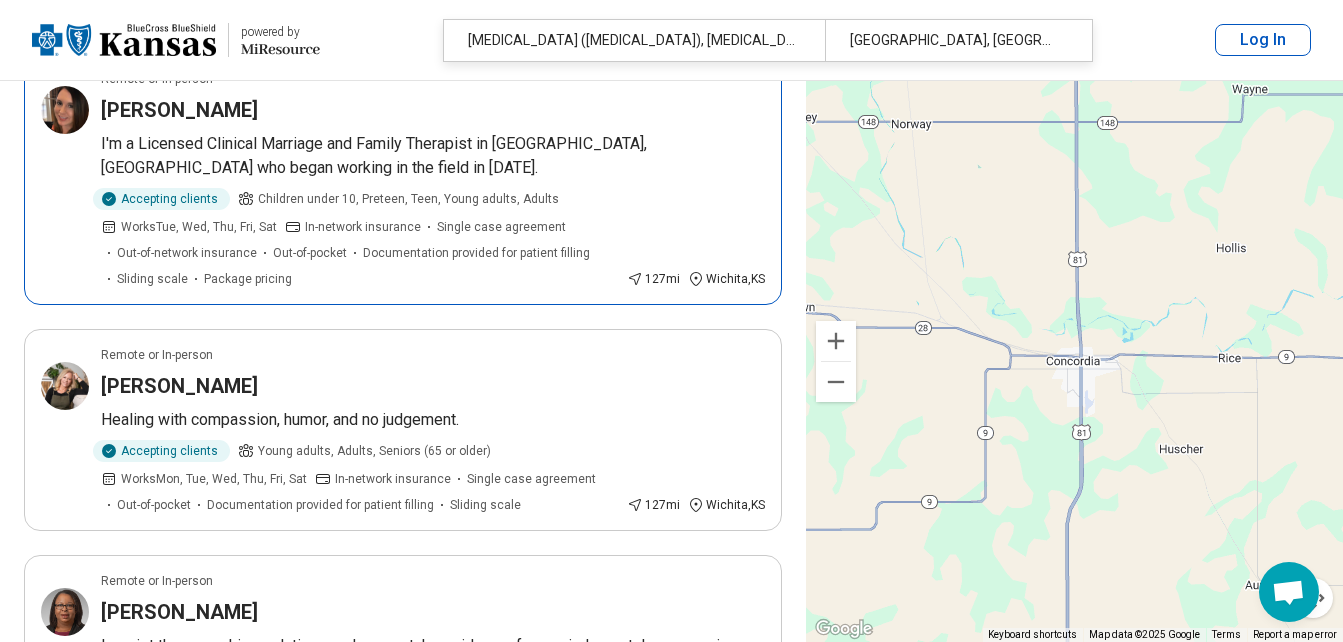 scroll, scrollTop: 640, scrollLeft: 0, axis: vertical 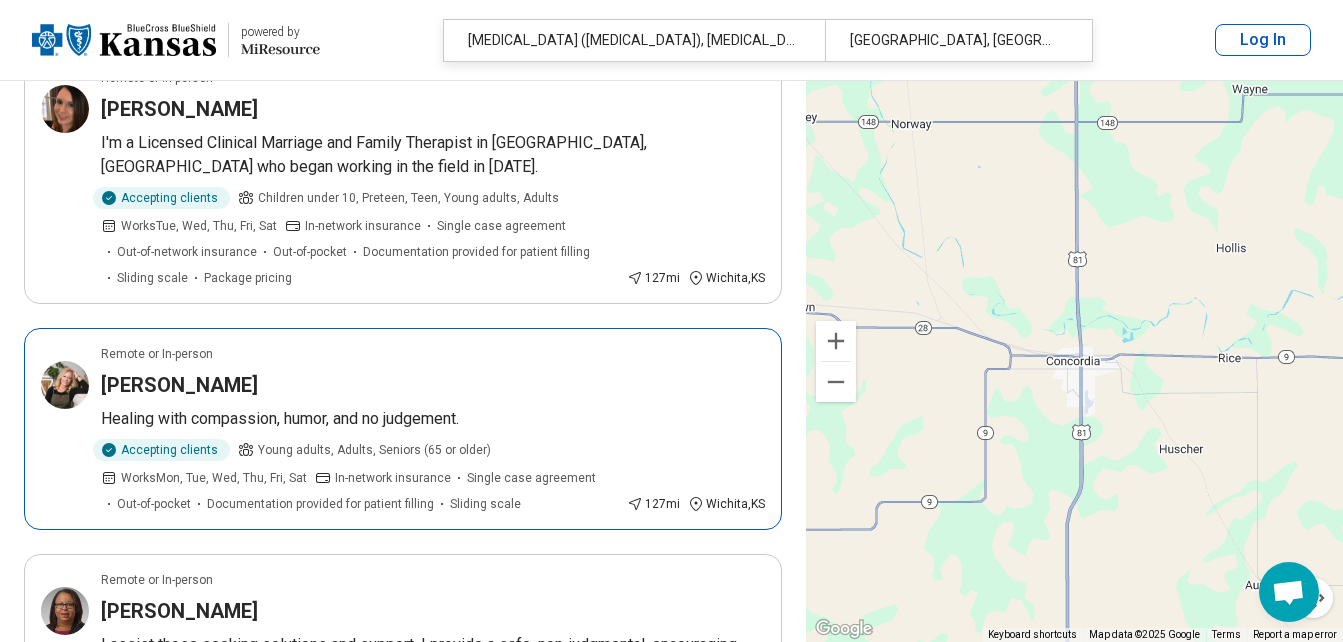 click on "Karren Sutton Skelton" at bounding box center (179, 385) 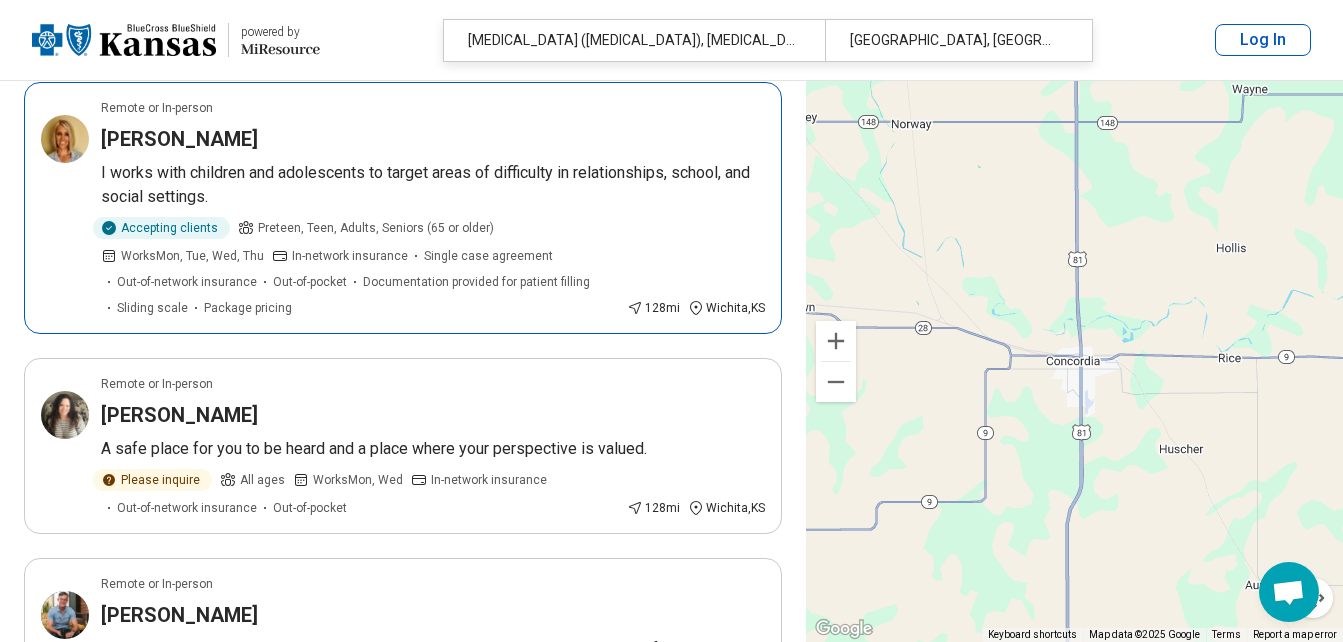 scroll, scrollTop: 1520, scrollLeft: 0, axis: vertical 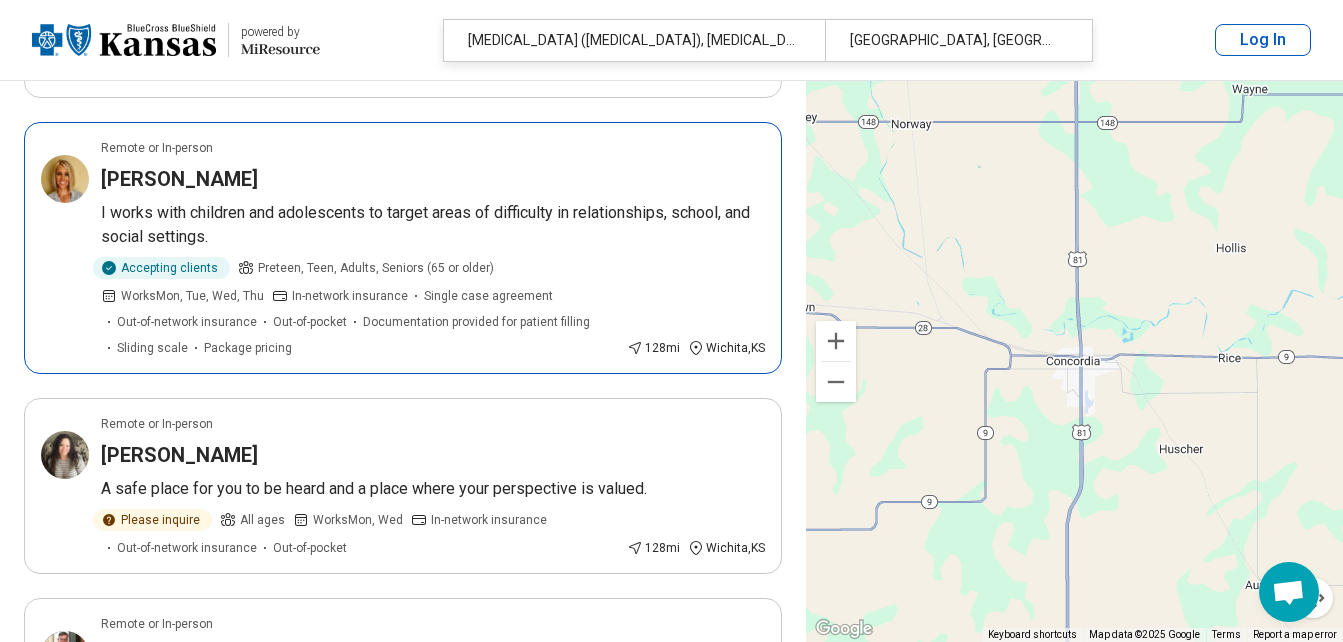 click on "Heather Zogleman" at bounding box center [179, 179] 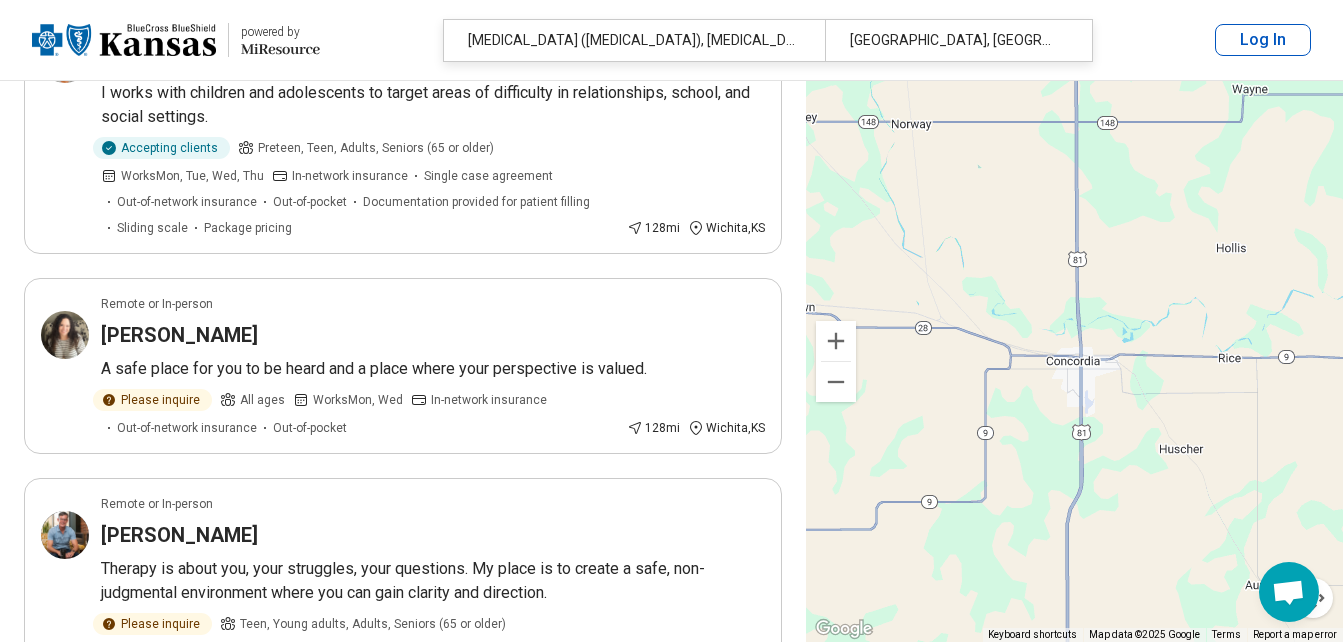 scroll, scrollTop: 1680, scrollLeft: 0, axis: vertical 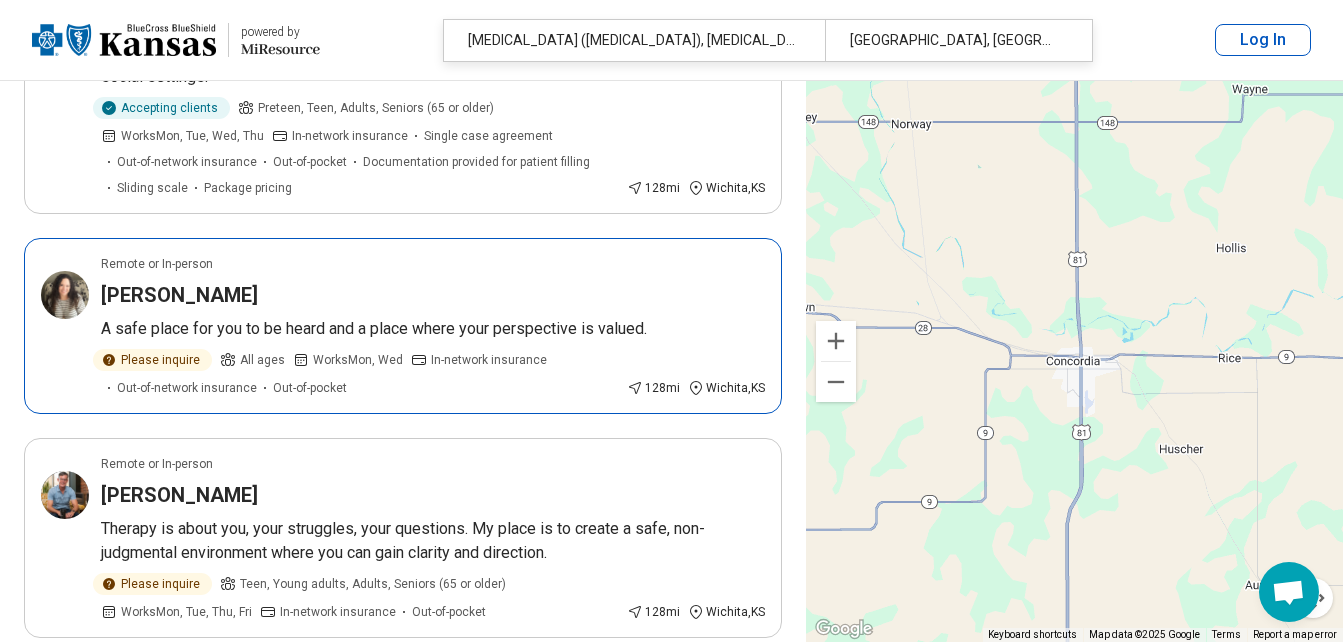 click on "Melissa Courter" at bounding box center (179, 295) 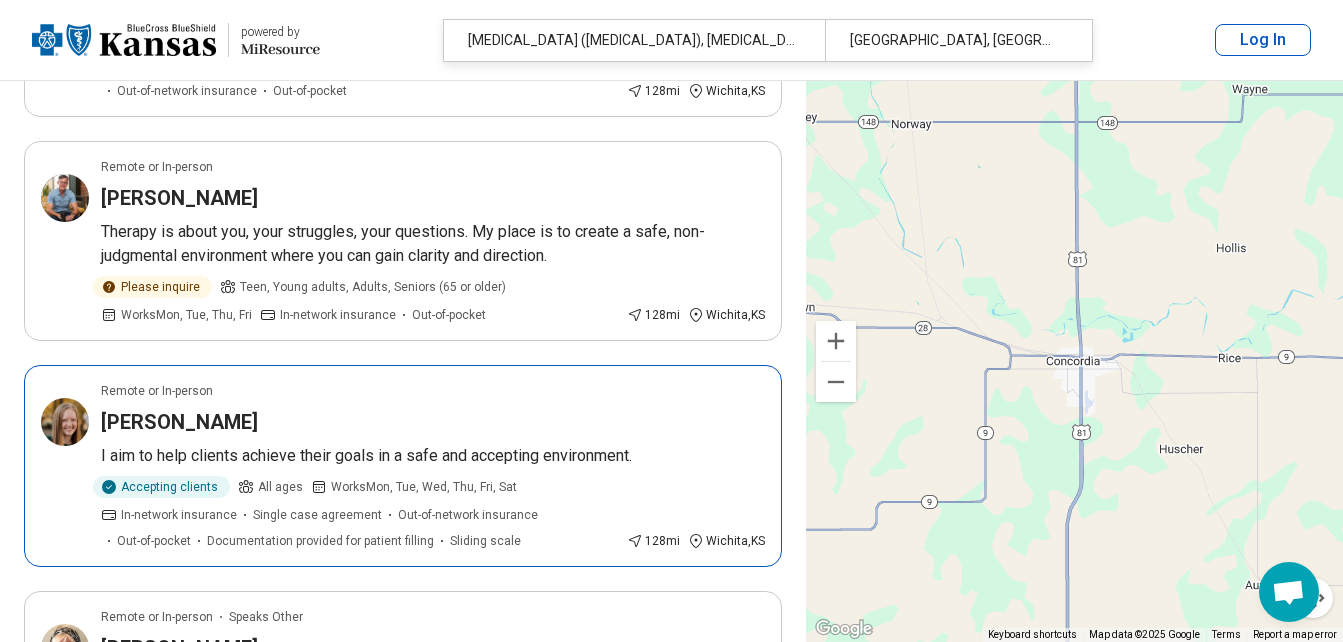 scroll, scrollTop: 2120, scrollLeft: 0, axis: vertical 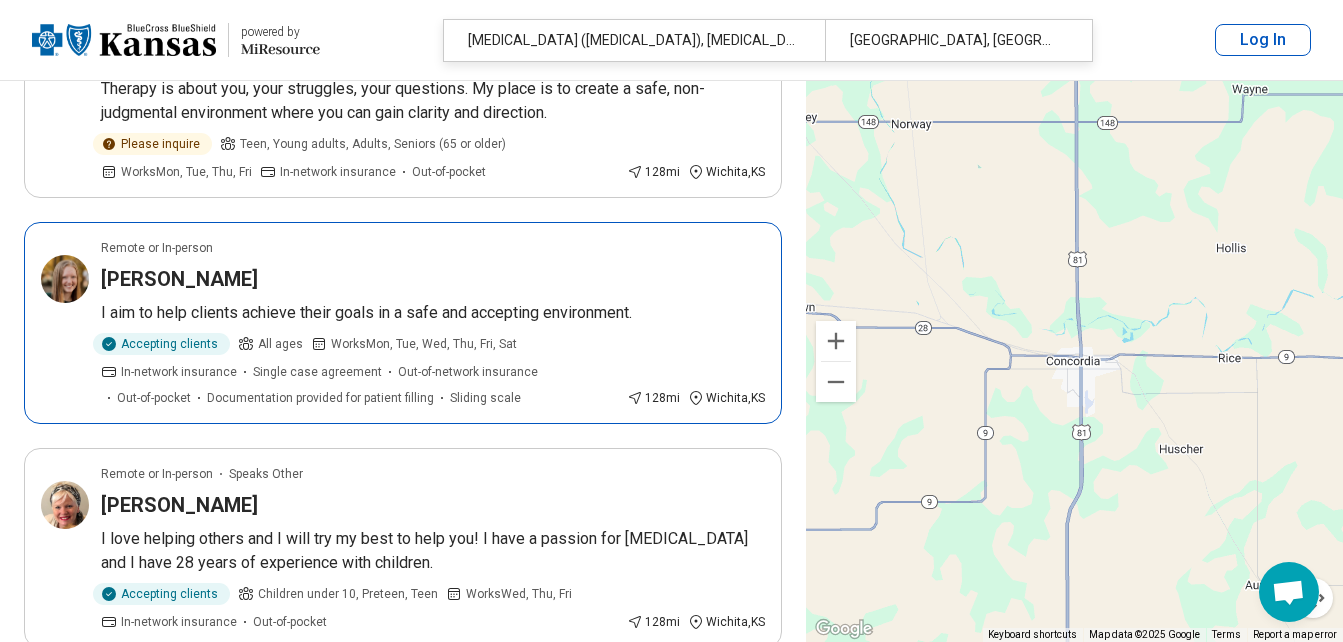click on "Ashley Holmstedt" at bounding box center [179, 279] 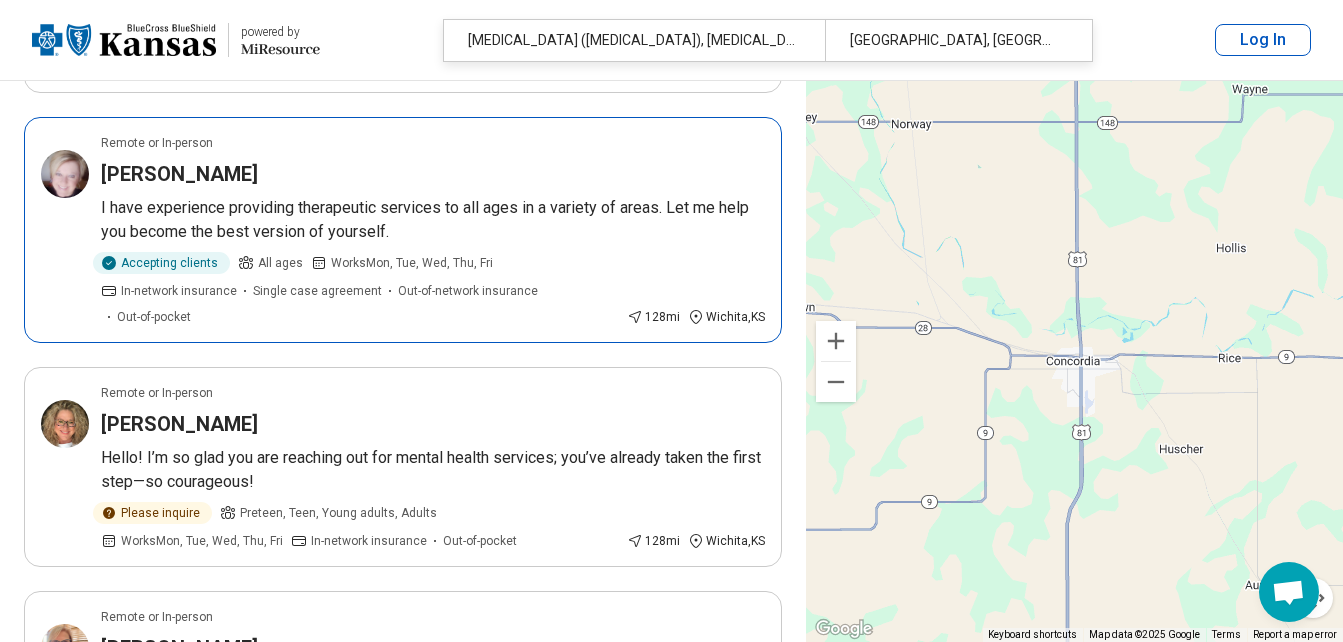 scroll, scrollTop: 2680, scrollLeft: 0, axis: vertical 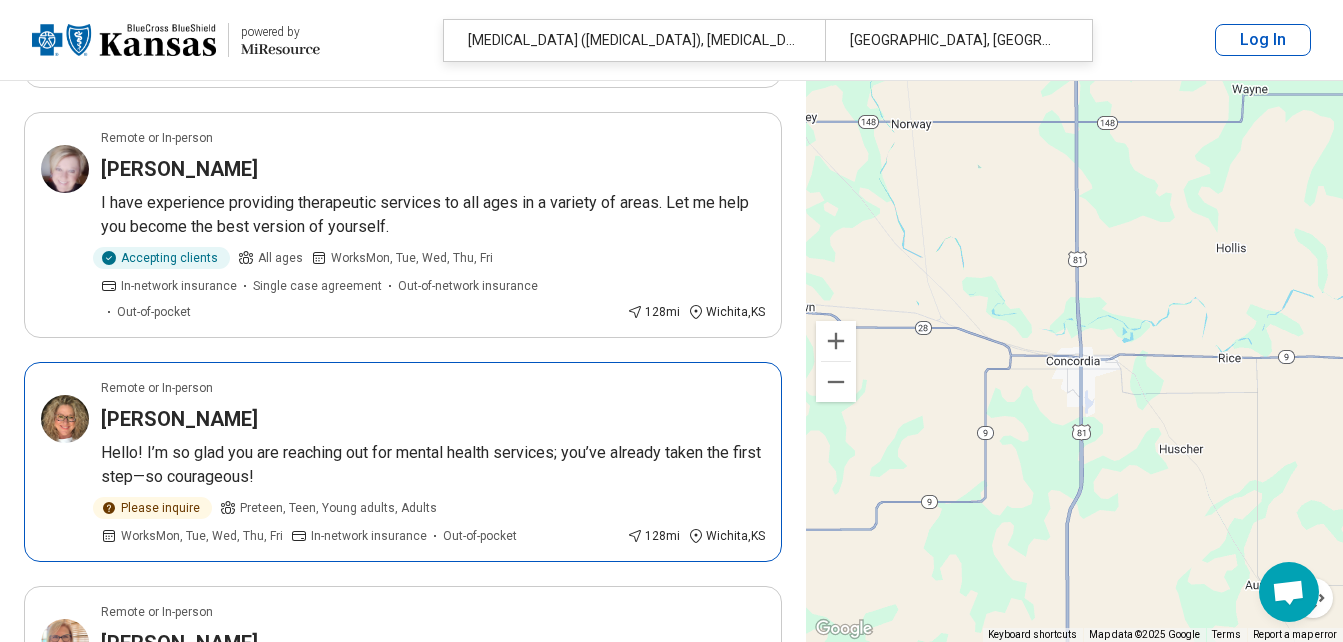 click on "[PERSON_NAME]" at bounding box center (179, 419) 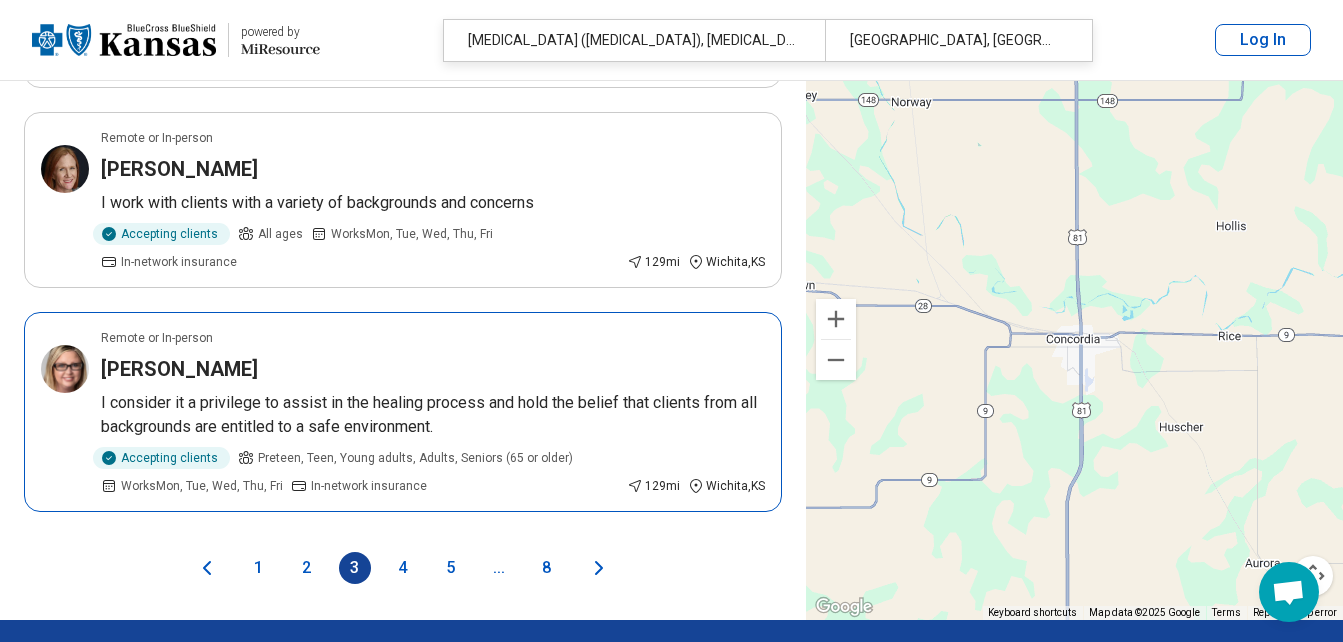 scroll, scrollTop: 4320, scrollLeft: 0, axis: vertical 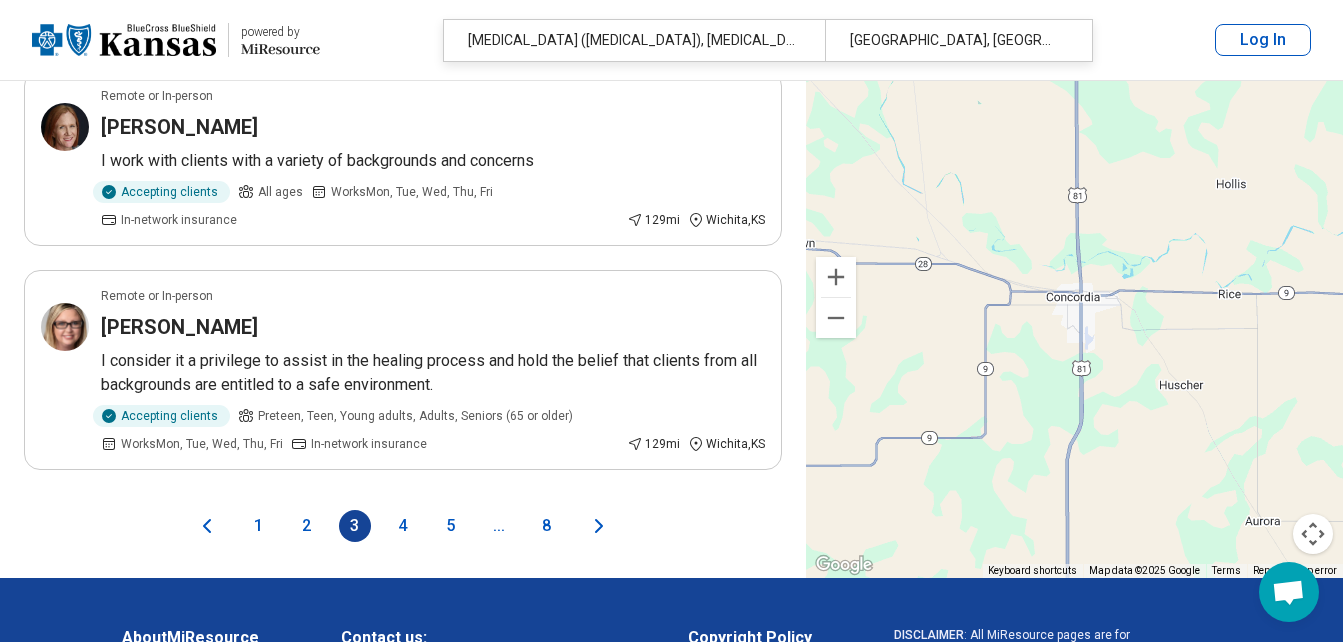 click 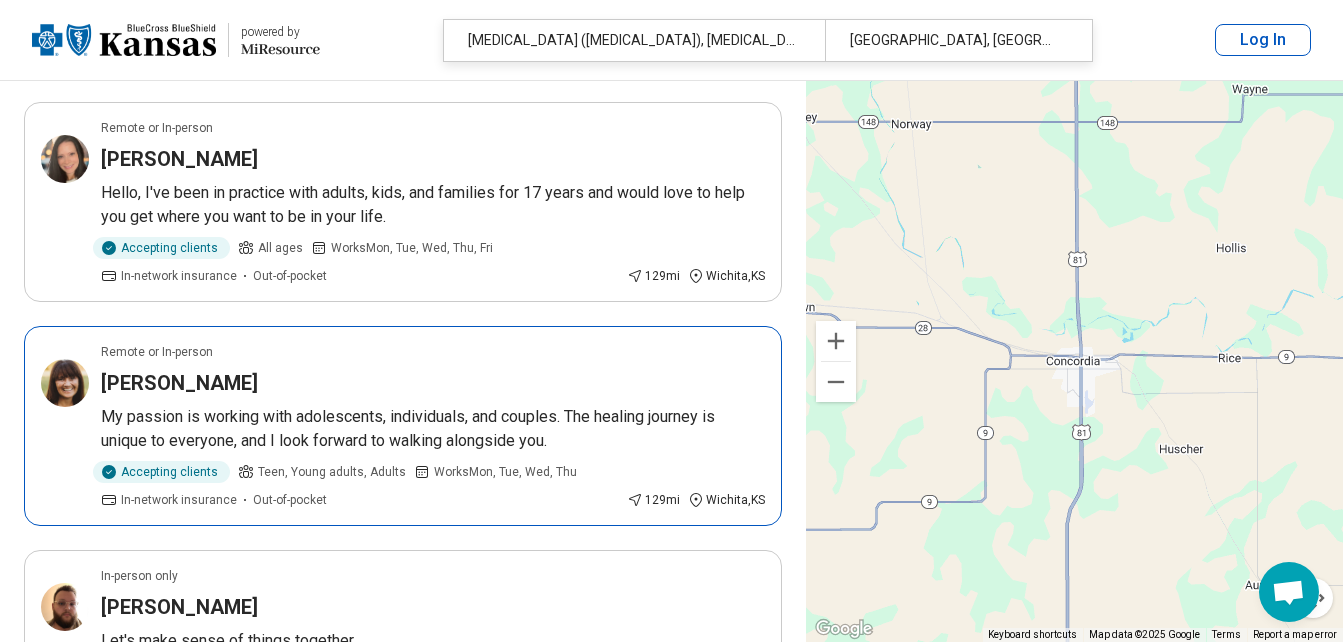 scroll, scrollTop: 1160, scrollLeft: 0, axis: vertical 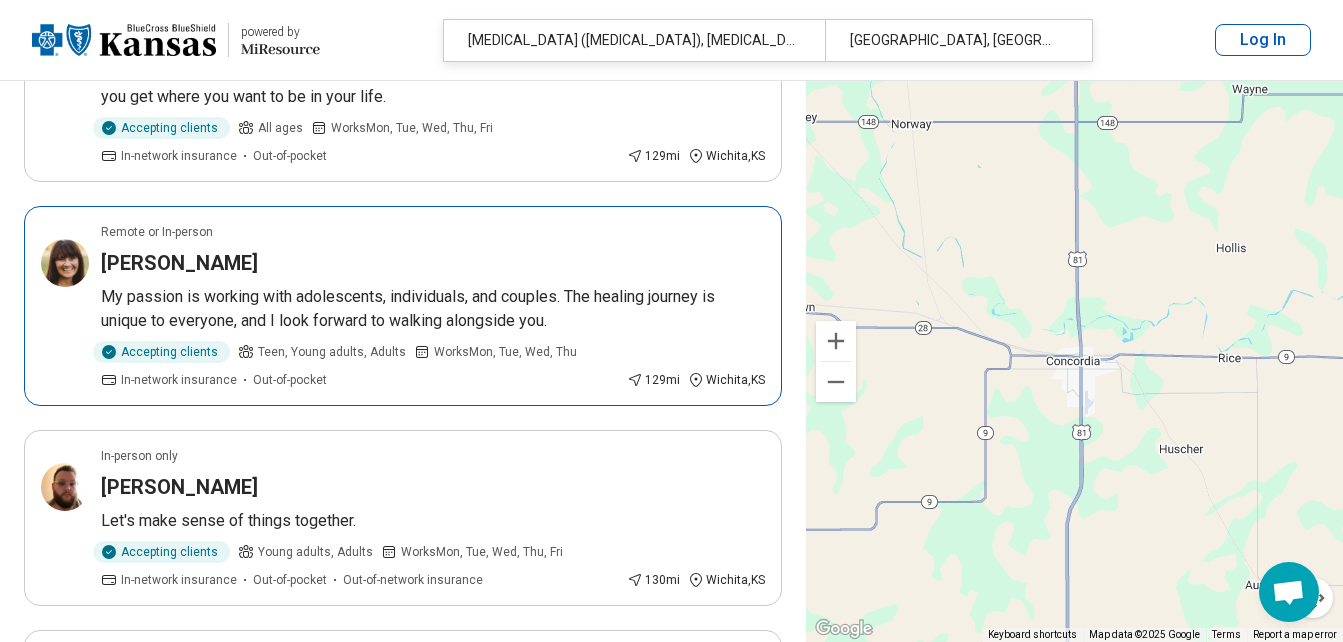 click on "Jacqueline Verbeck" at bounding box center [179, 263] 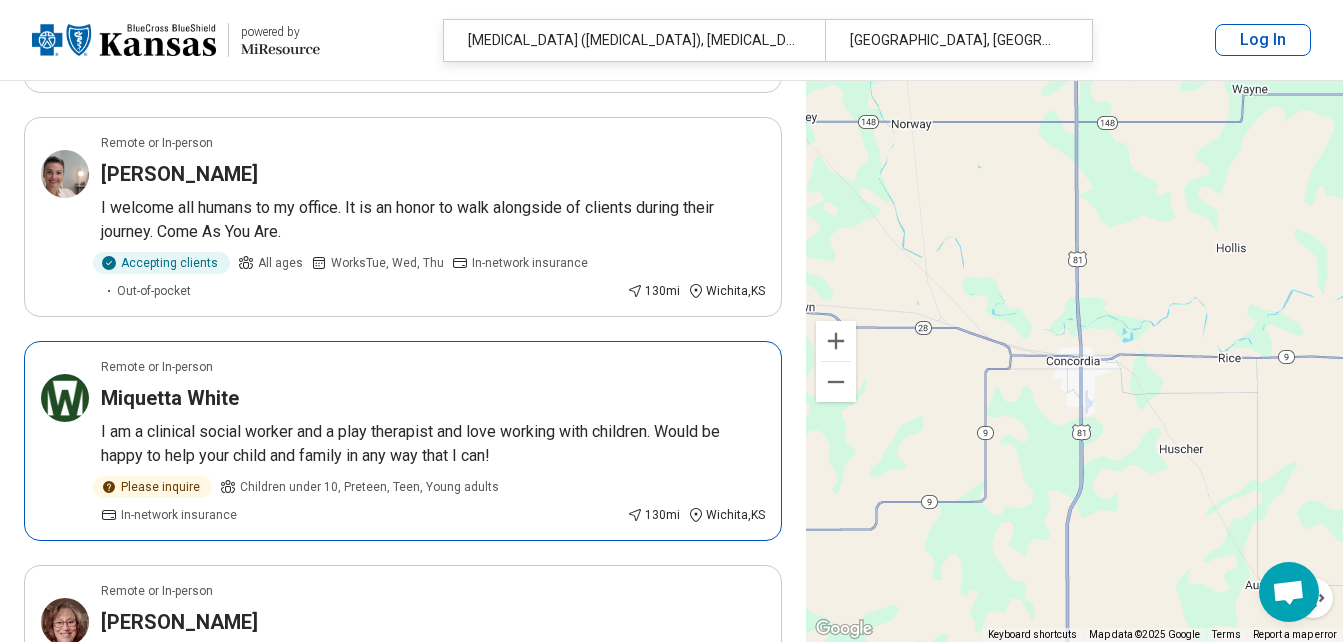 scroll, scrollTop: 2520, scrollLeft: 0, axis: vertical 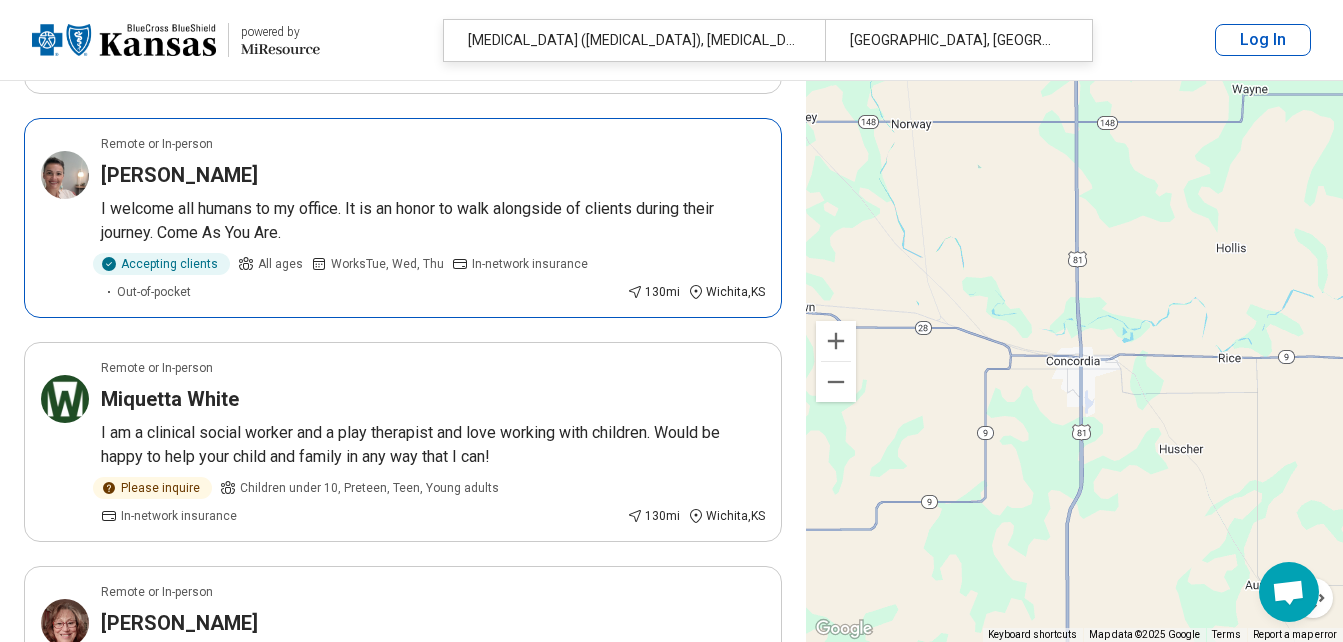 click on "Kimberly Nance" at bounding box center (179, 175) 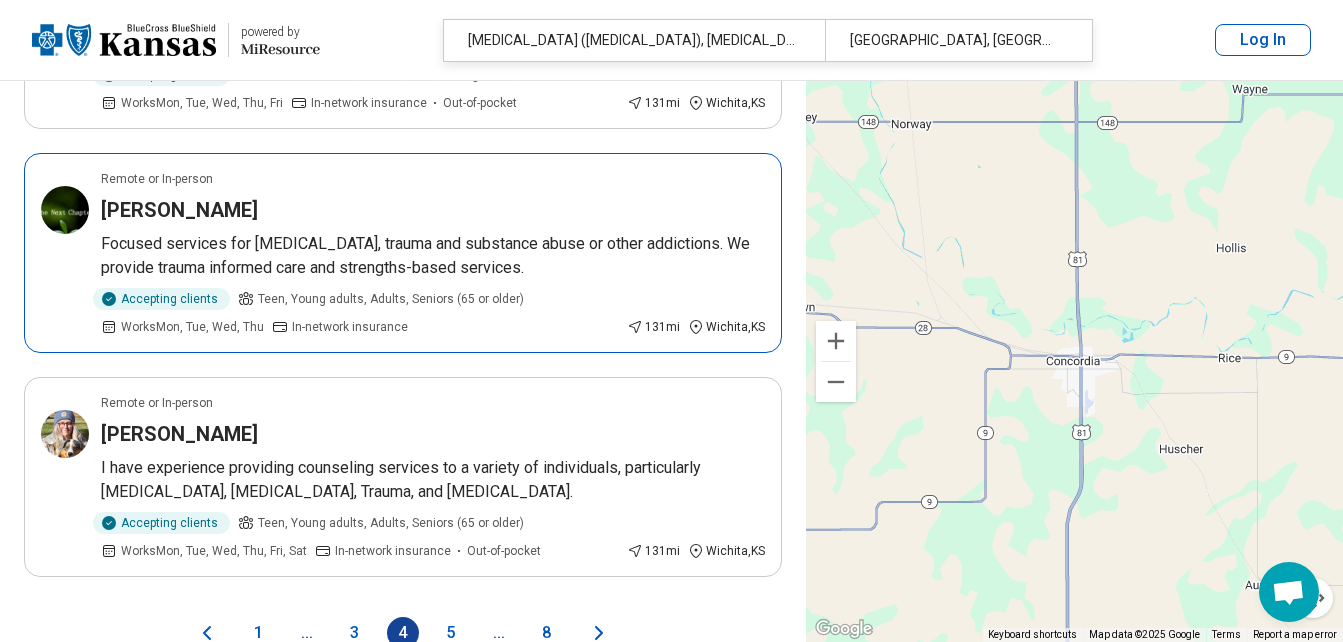 scroll, scrollTop: 4160, scrollLeft: 0, axis: vertical 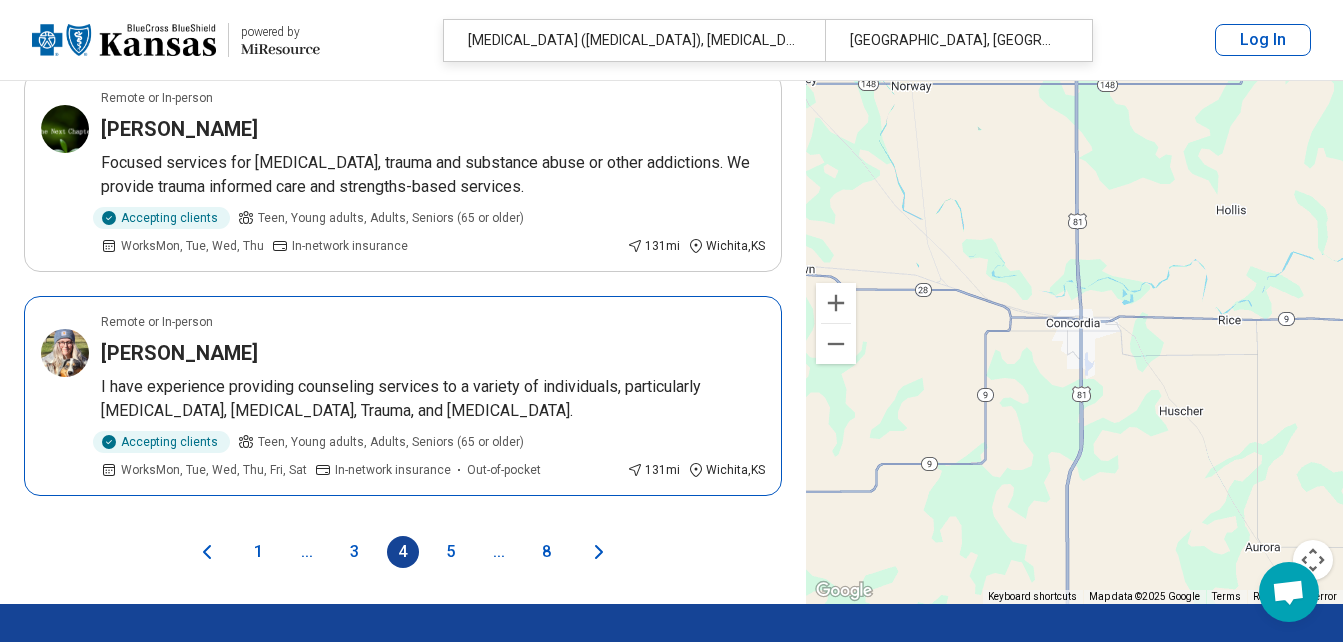 click on "Heather Hunter" at bounding box center (179, 353) 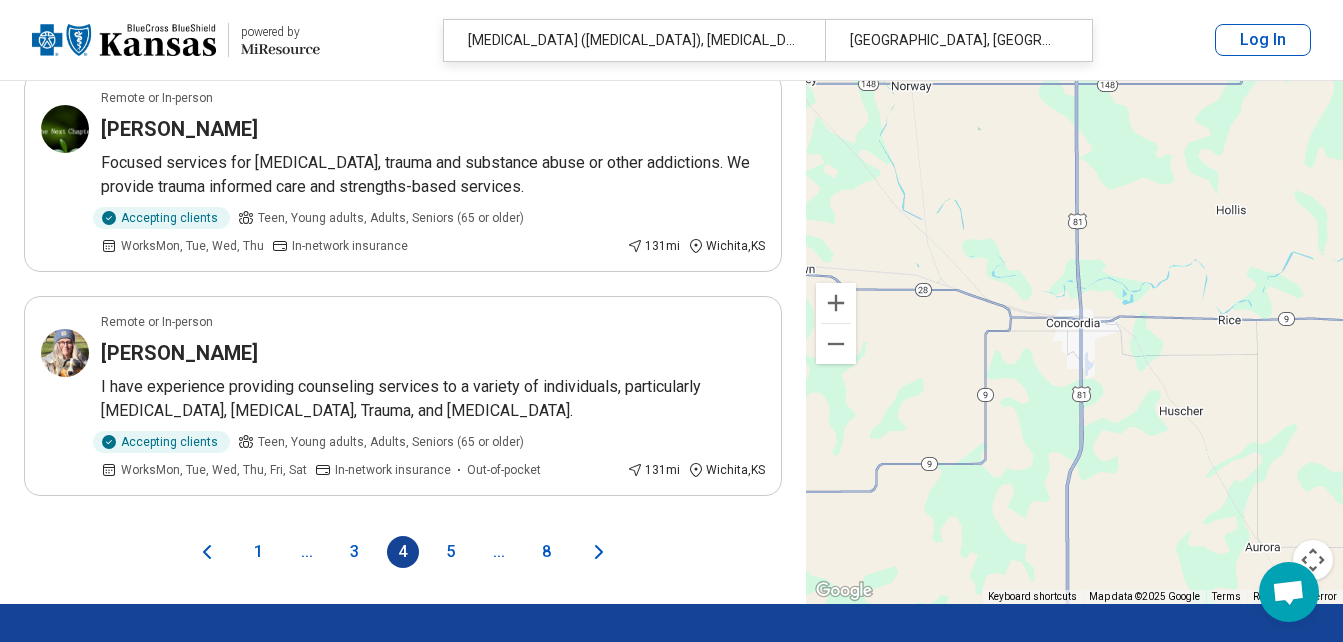 click on "5" at bounding box center [451, 552] 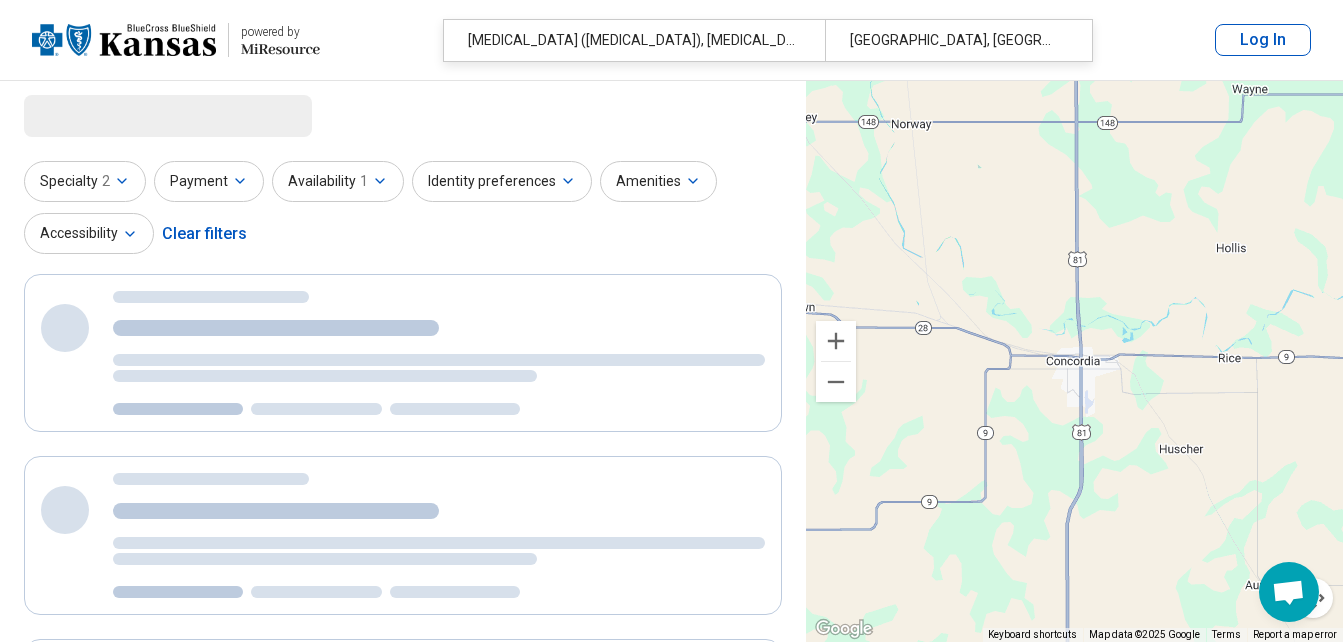 scroll, scrollTop: 0, scrollLeft: 0, axis: both 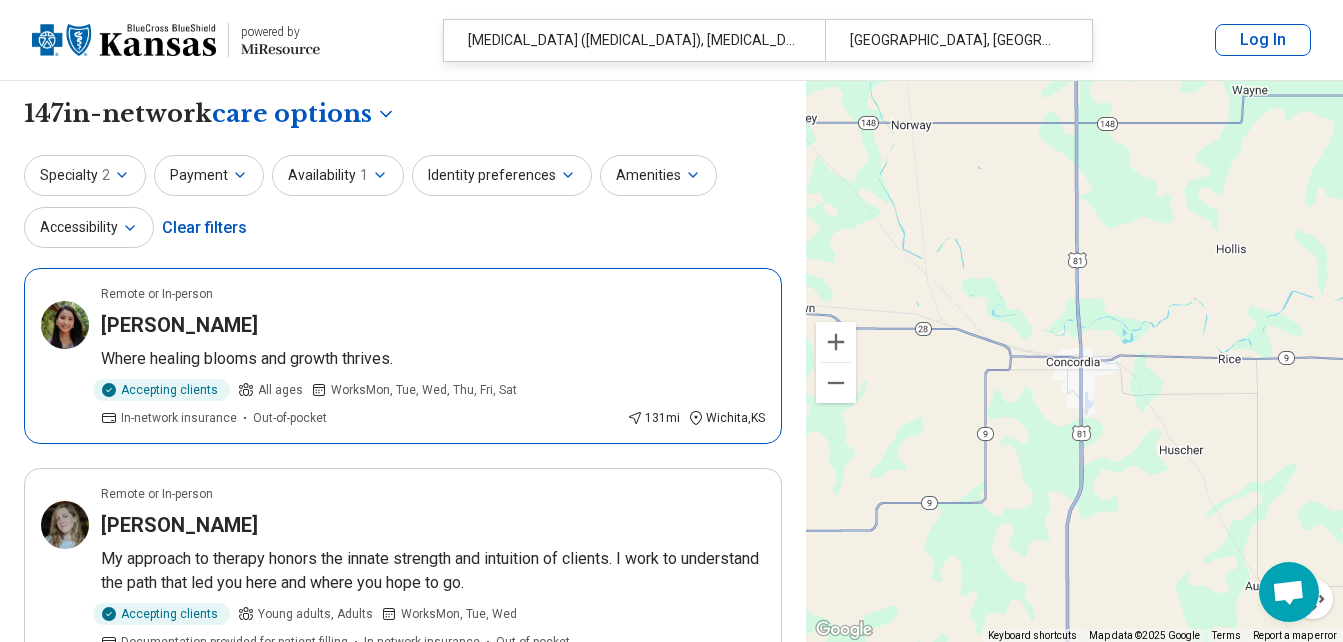 click on "Li Wang" at bounding box center [179, 325] 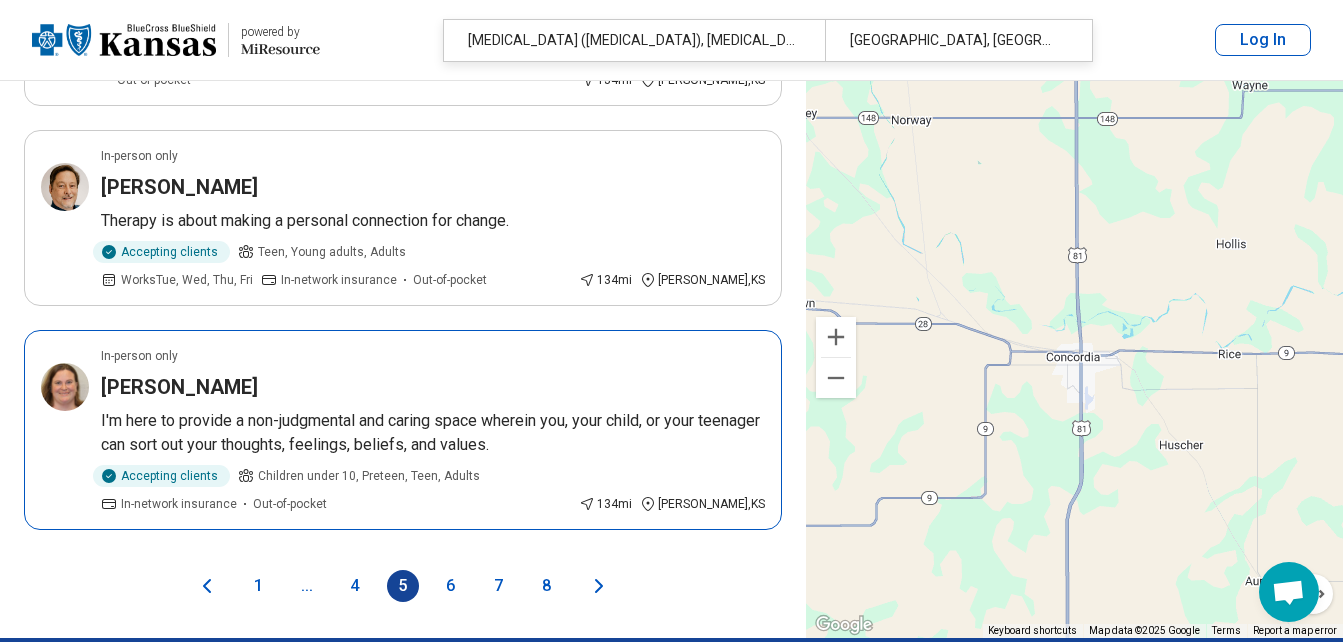 scroll, scrollTop: 4280, scrollLeft: 0, axis: vertical 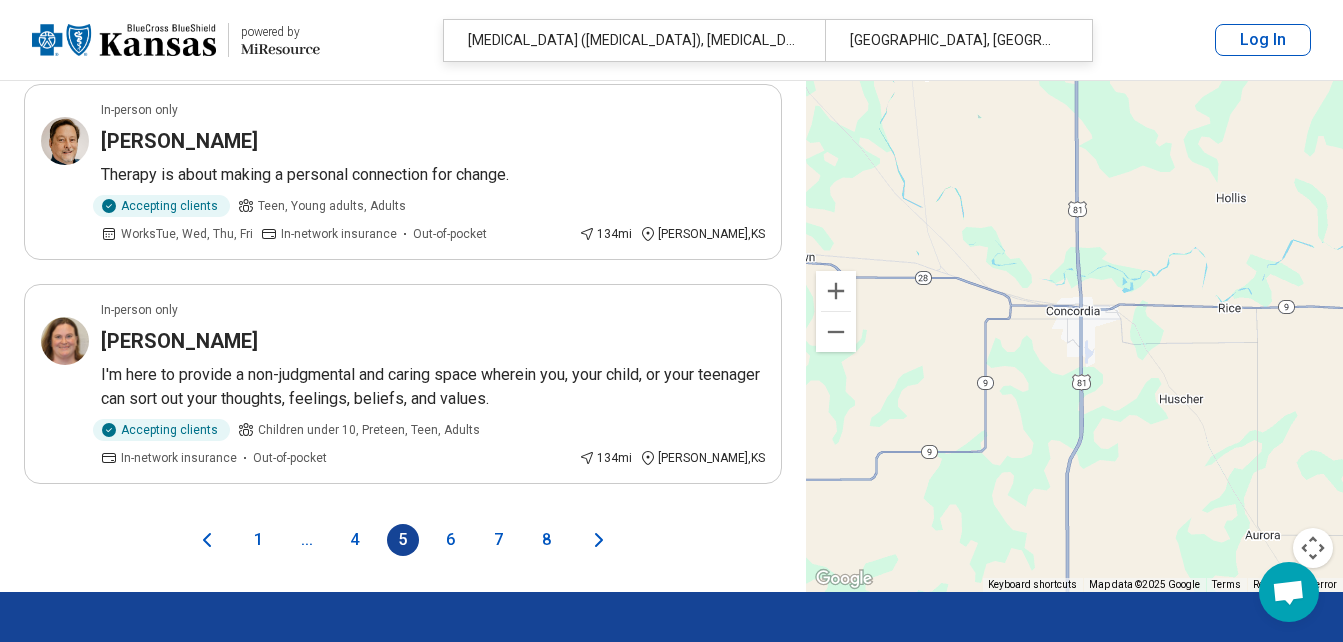 click 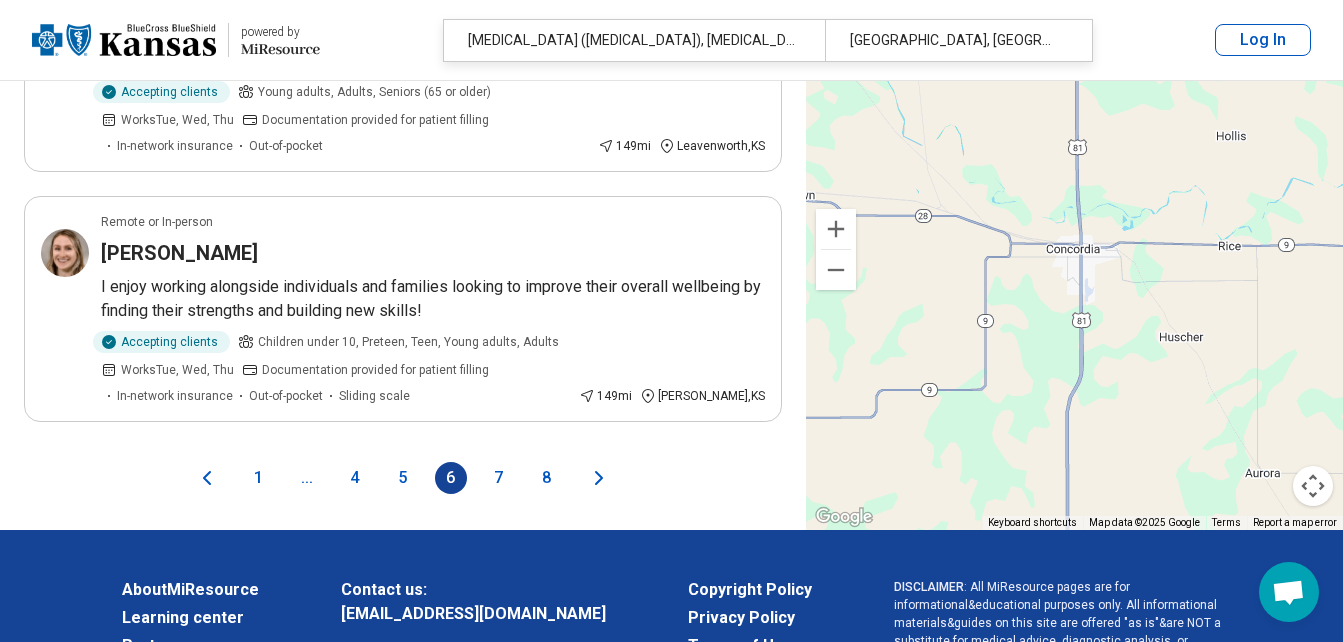 scroll, scrollTop: 4560, scrollLeft: 0, axis: vertical 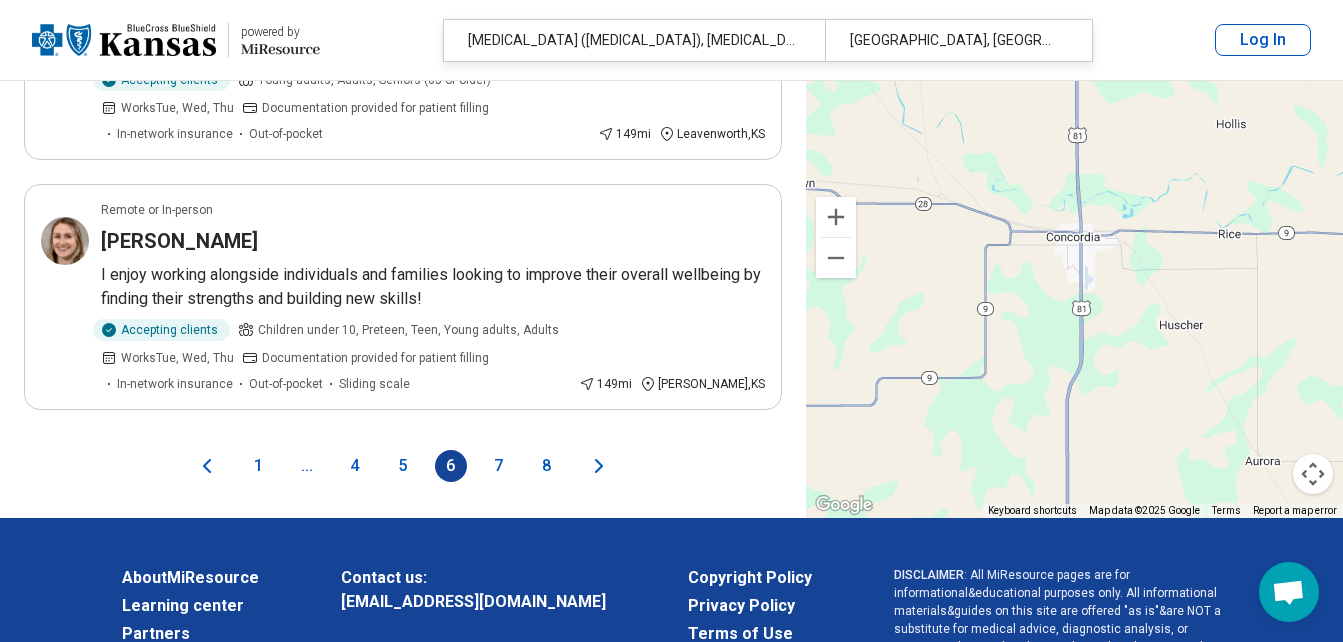 click on "8" at bounding box center (547, 466) 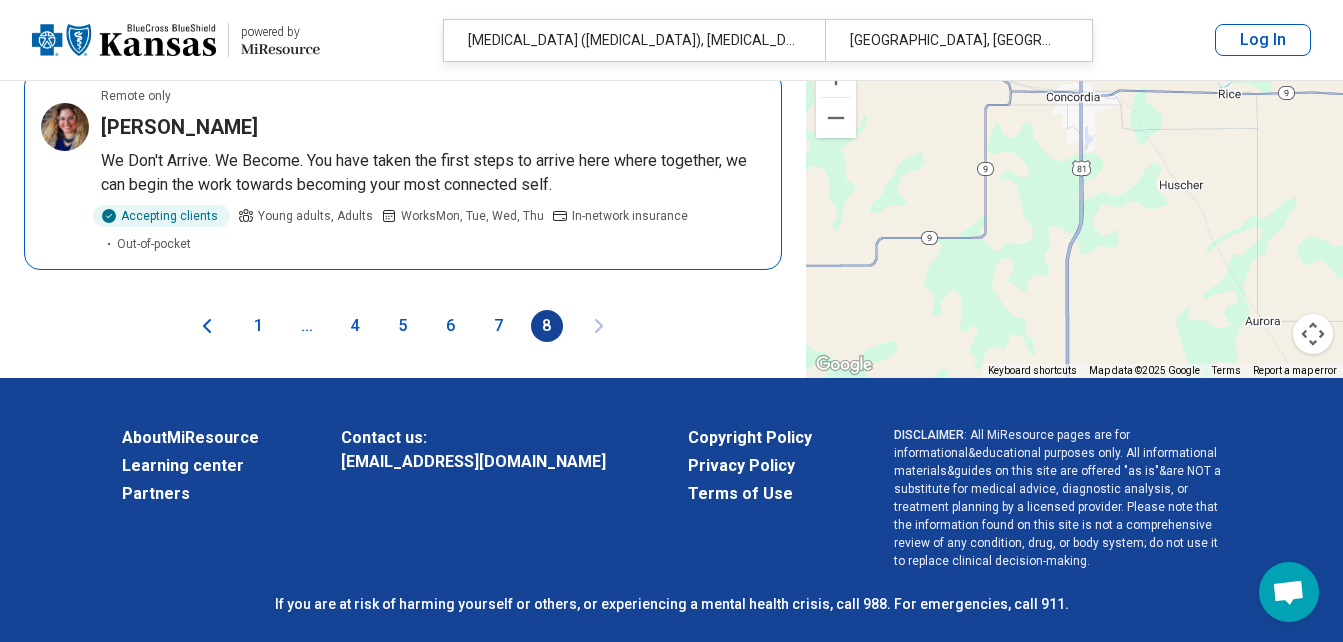 scroll, scrollTop: 1513, scrollLeft: 0, axis: vertical 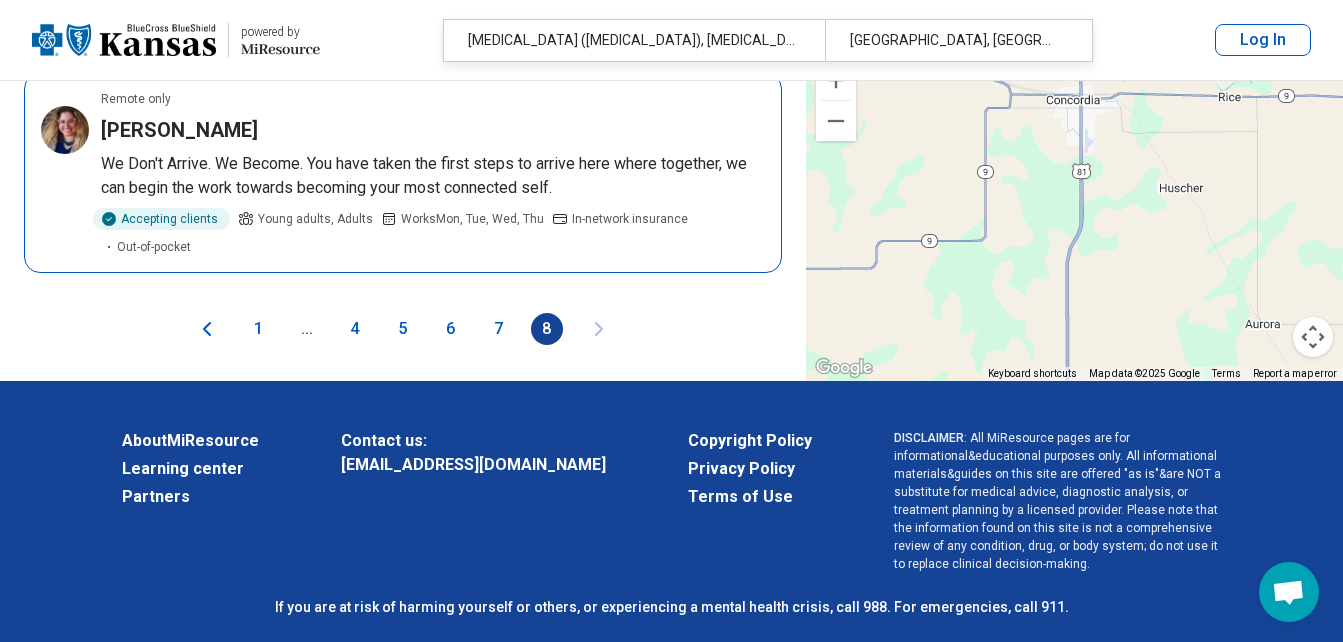 click on "Sunnie Shedd" at bounding box center [179, 130] 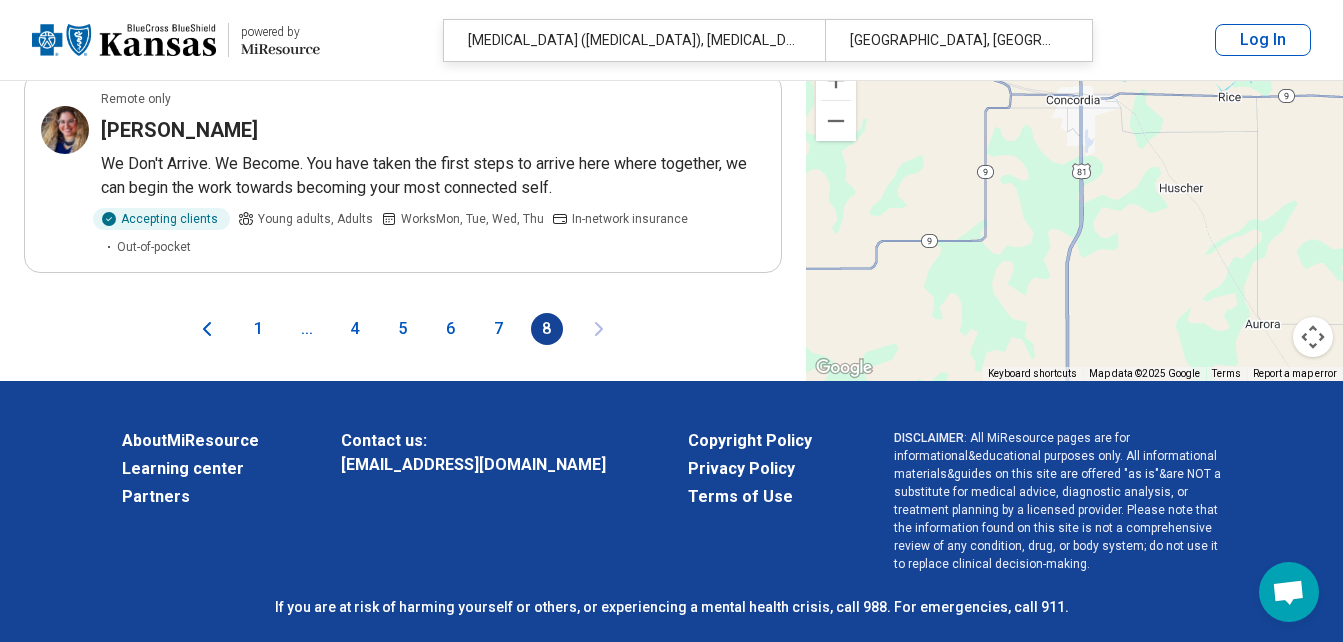 click on "1" at bounding box center [259, 329] 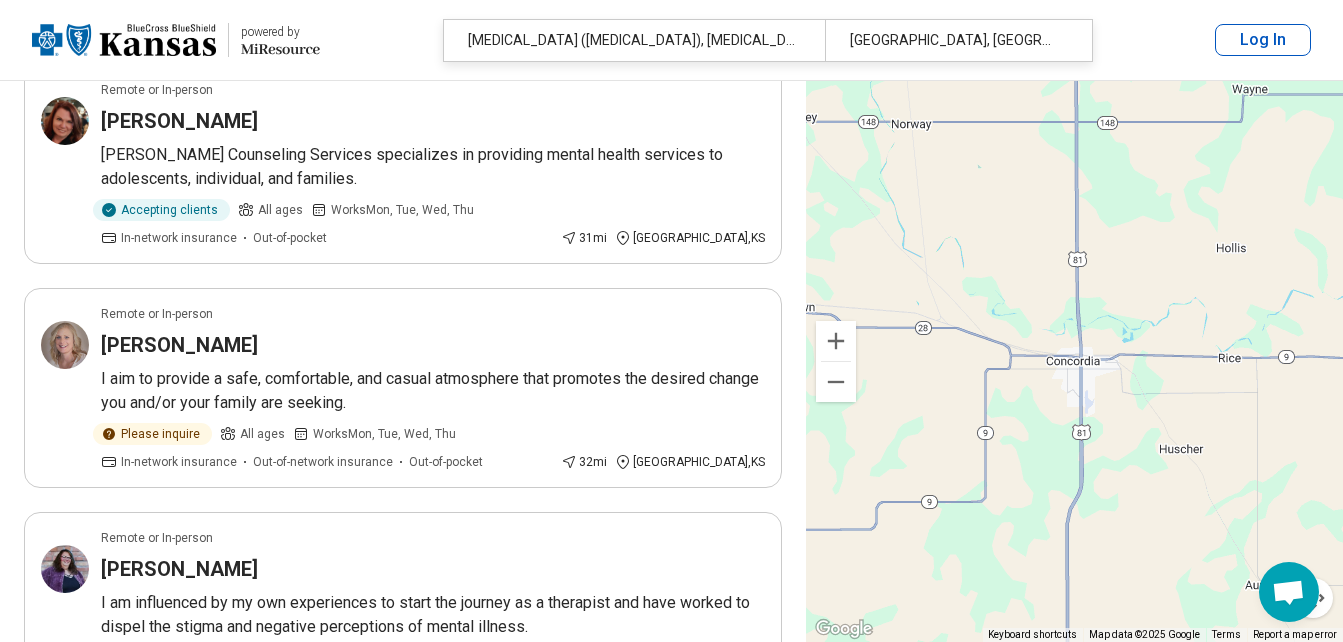 scroll, scrollTop: 0, scrollLeft: 0, axis: both 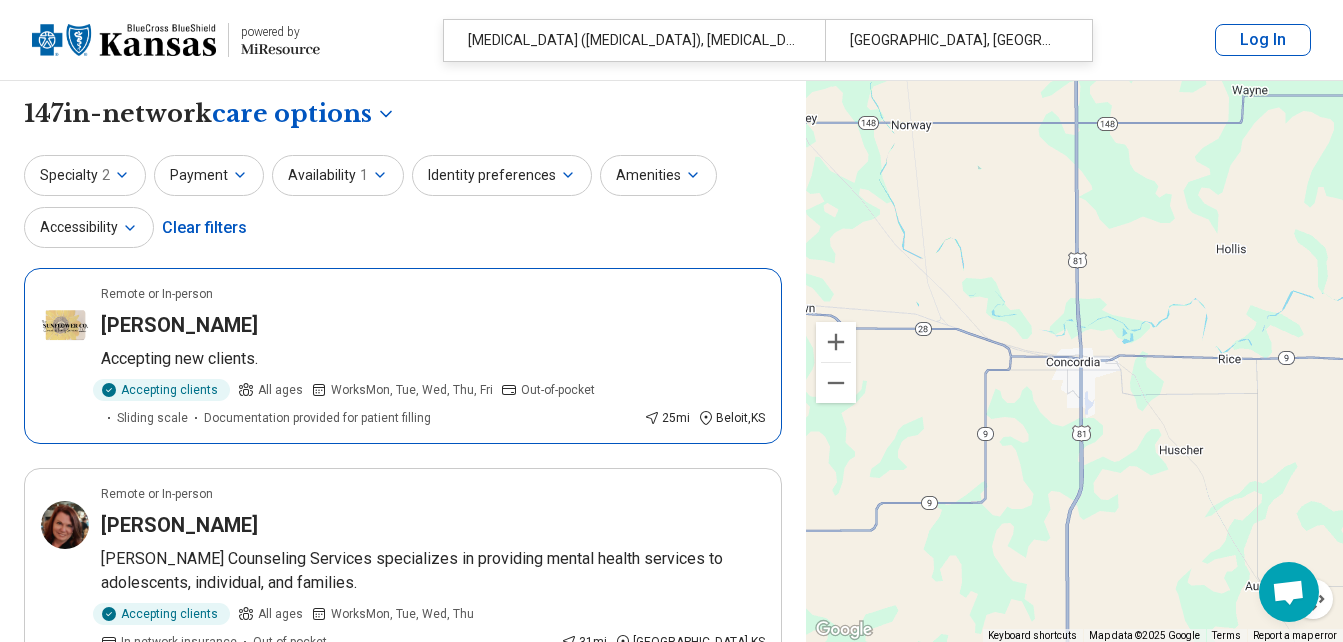 type 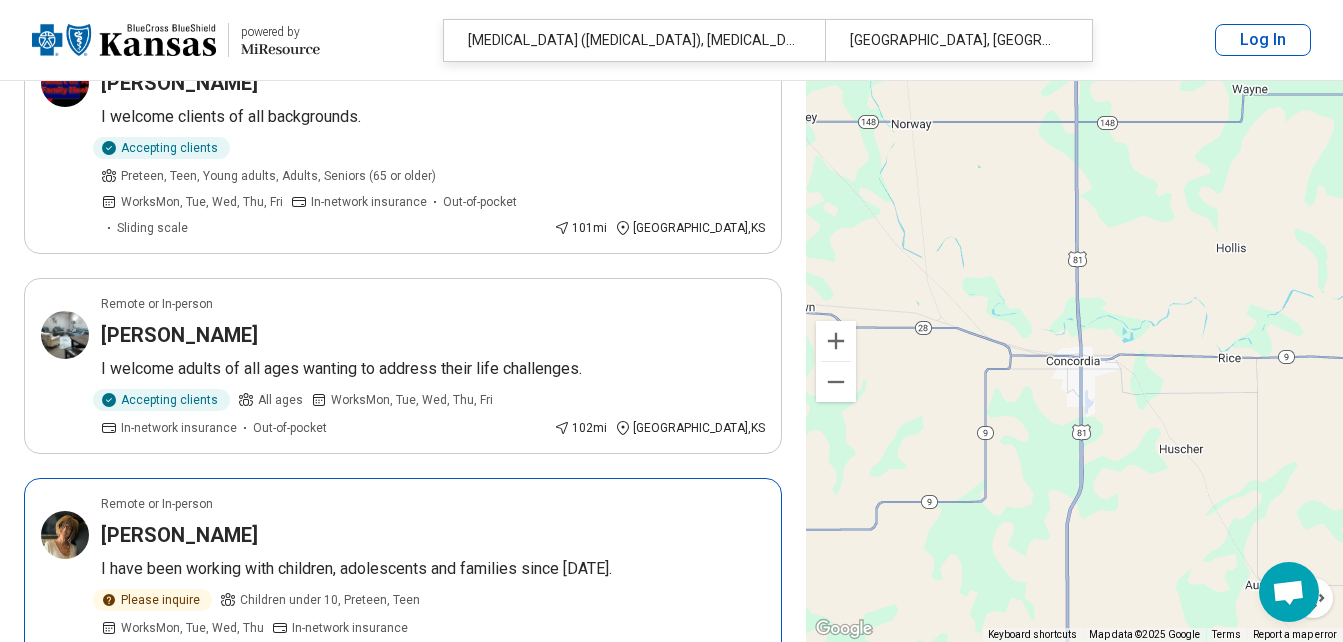 scroll, scrollTop: 4200, scrollLeft: 0, axis: vertical 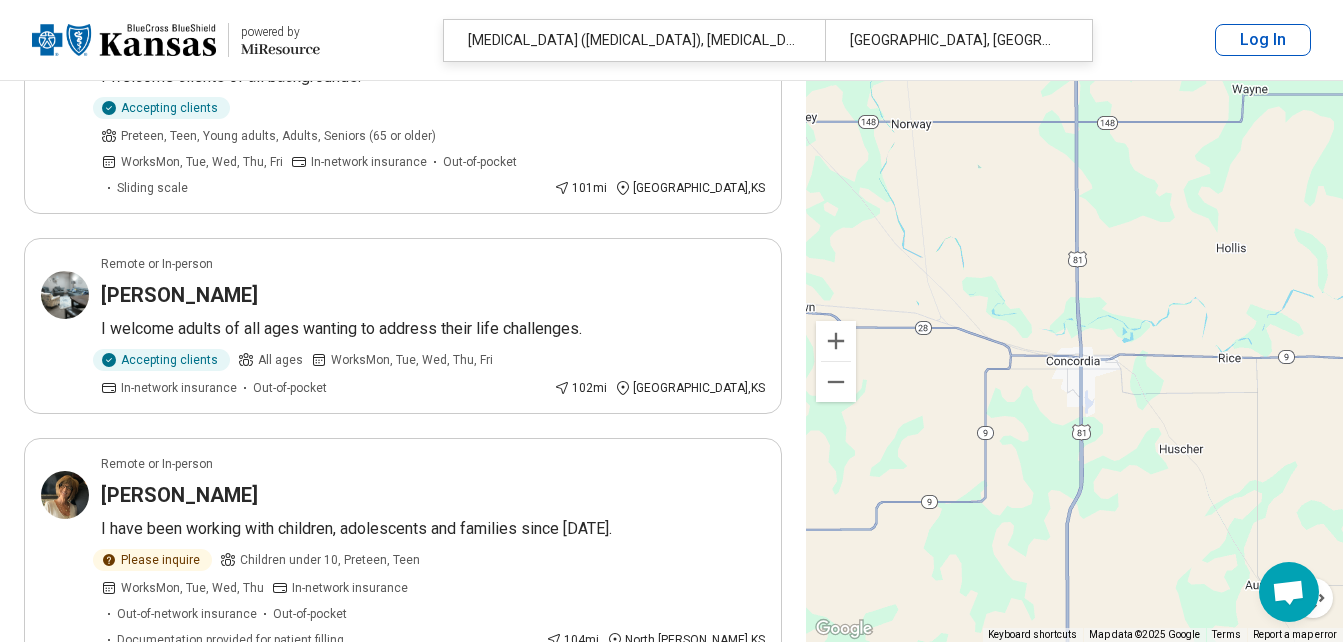 click on "2" at bounding box center (307, 722) 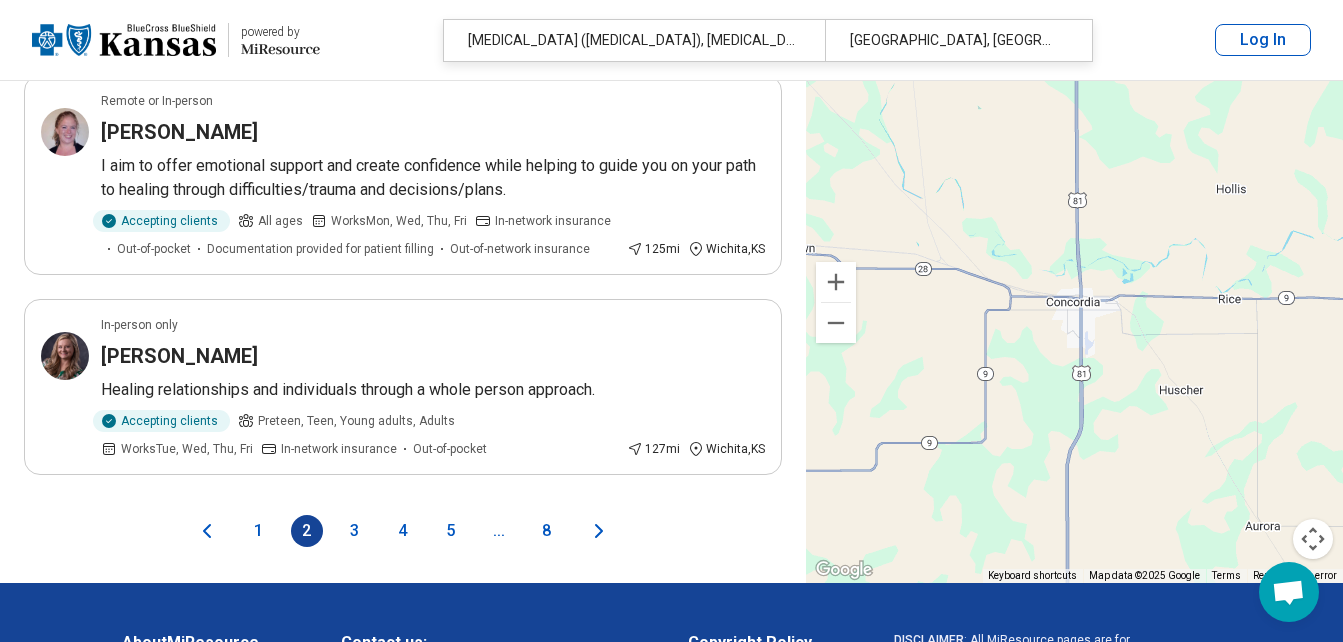 scroll, scrollTop: 4480, scrollLeft: 0, axis: vertical 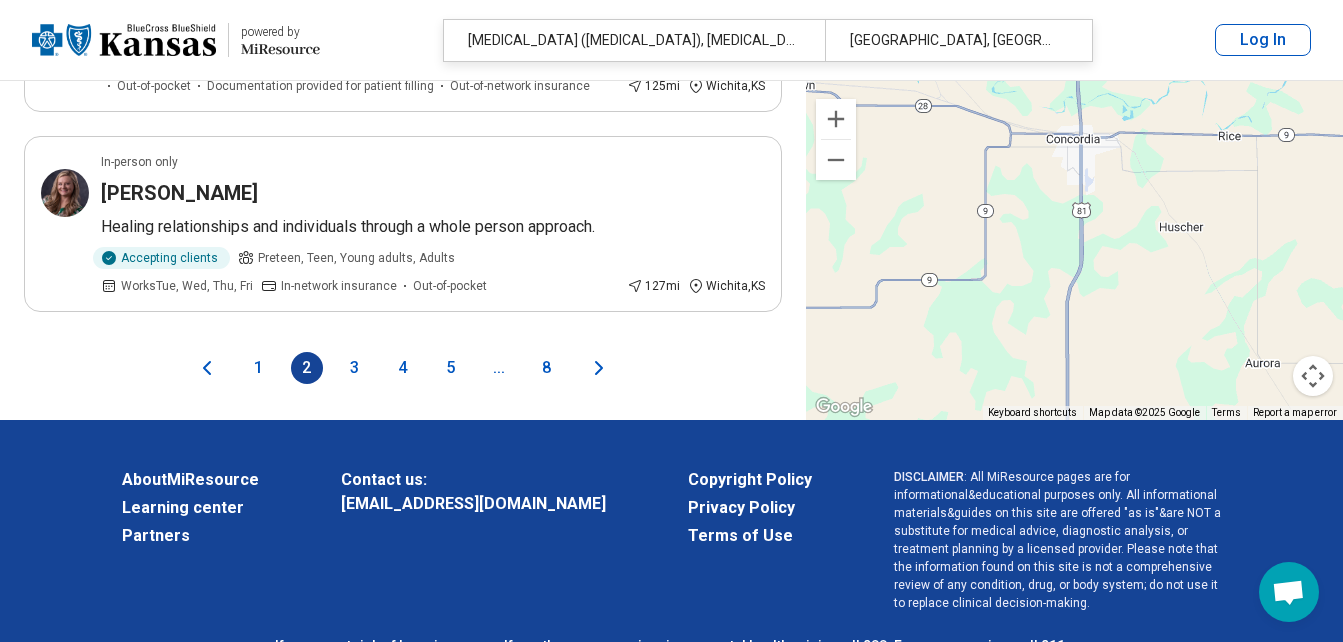 click 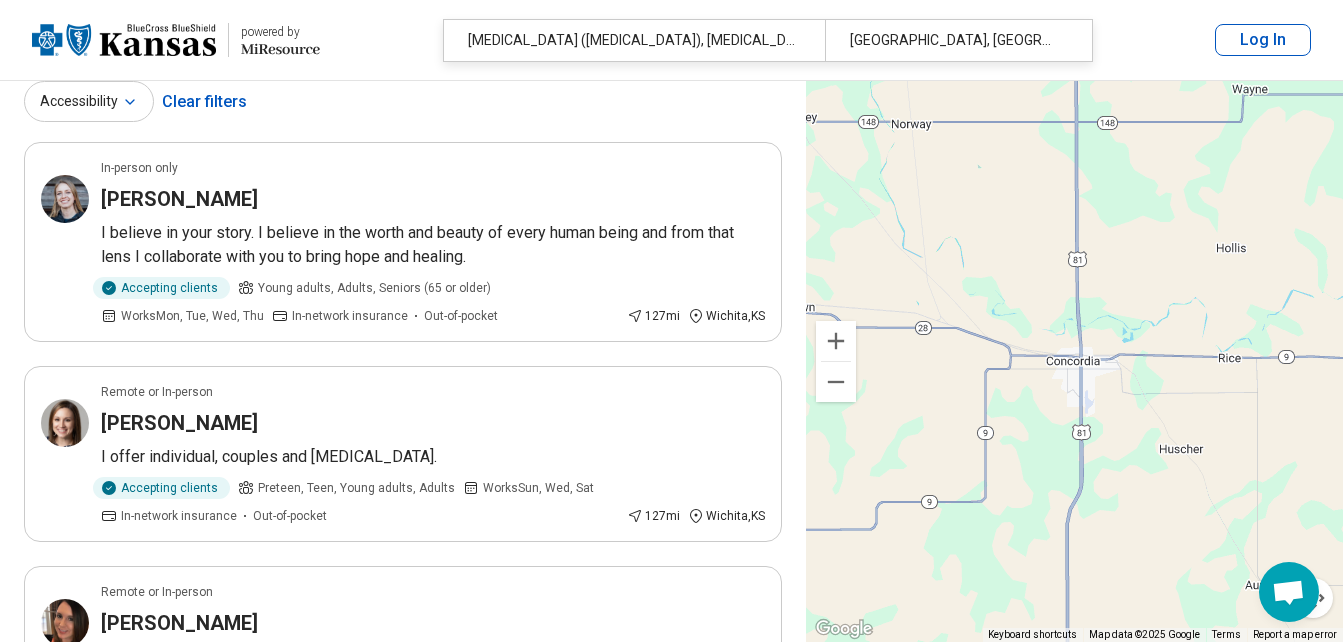 scroll, scrollTop: 0, scrollLeft: 0, axis: both 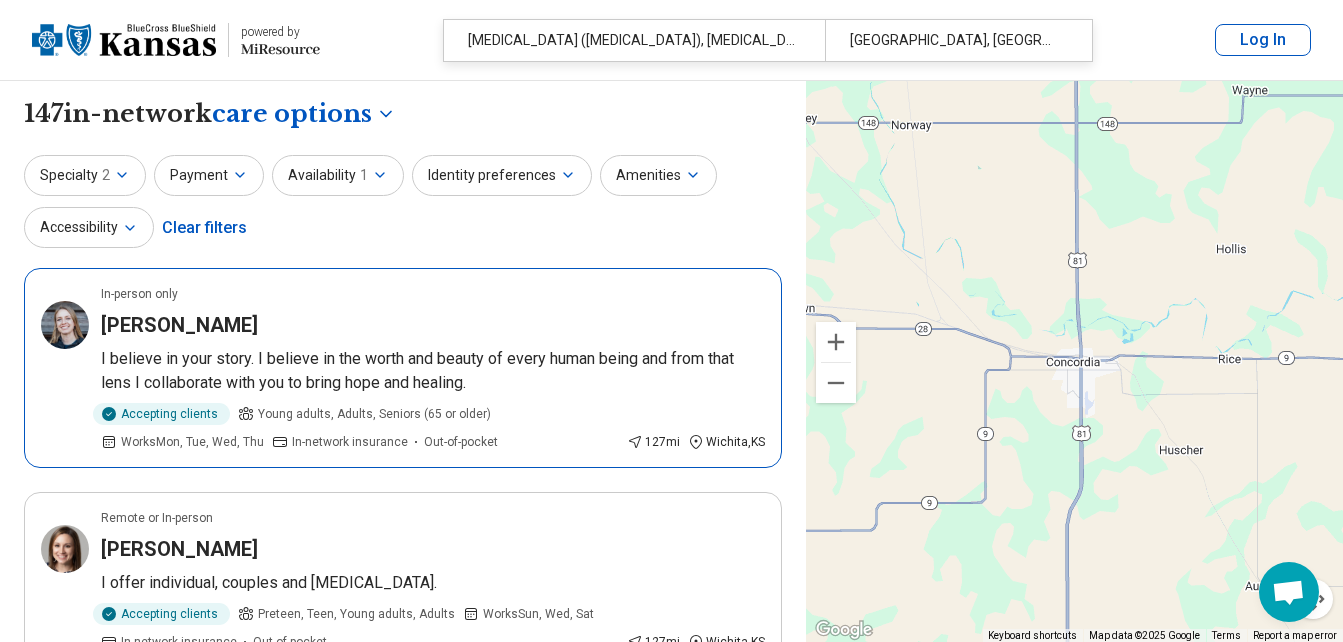 click on "Kaete Morgan" at bounding box center [179, 325] 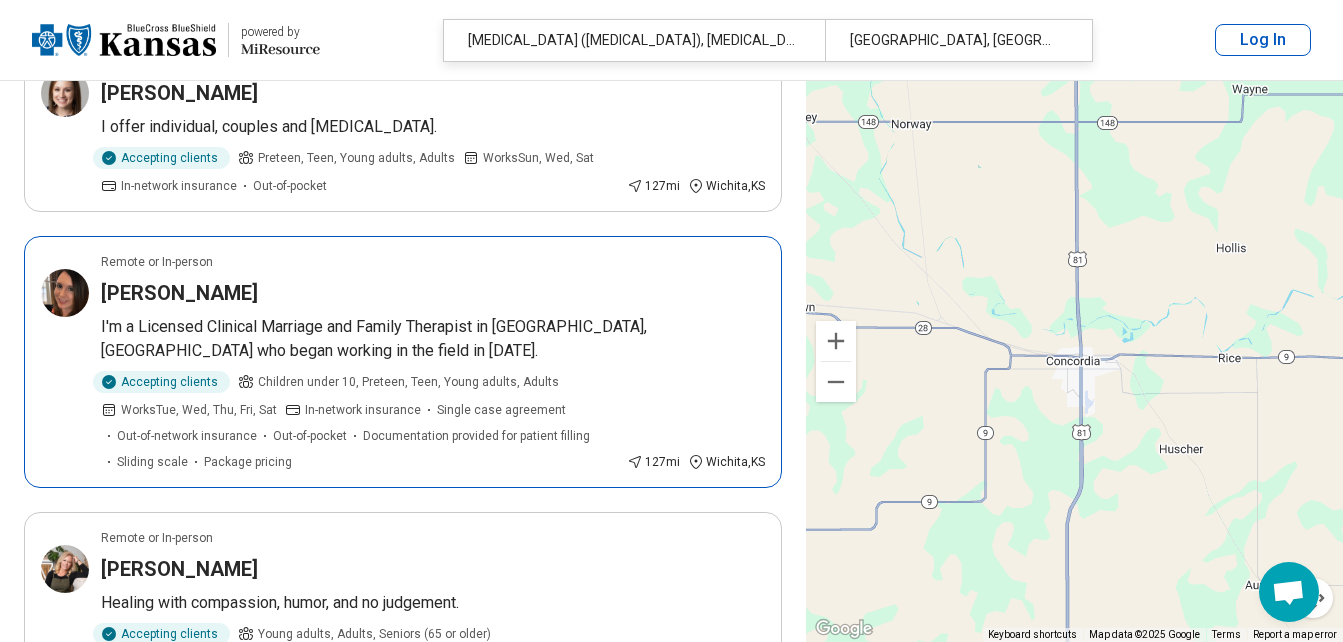 scroll, scrollTop: 600, scrollLeft: 0, axis: vertical 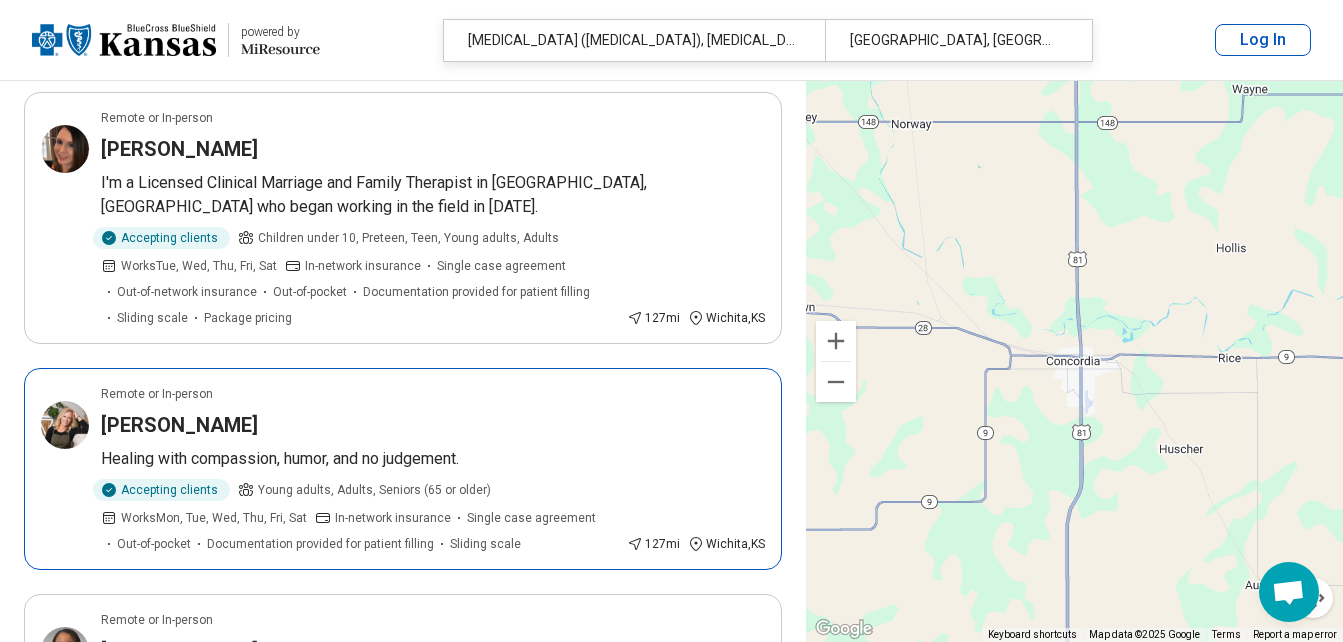 click on "[PERSON_NAME]" at bounding box center [179, 425] 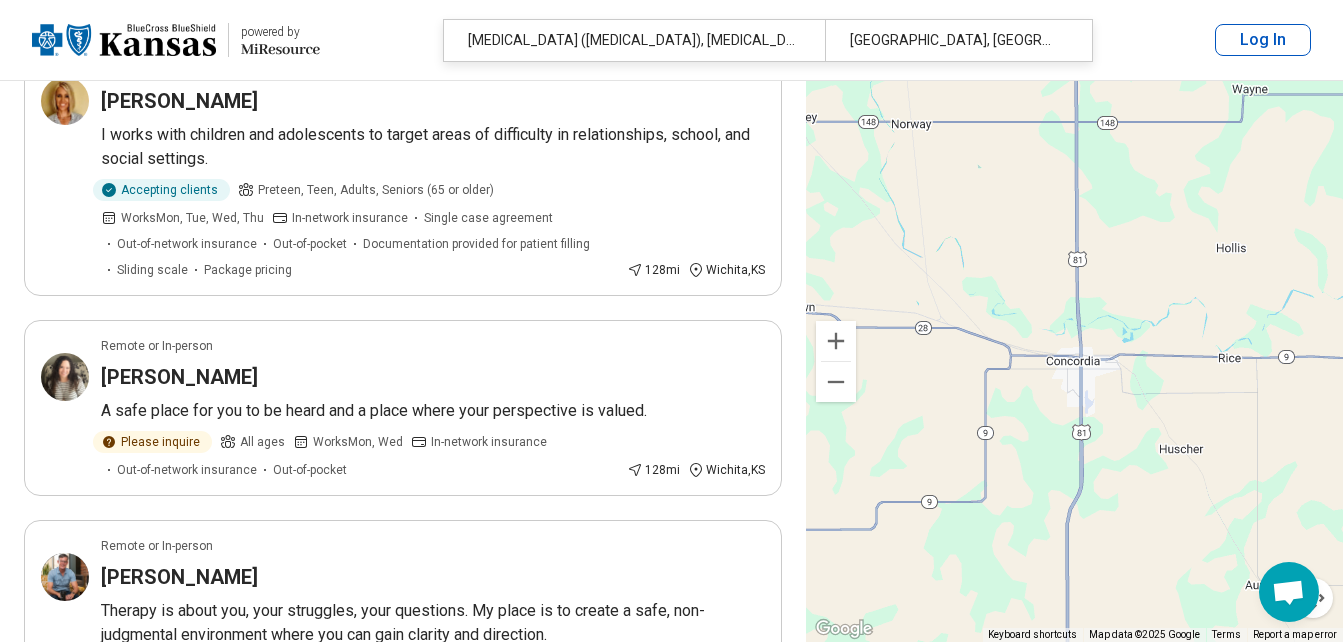 scroll, scrollTop: 1600, scrollLeft: 0, axis: vertical 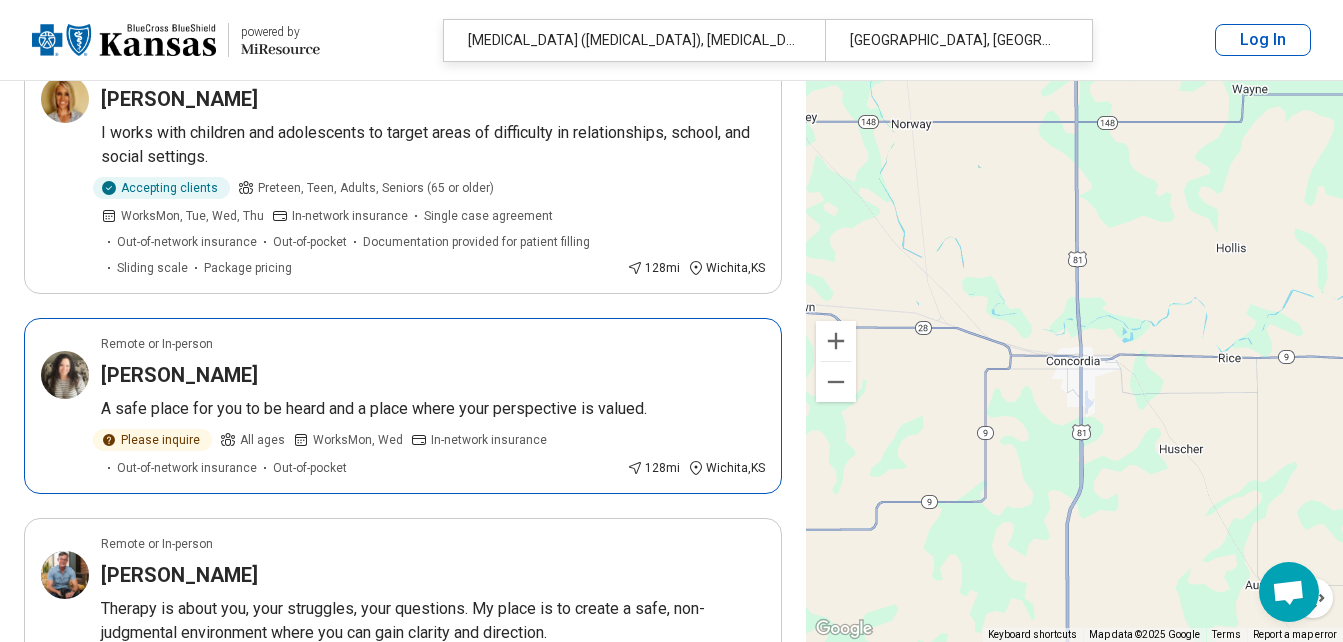 click on "Melissa Courter" at bounding box center [179, 375] 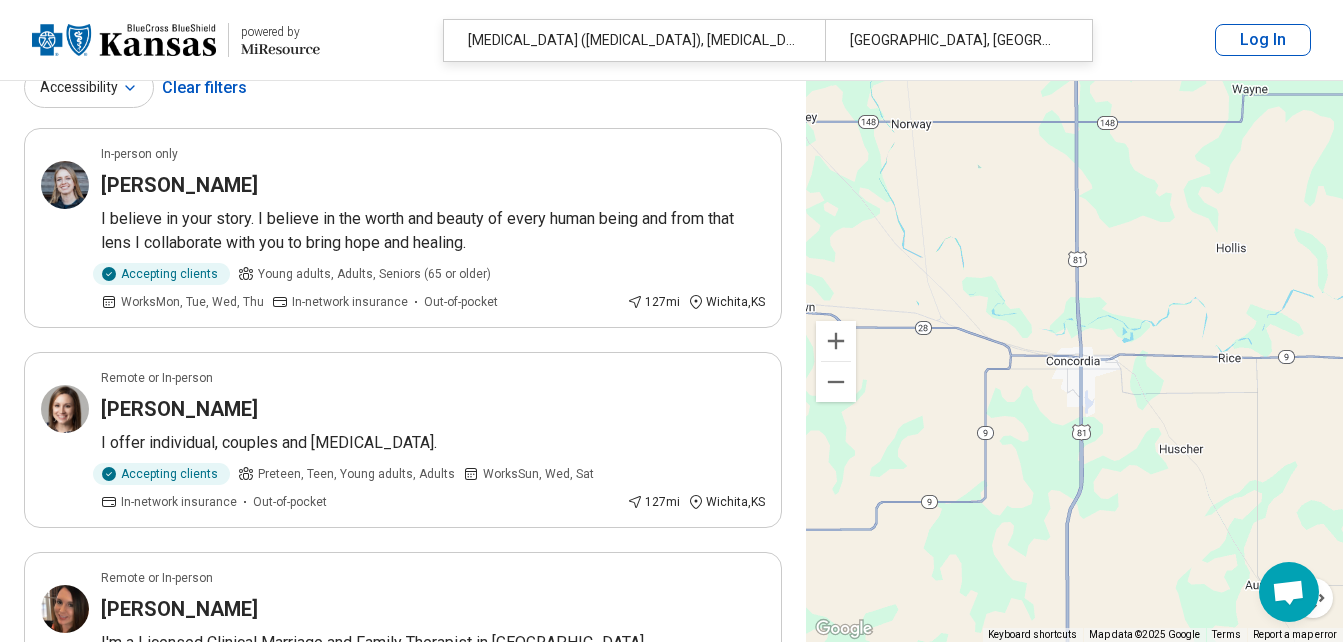 scroll, scrollTop: 0, scrollLeft: 0, axis: both 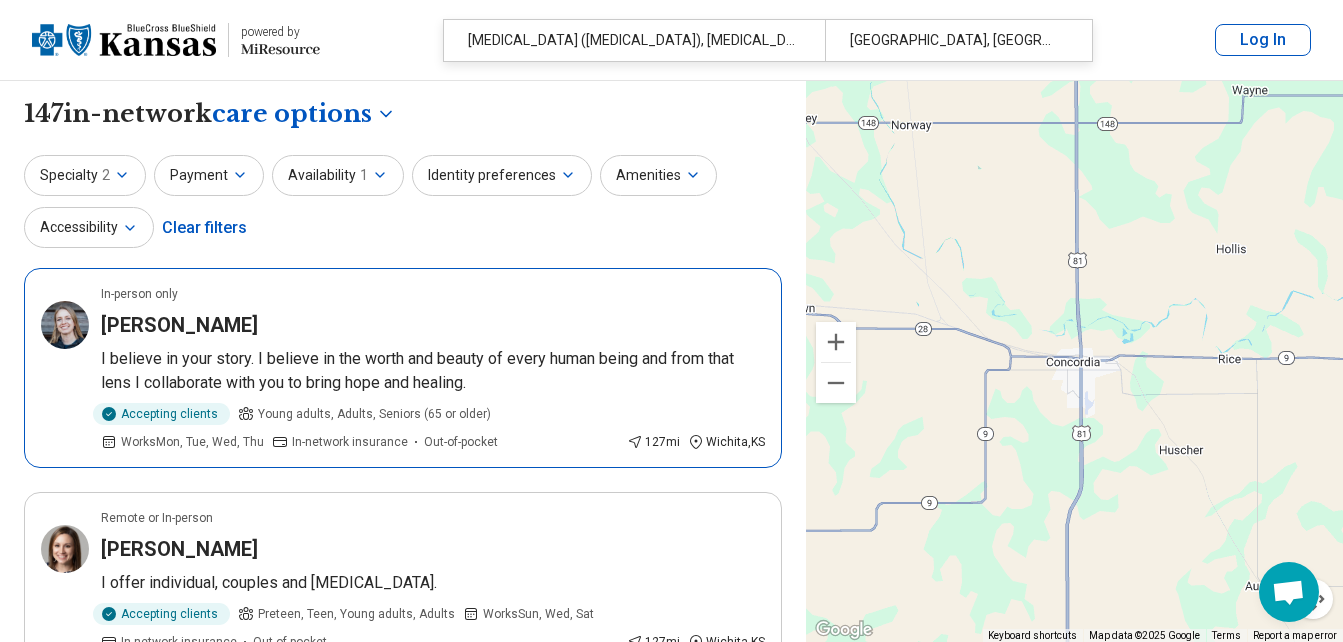 click on "Kaete Morgan" at bounding box center (179, 325) 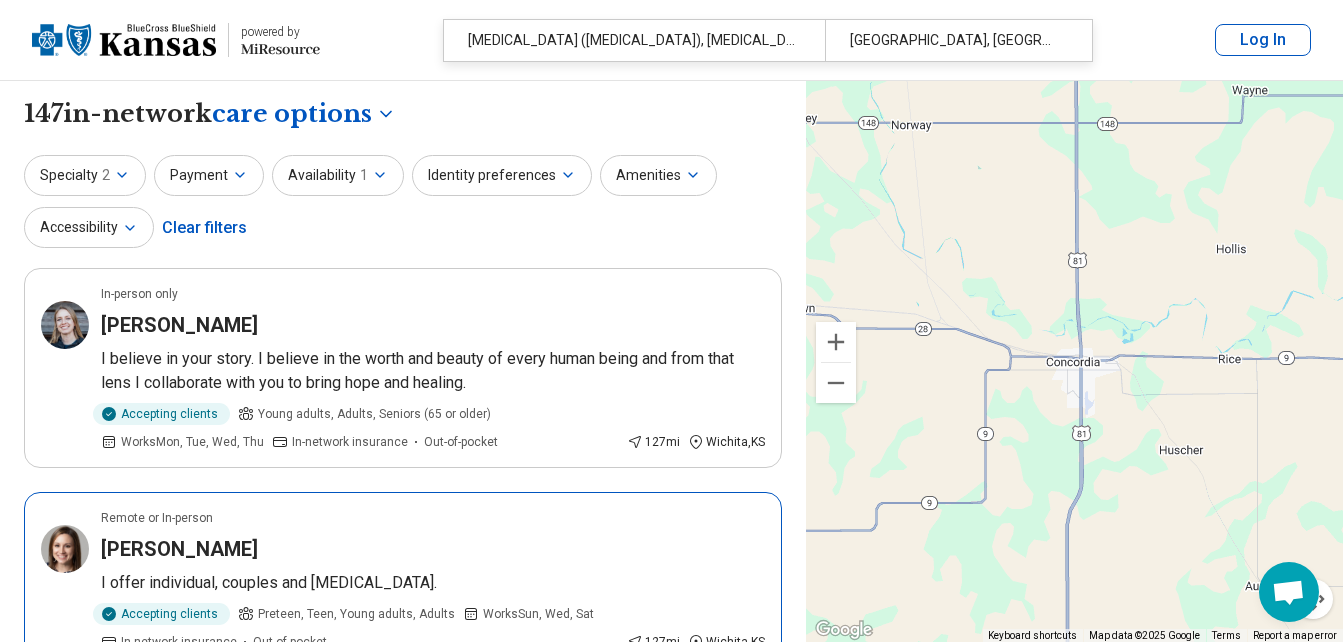 click on "Carly Wills" at bounding box center (179, 549) 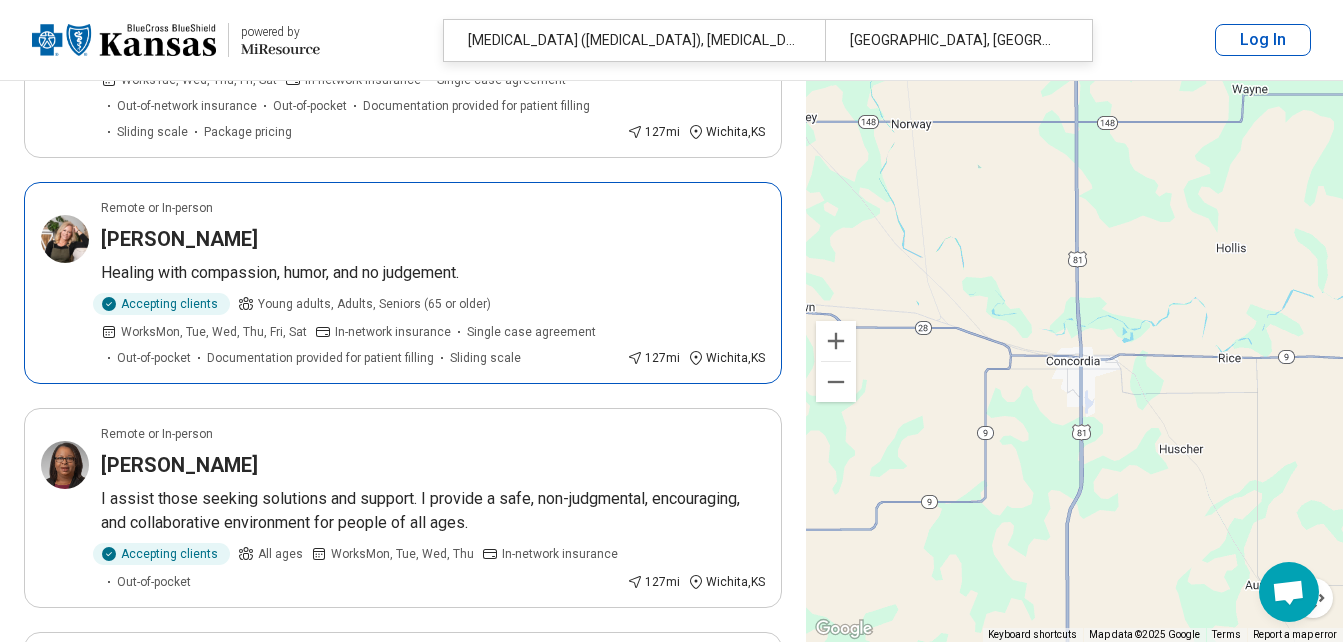 scroll, scrollTop: 800, scrollLeft: 0, axis: vertical 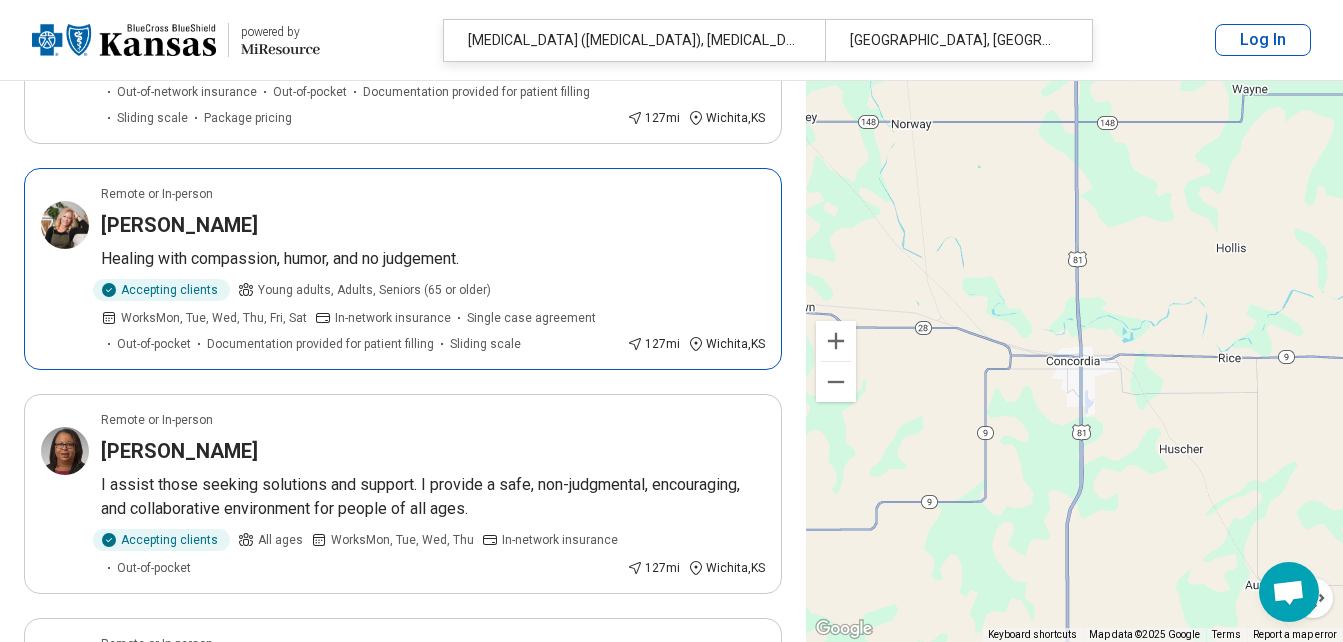 click on "Karren Sutton Skelton" at bounding box center [179, 225] 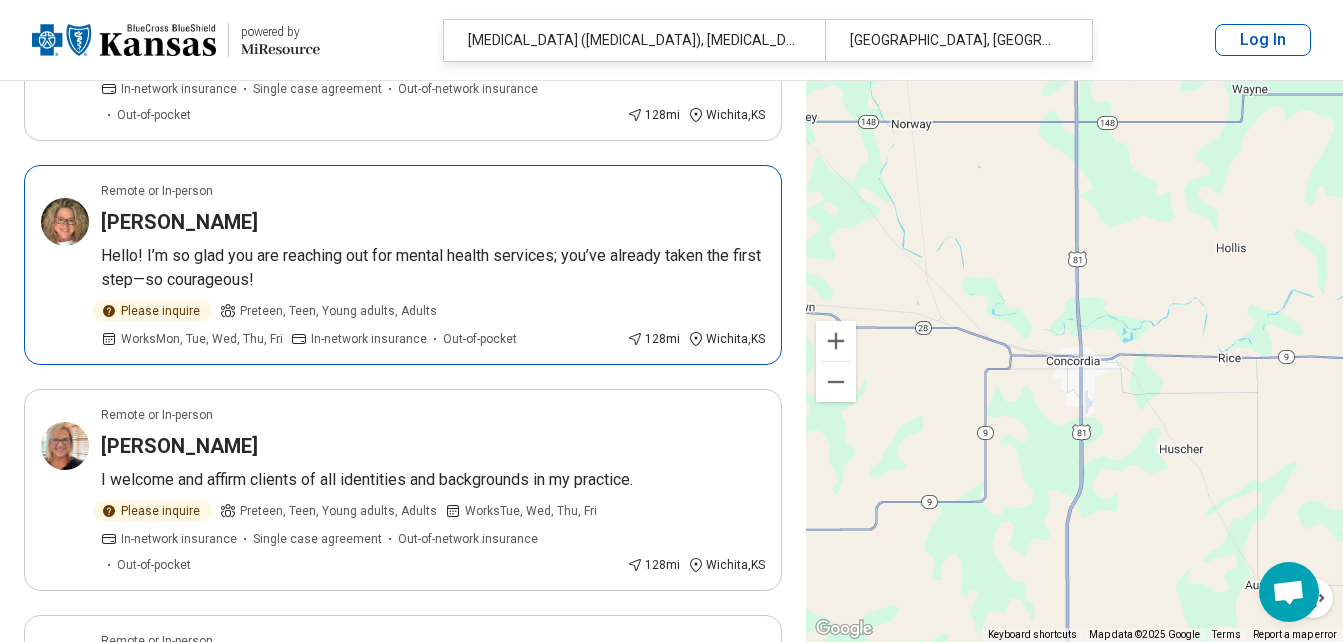 scroll, scrollTop: 2880, scrollLeft: 0, axis: vertical 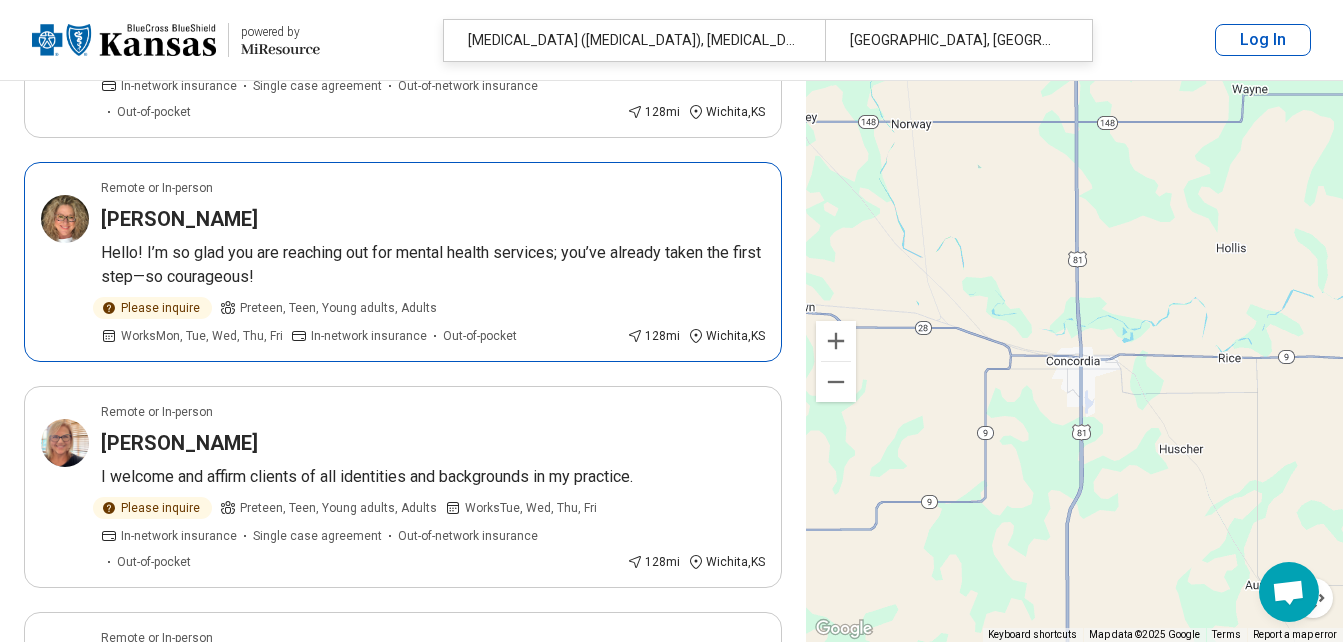 click on "Heather Eckerman" at bounding box center [179, 219] 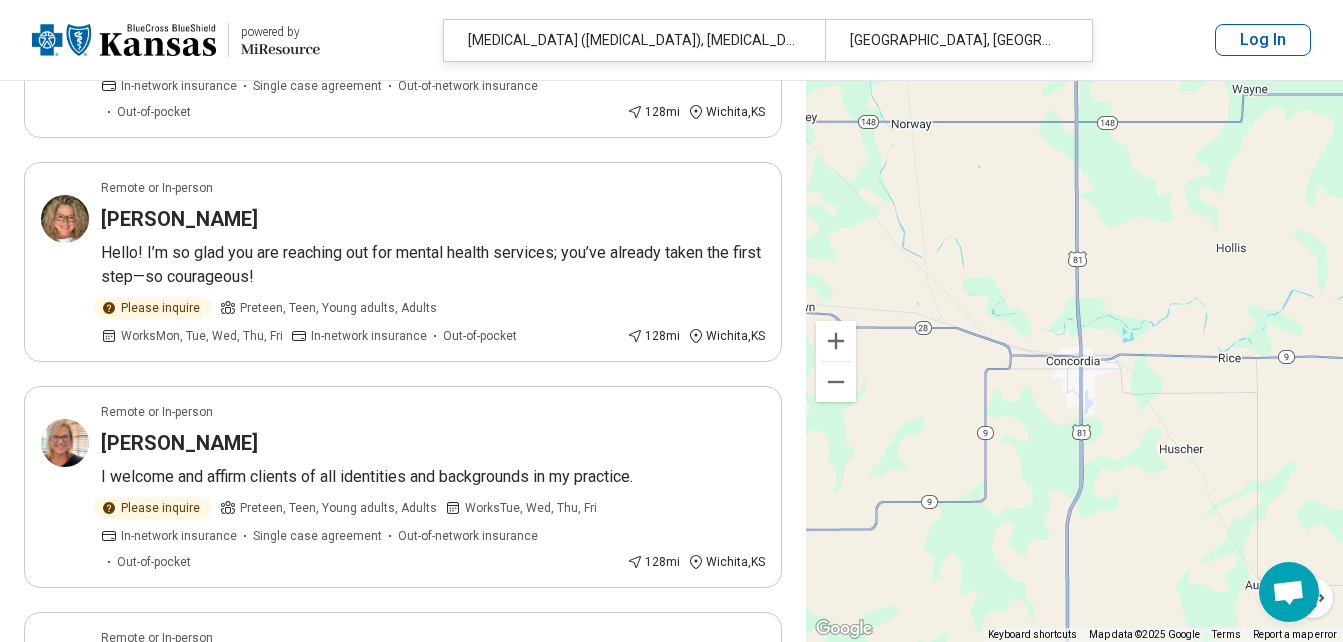 click on "In-person only Kaete Morgan I believe in your story. I believe in the worth and beauty of every human being and from that lens I collaborate with you to bring hope and healing. Accepting clients Young adults, Adults, Seniors (65 or older) Works  Mon, Tue, Wed, Thu In-network insurance Out-of-pocket 127  mi Wichita ,  KS Remote or In-person Carly Wills I offer individual, couples and family therapy. Accepting clients Preteen, Teen, Young adults, Adults Works  Sun, Wed, Sat In-network insurance Out-of-pocket 127  mi Wichita ,  KS Remote or In-person Jessica Vail I'm a  Licensed Clinical Marriage and Family Therapist in Wichita, KS who began working in the field in 2012. Accepting clients Children under 10, Preteen, Teen, Young adults, Adults Works  Tue, Wed, Thu, Fri, Sat In-network insurance Single case agreement Out-of-network insurance Out-of-pocket Documentation provided for patient filling Sliding scale Package pricing 127  mi Wichita ,  KS Remote or In-person Karren Sutton Skelton Accepting clients Works" at bounding box center [403, -351] 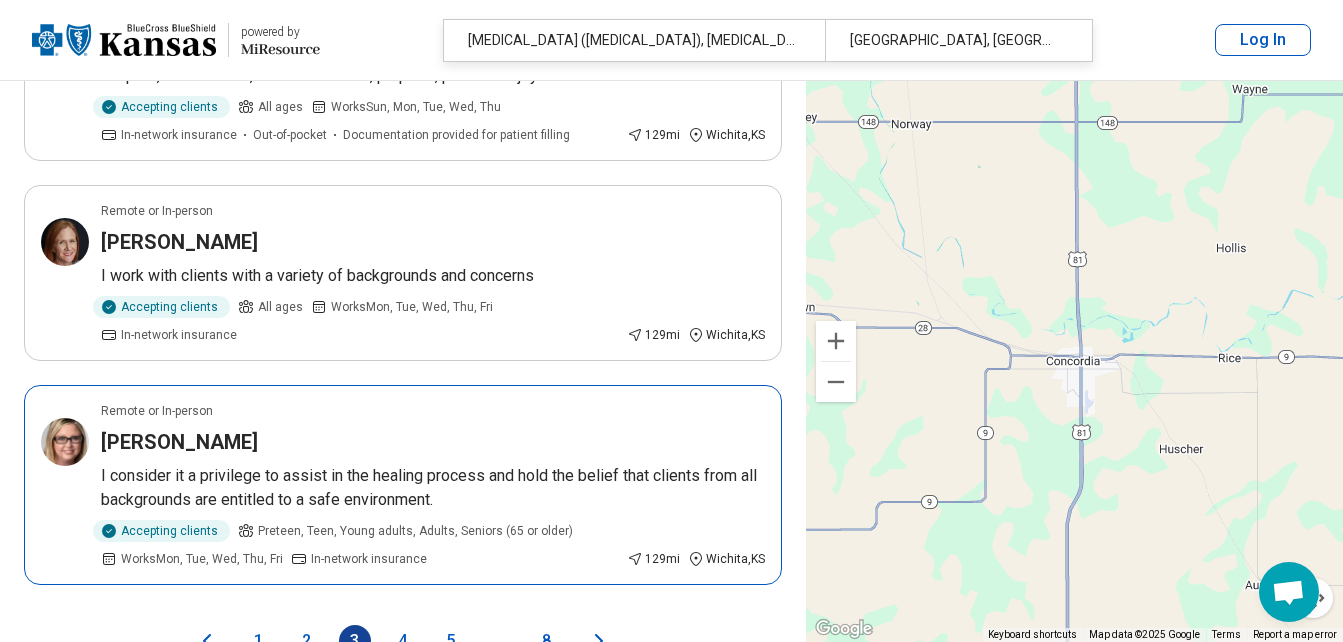 scroll, scrollTop: 4240, scrollLeft: 0, axis: vertical 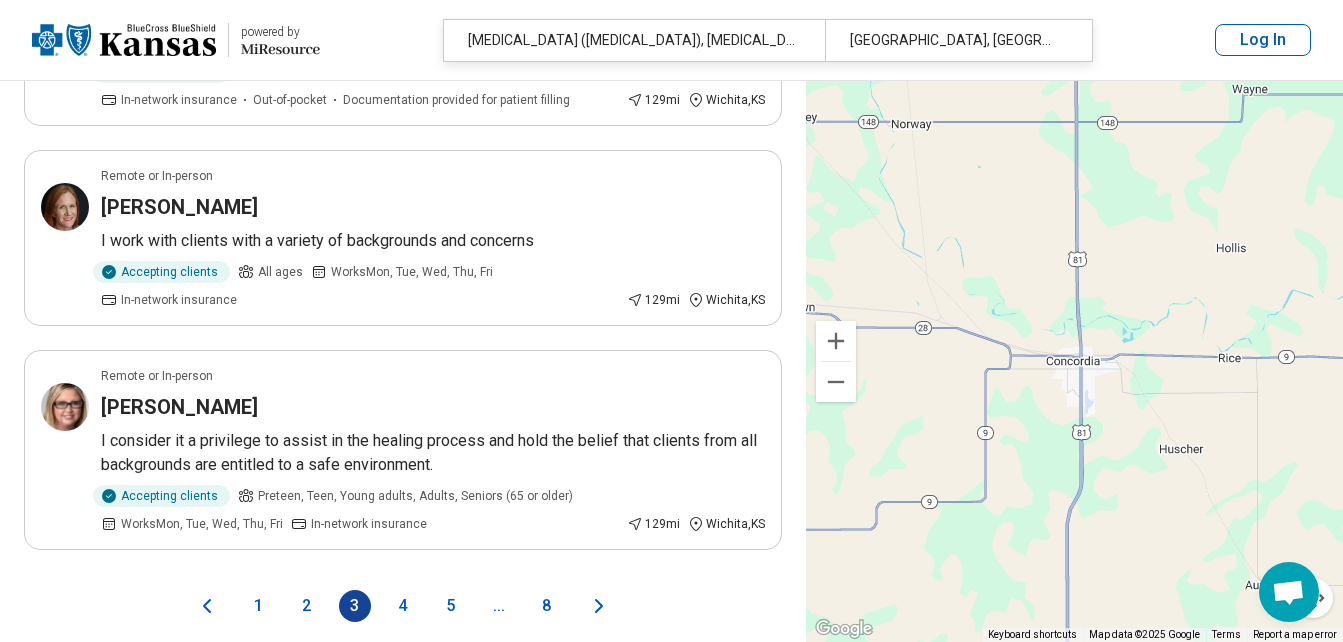 click 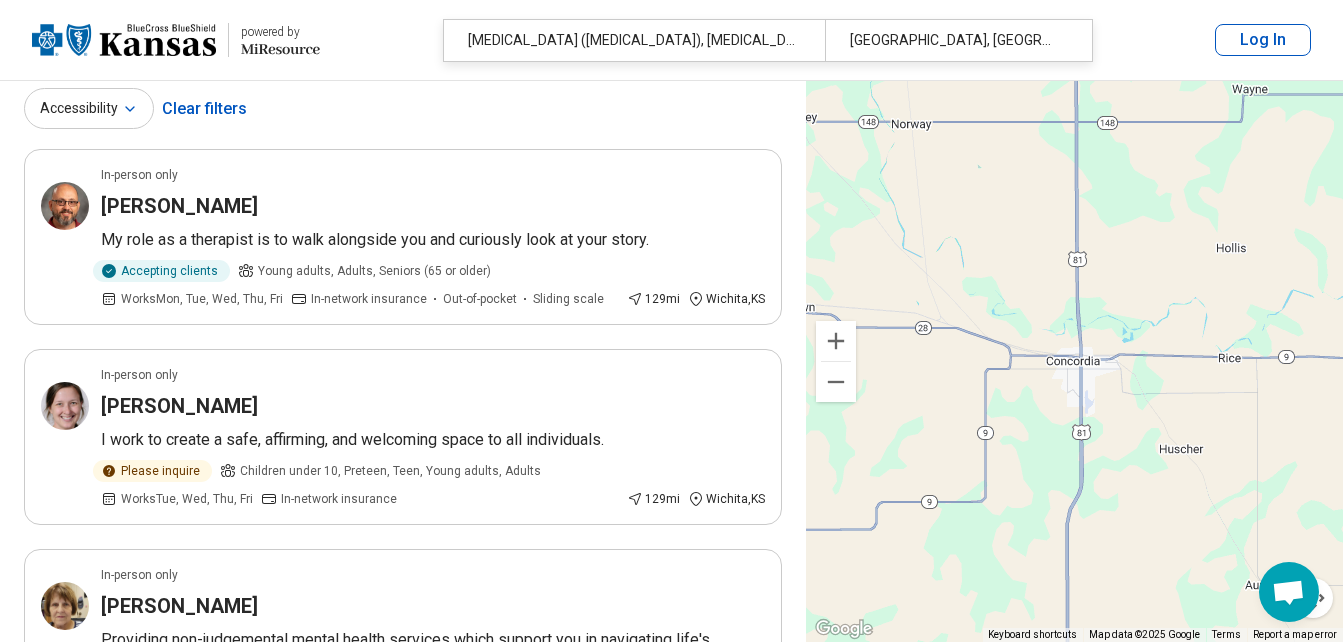 scroll, scrollTop: 0, scrollLeft: 0, axis: both 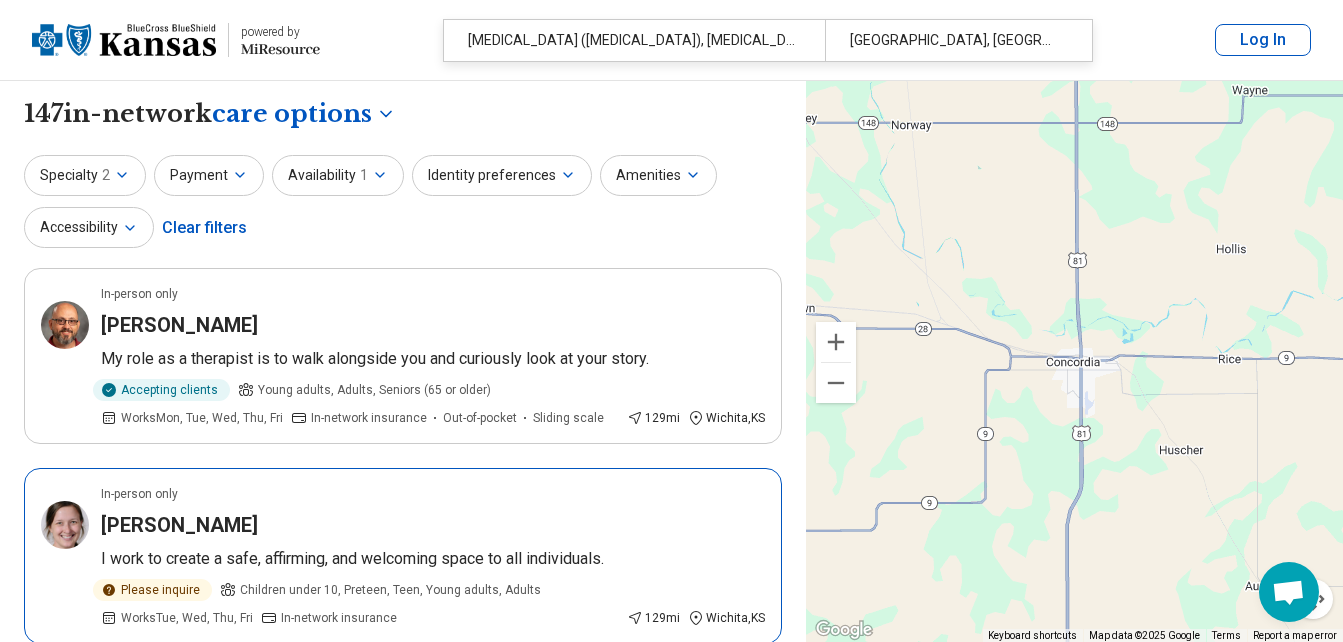 type 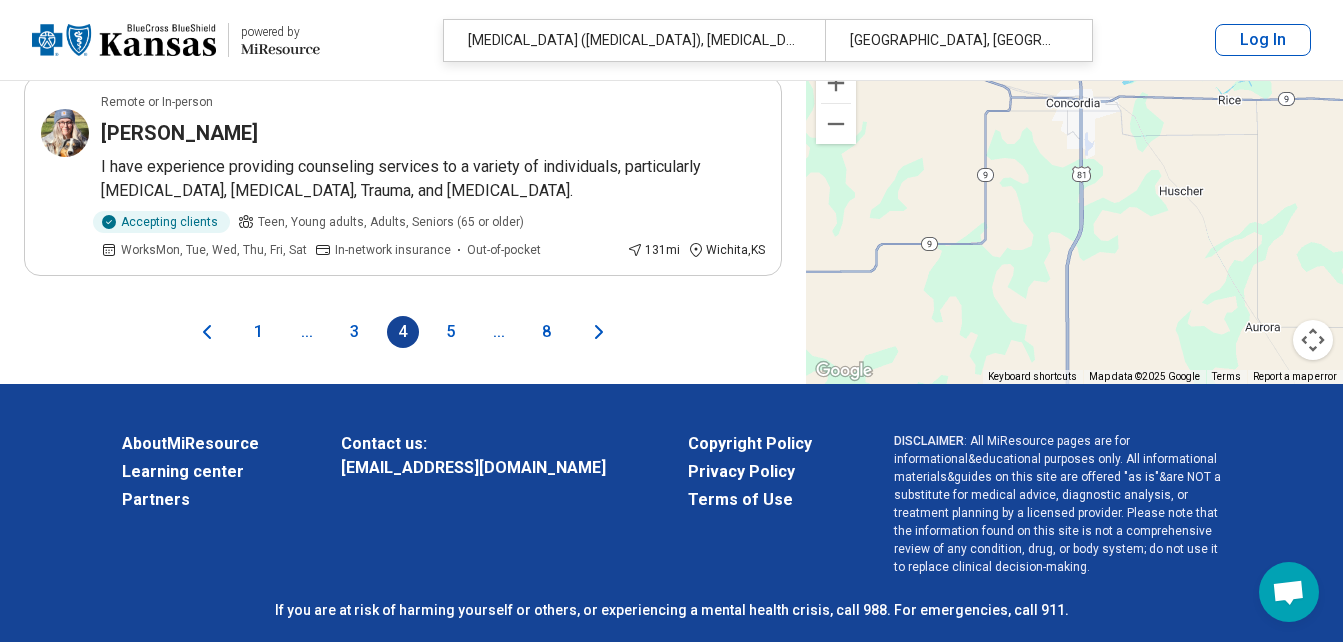 scroll, scrollTop: 4385, scrollLeft: 0, axis: vertical 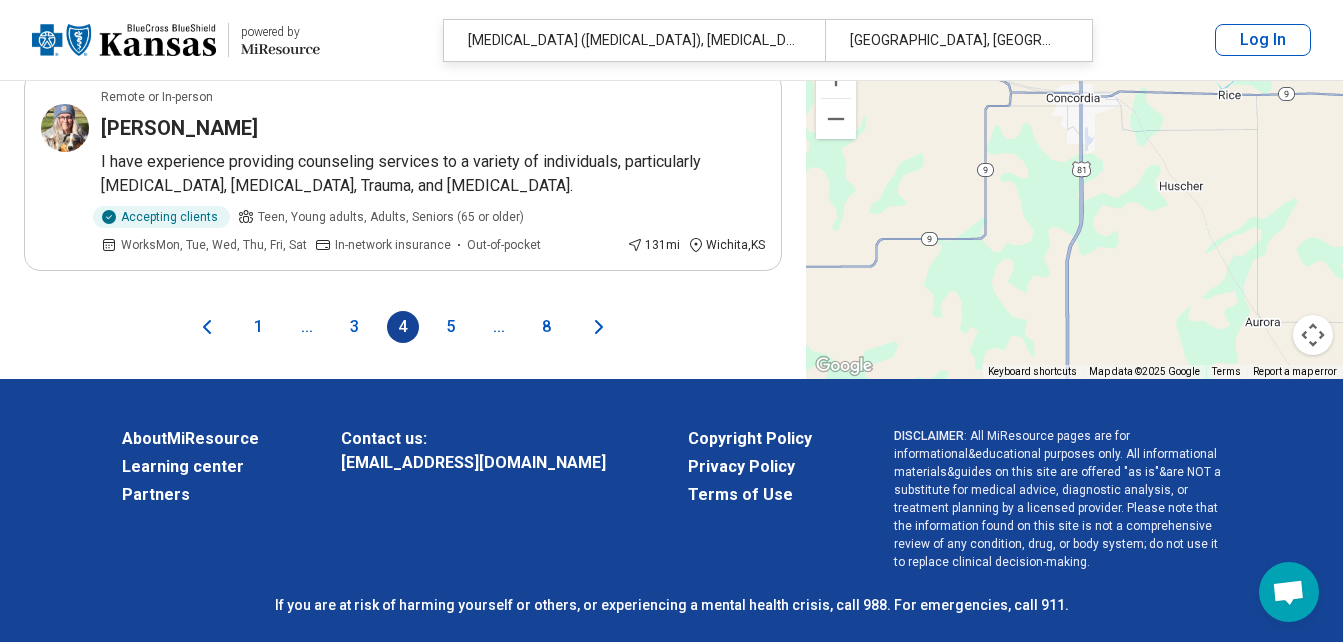 click on "5" at bounding box center [451, 327] 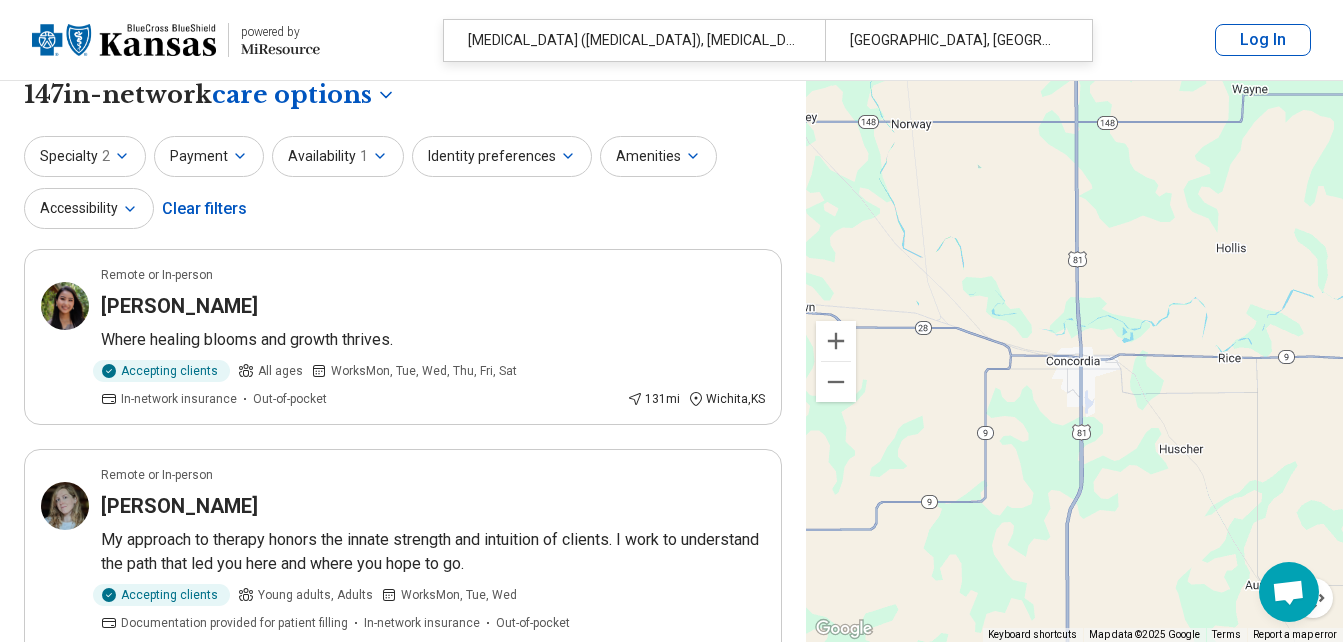 scroll, scrollTop: 0, scrollLeft: 0, axis: both 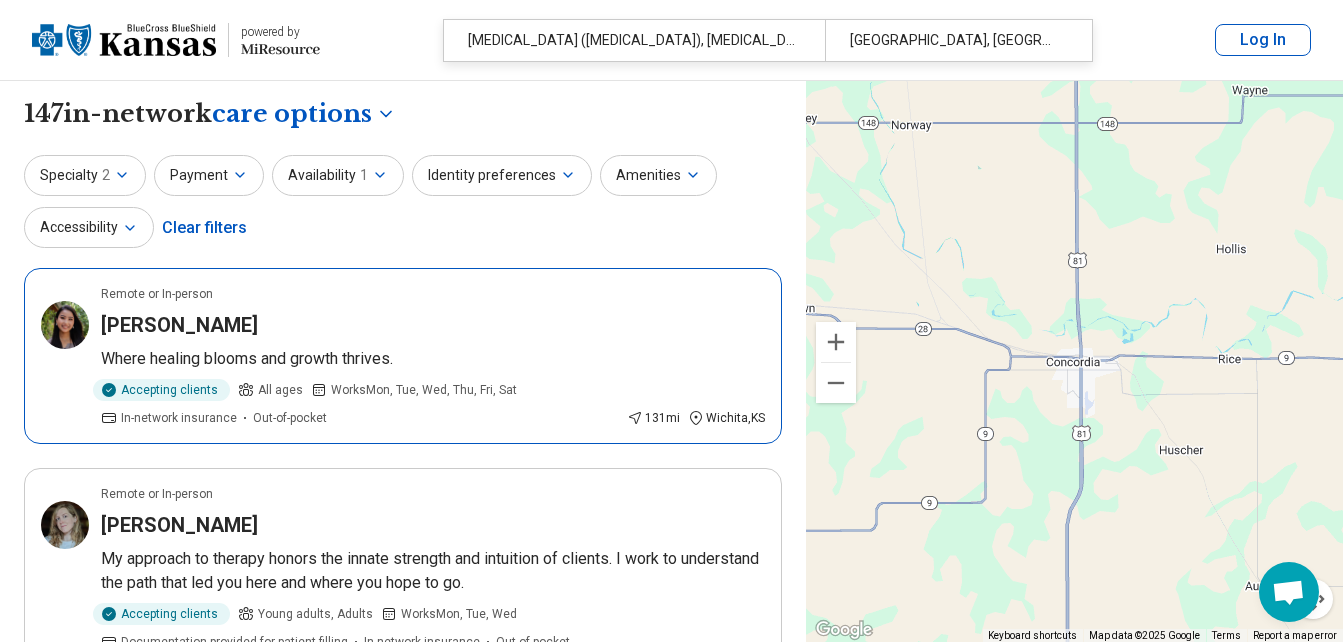 click on "Li Wang" at bounding box center [179, 325] 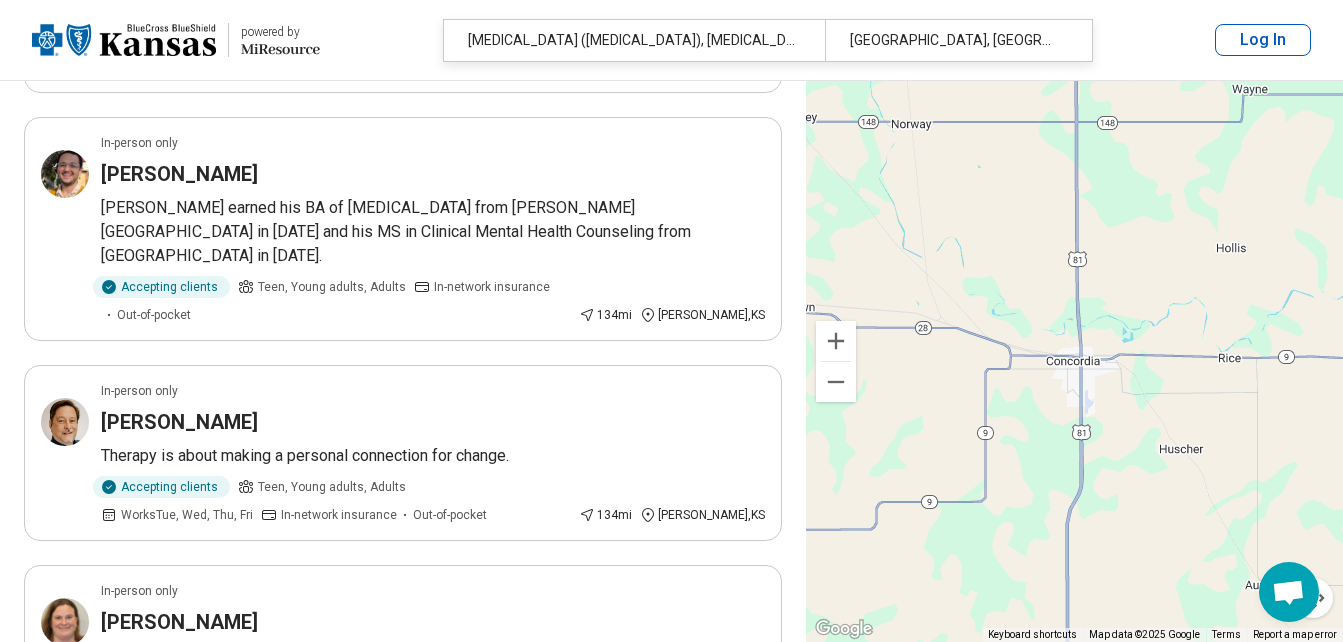 scroll, scrollTop: 4000, scrollLeft: 0, axis: vertical 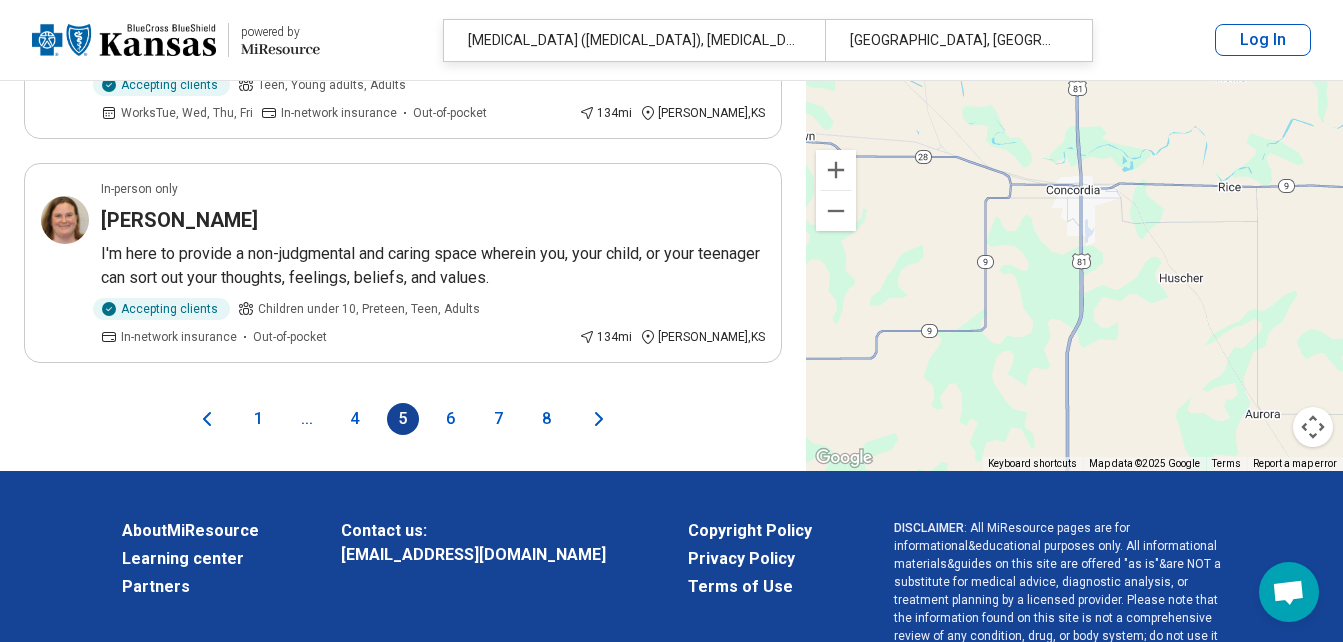 click on "1" at bounding box center (259, 419) 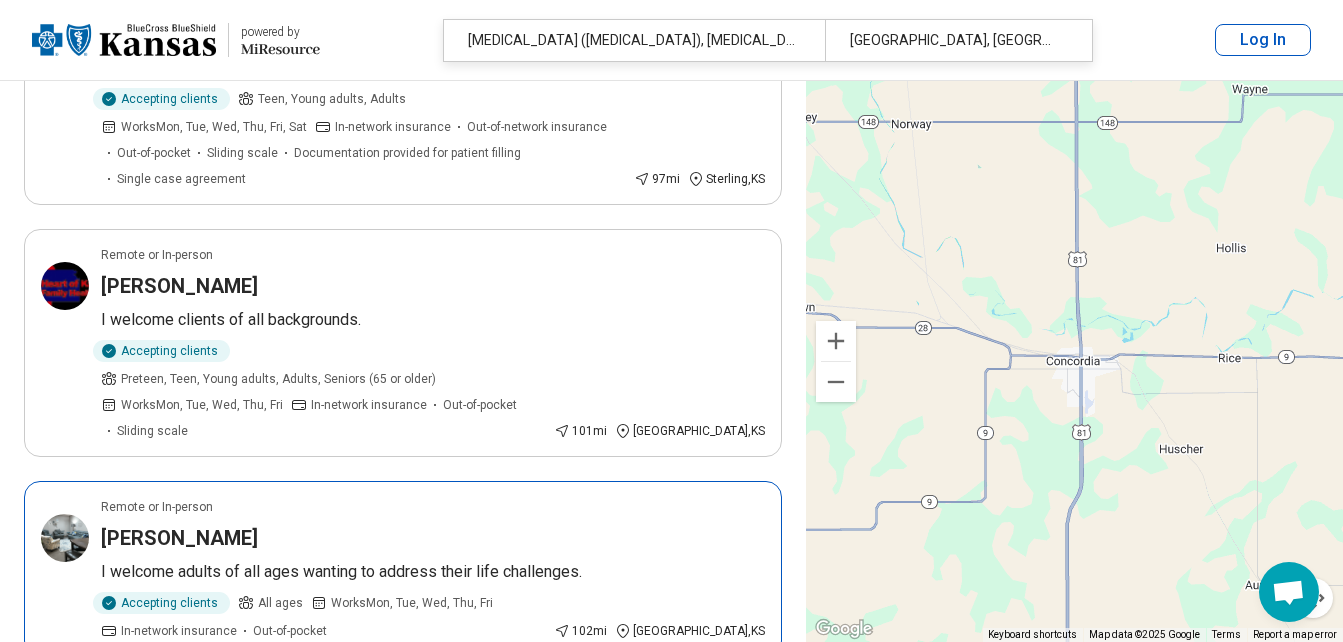 scroll, scrollTop: 4240, scrollLeft: 0, axis: vertical 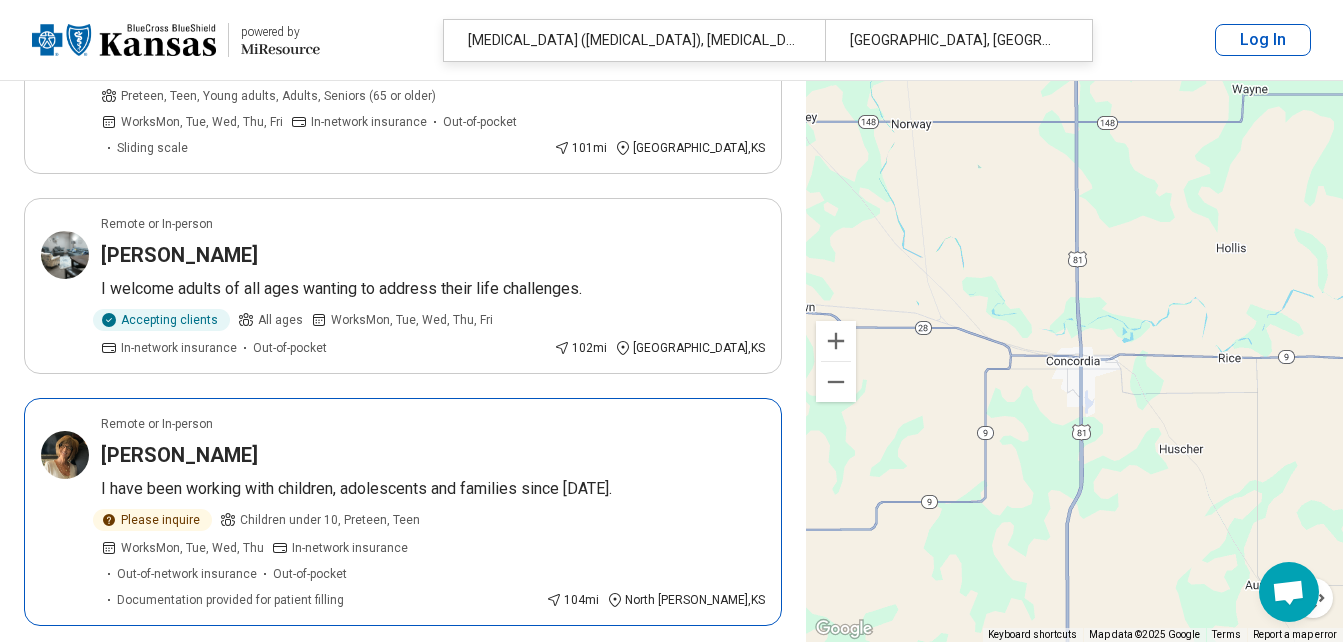 click on "Deborah Robinson" at bounding box center [179, 455] 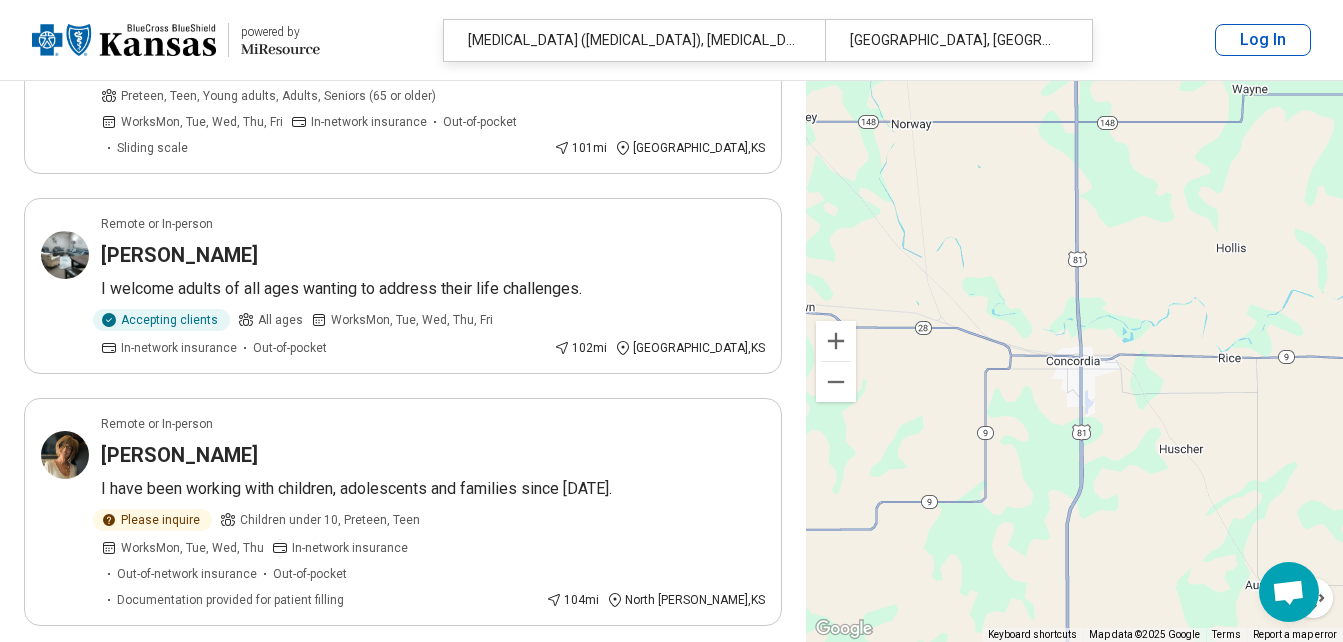 scroll, scrollTop: 0, scrollLeft: 0, axis: both 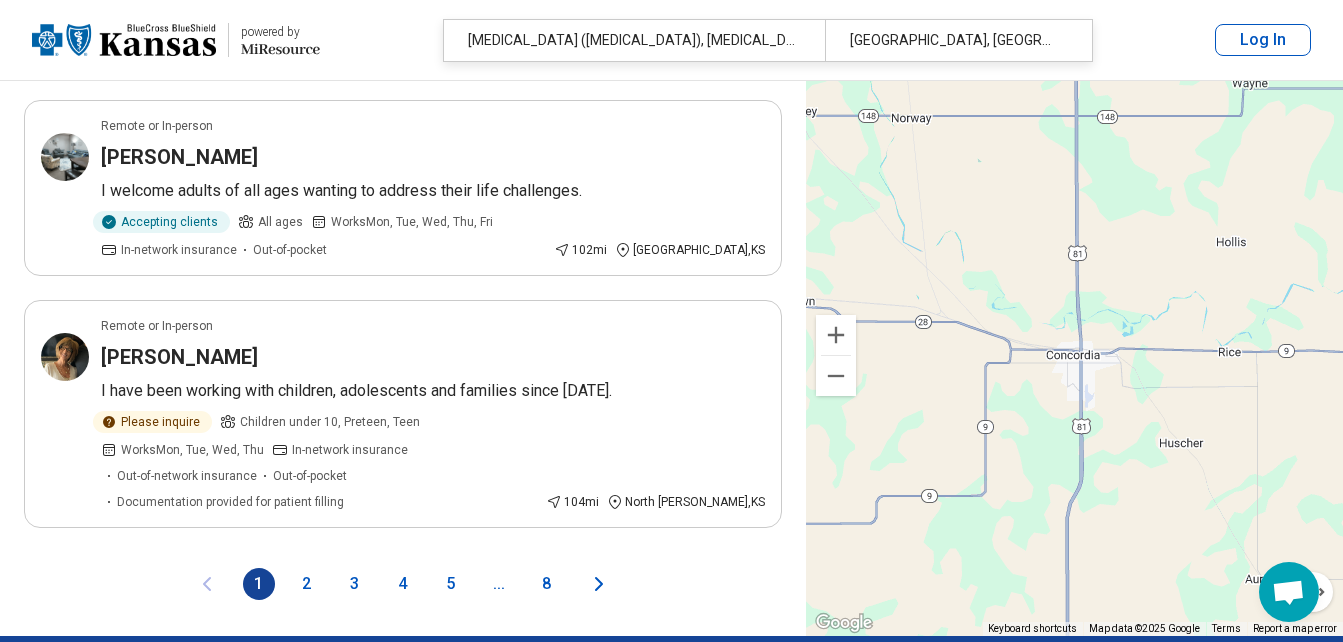 click 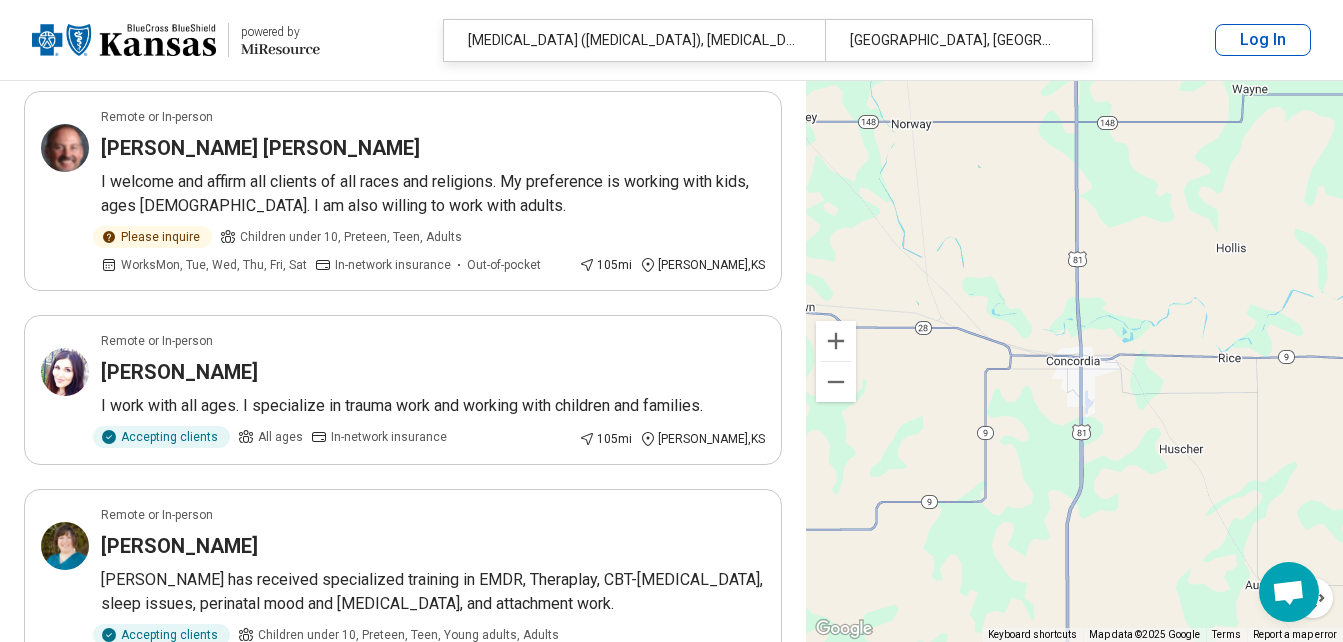 scroll, scrollTop: 0, scrollLeft: 0, axis: both 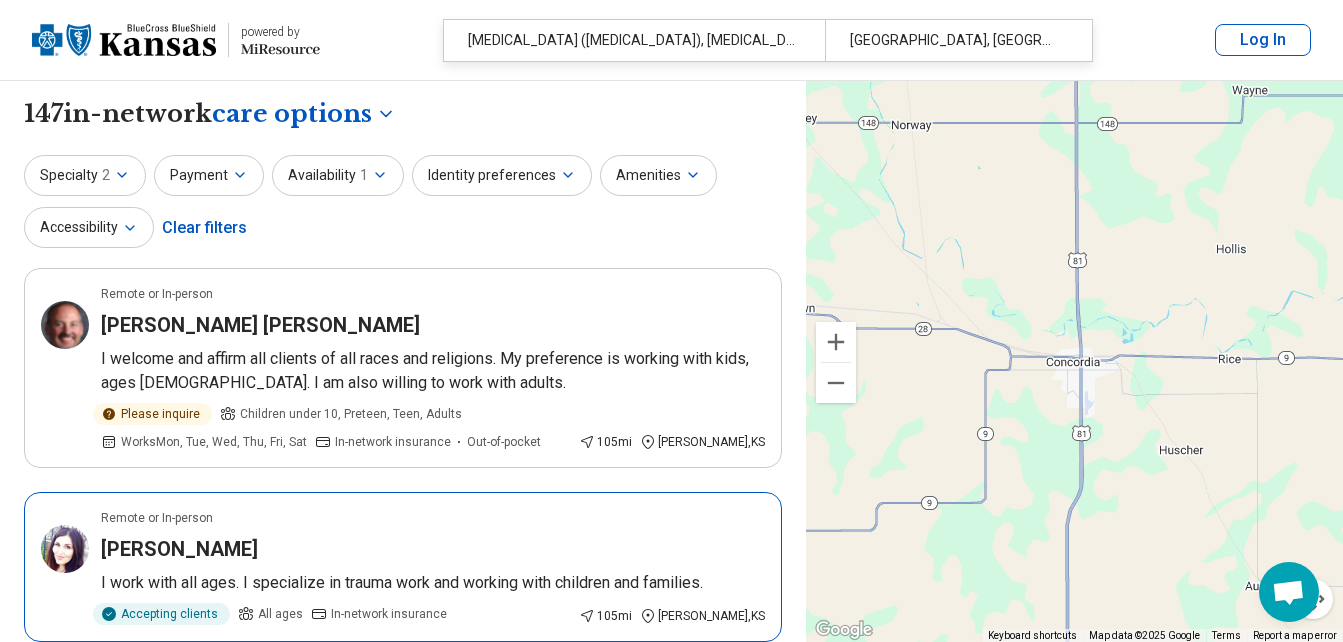 click on "Rebeca Sandoval" at bounding box center [179, 549] 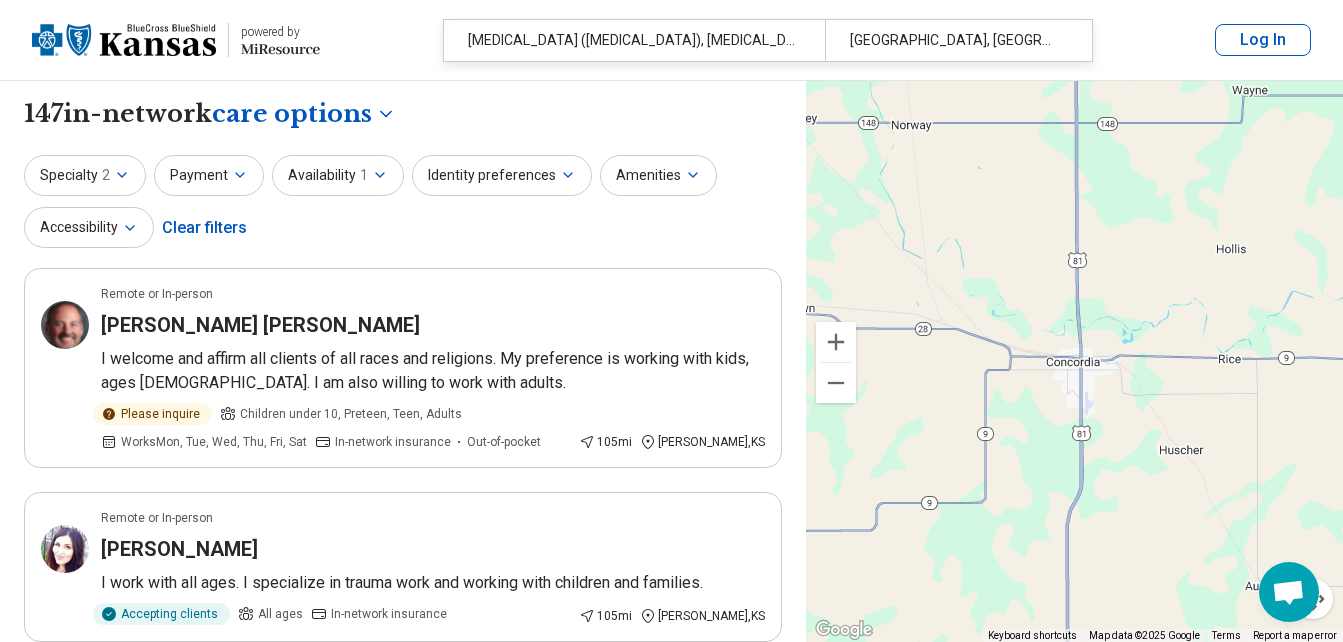 click on "Specialty 2 Payment Availability 1 Identity preferences Amenities Accessibility Clear filters" at bounding box center (403, 203) 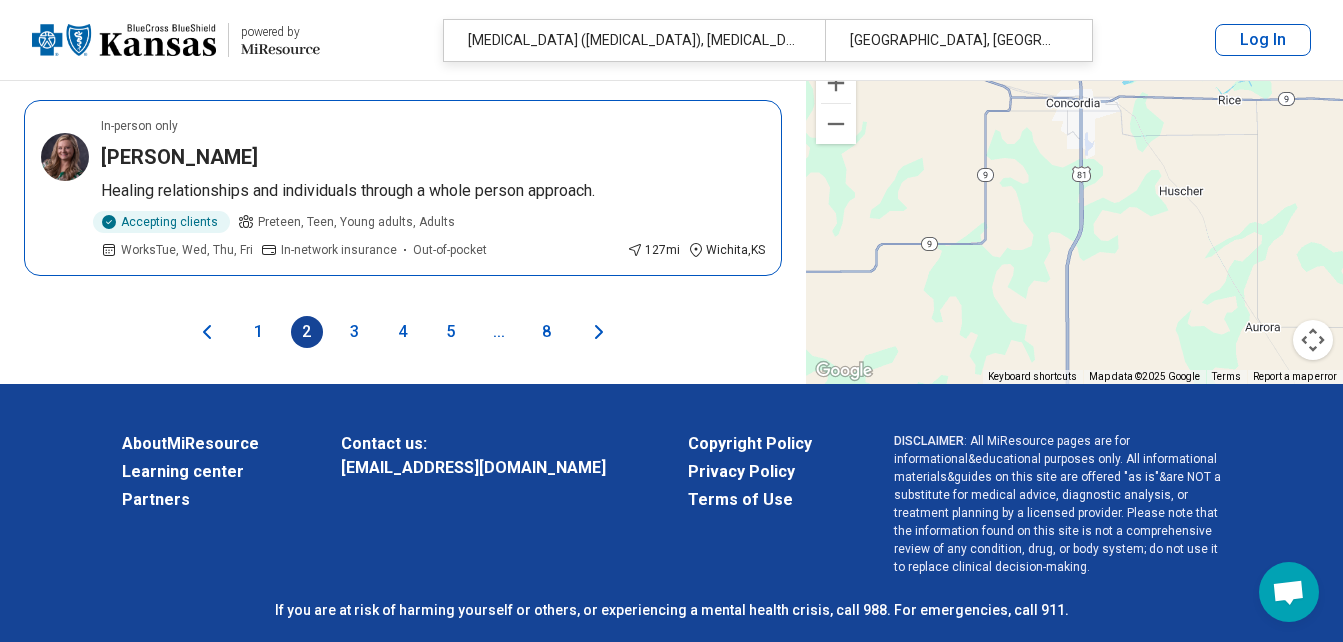 scroll, scrollTop: 4520, scrollLeft: 0, axis: vertical 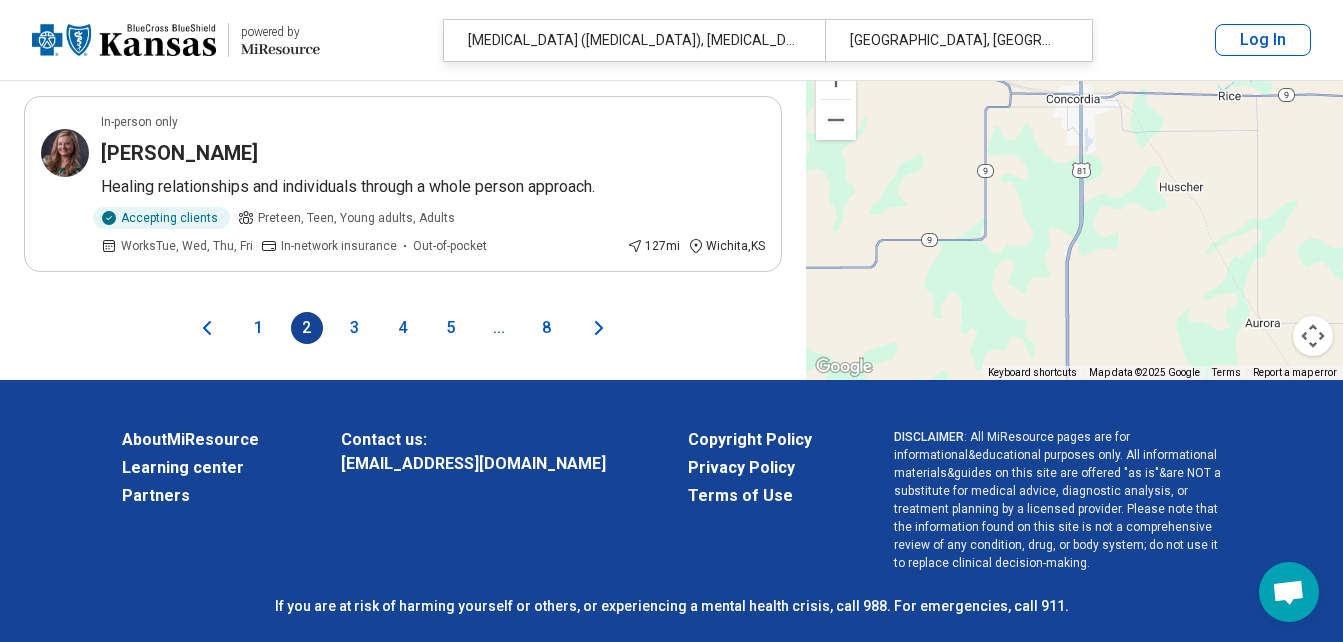click 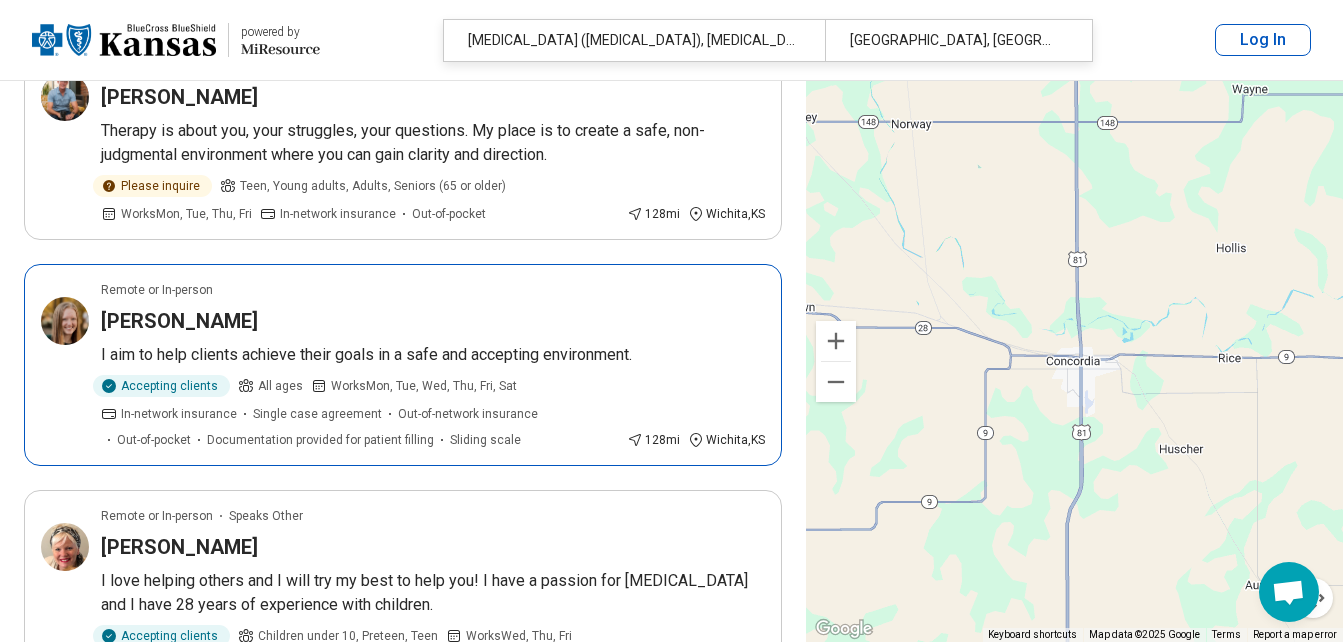 scroll, scrollTop: 2080, scrollLeft: 0, axis: vertical 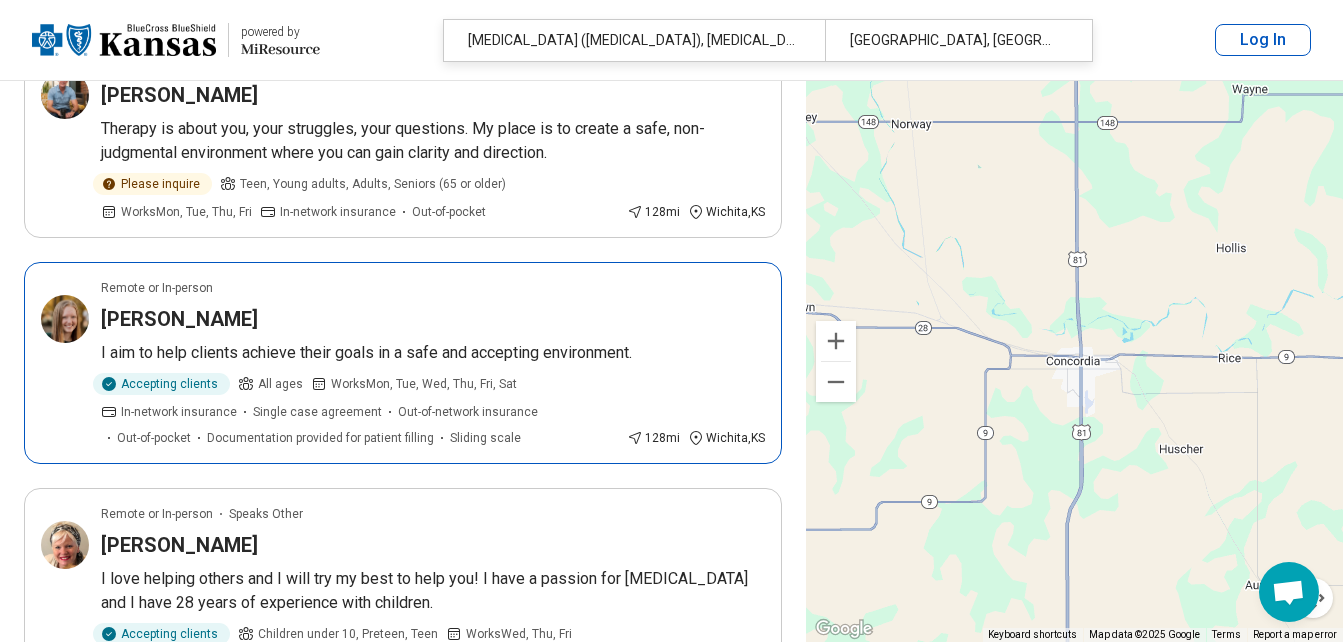 click on "Ashley Holmstedt" at bounding box center [179, 319] 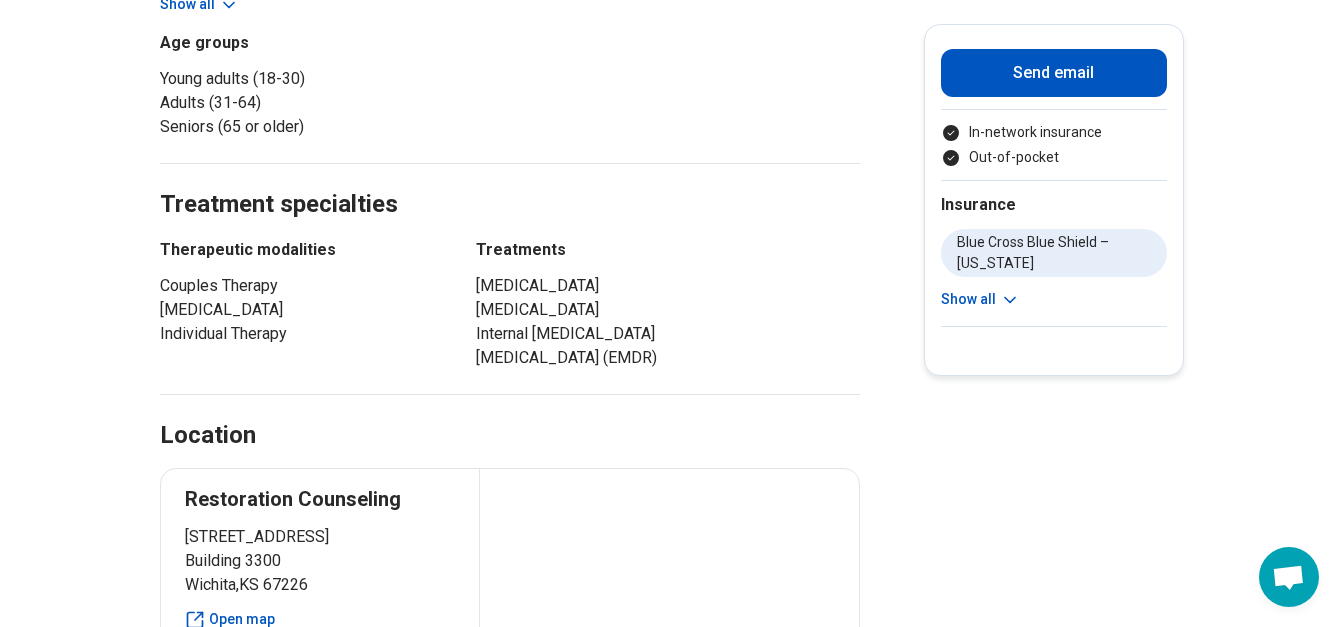 scroll, scrollTop: 960, scrollLeft: 0, axis: vertical 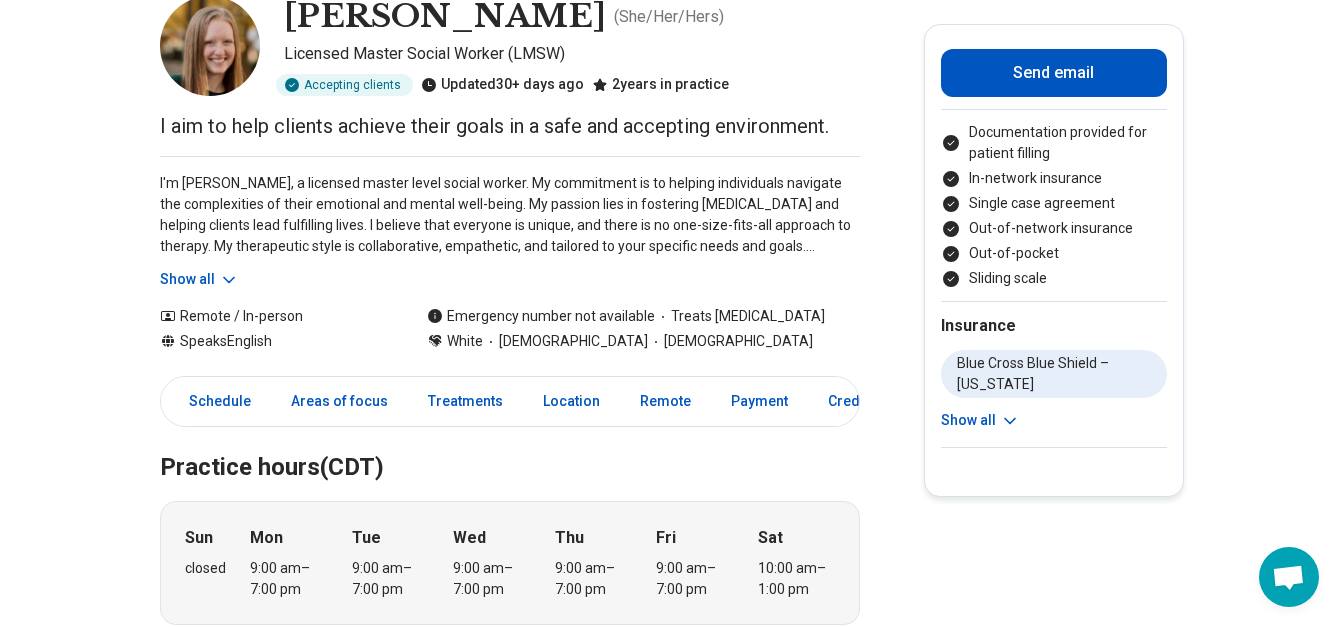 click on "Show all" at bounding box center [199, 279] 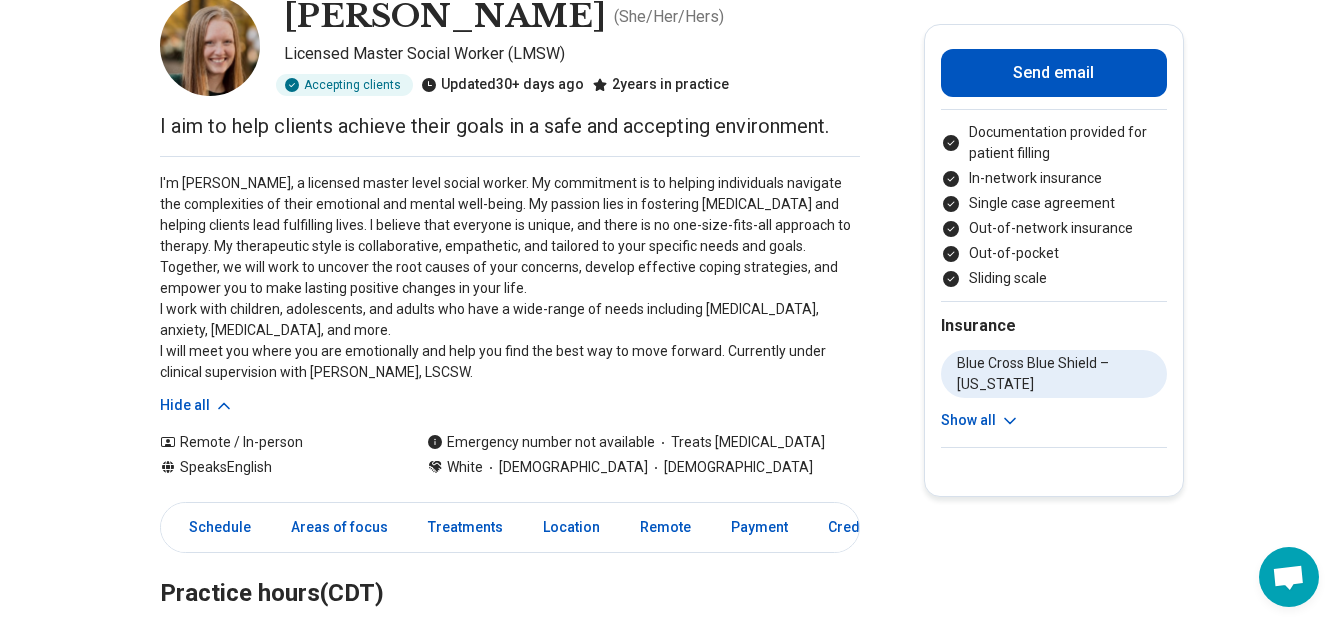 type 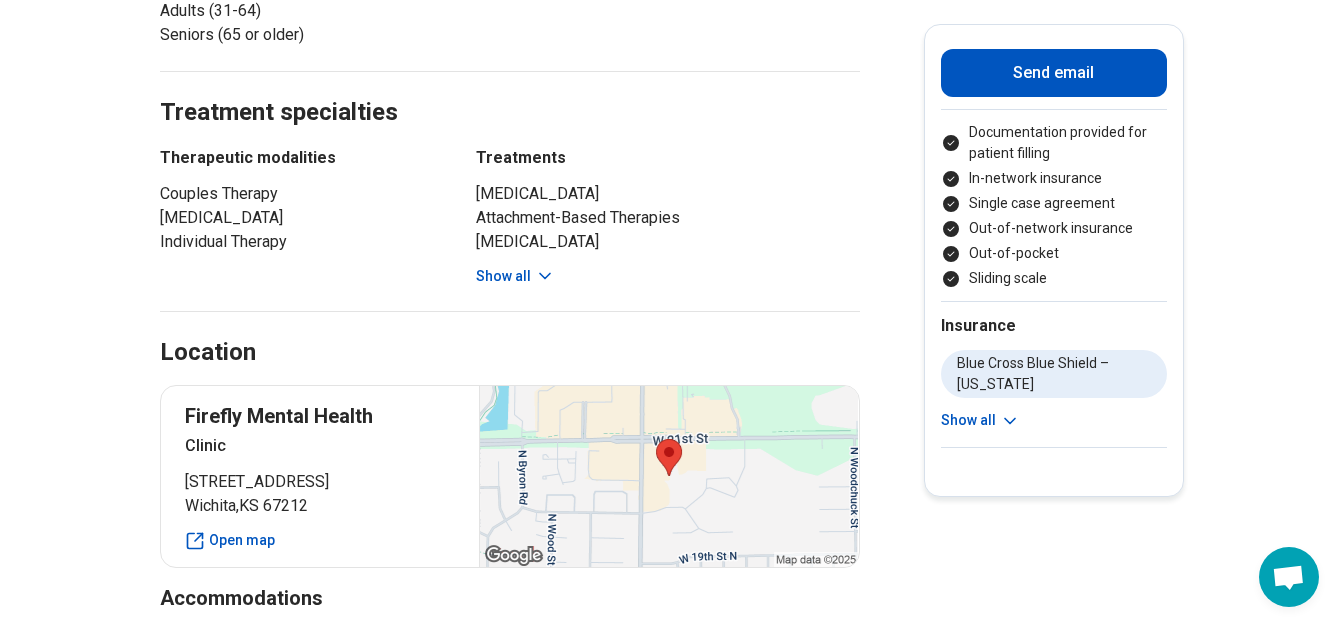 scroll, scrollTop: 1440, scrollLeft: 0, axis: vertical 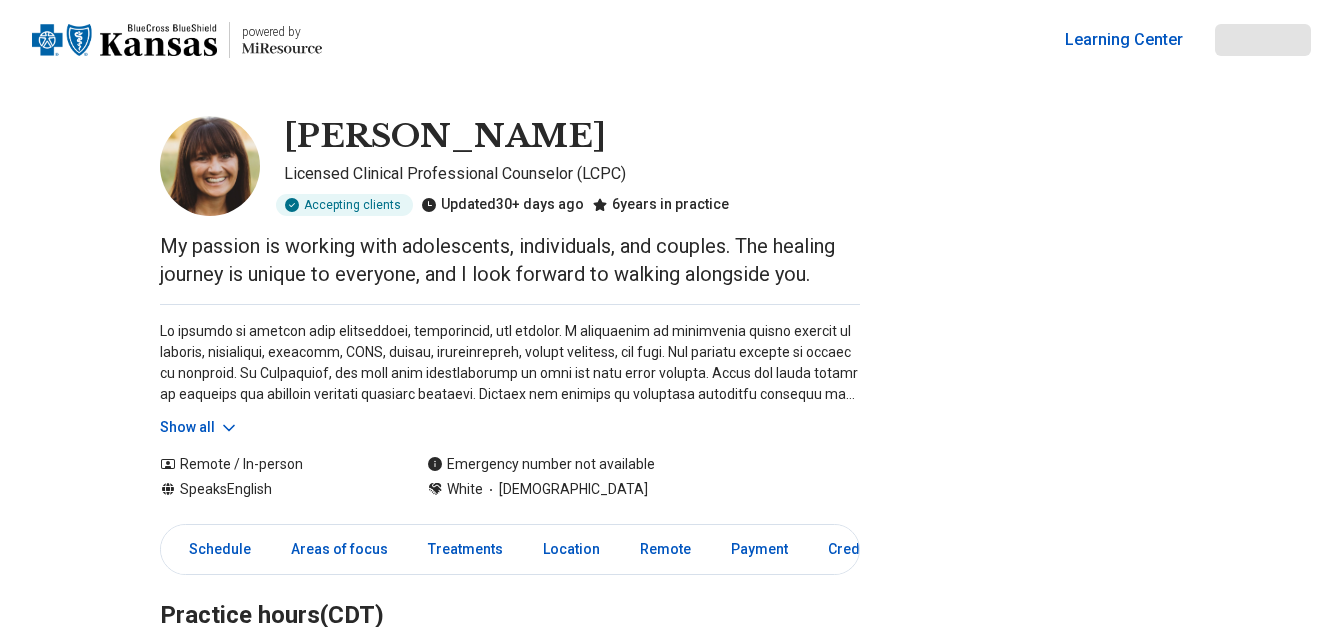 click on "Show all" at bounding box center [199, 427] 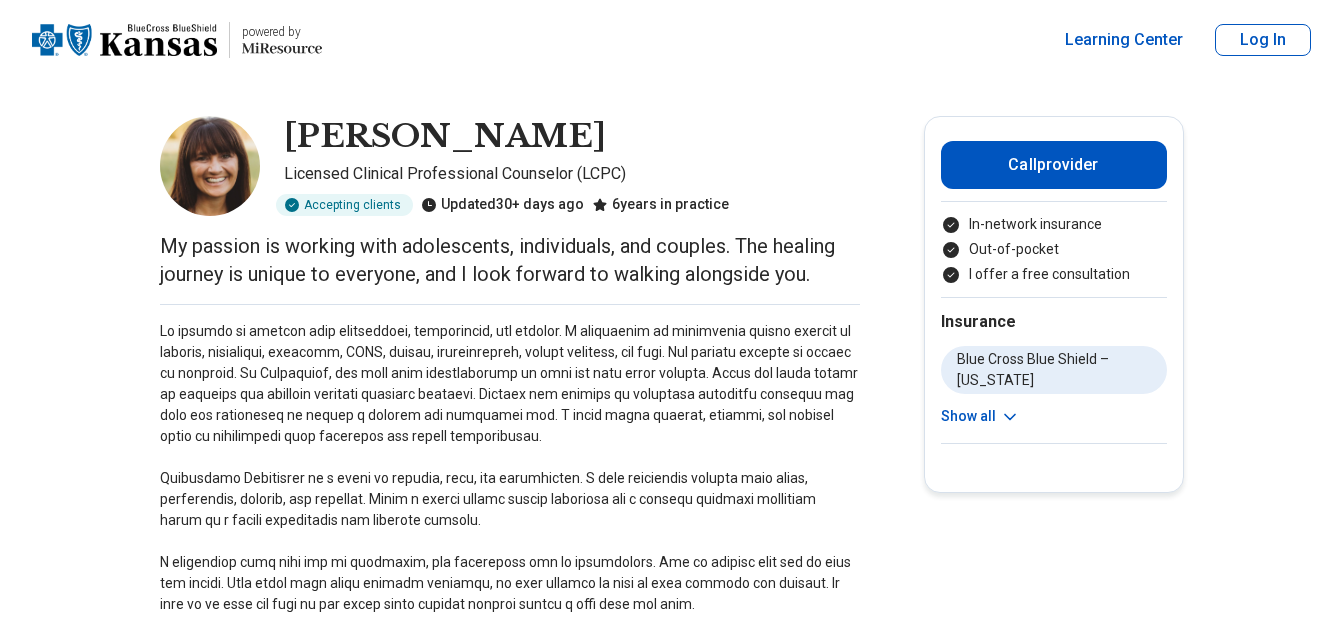type 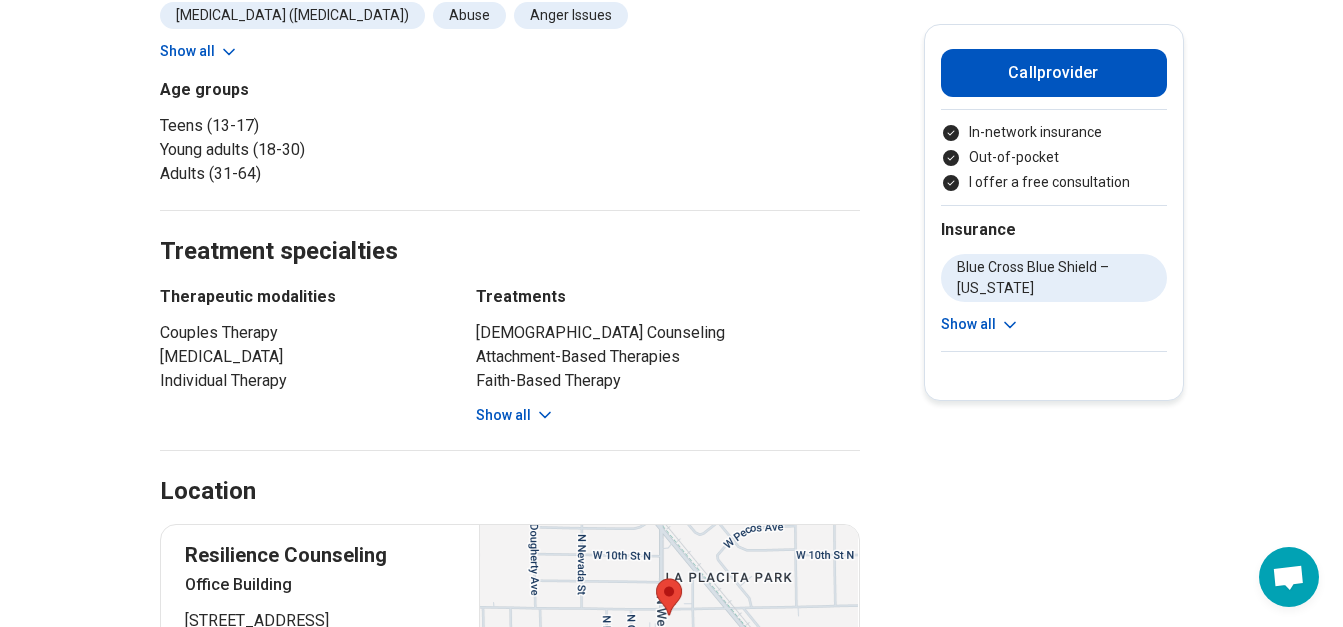 scroll, scrollTop: 1160, scrollLeft: 0, axis: vertical 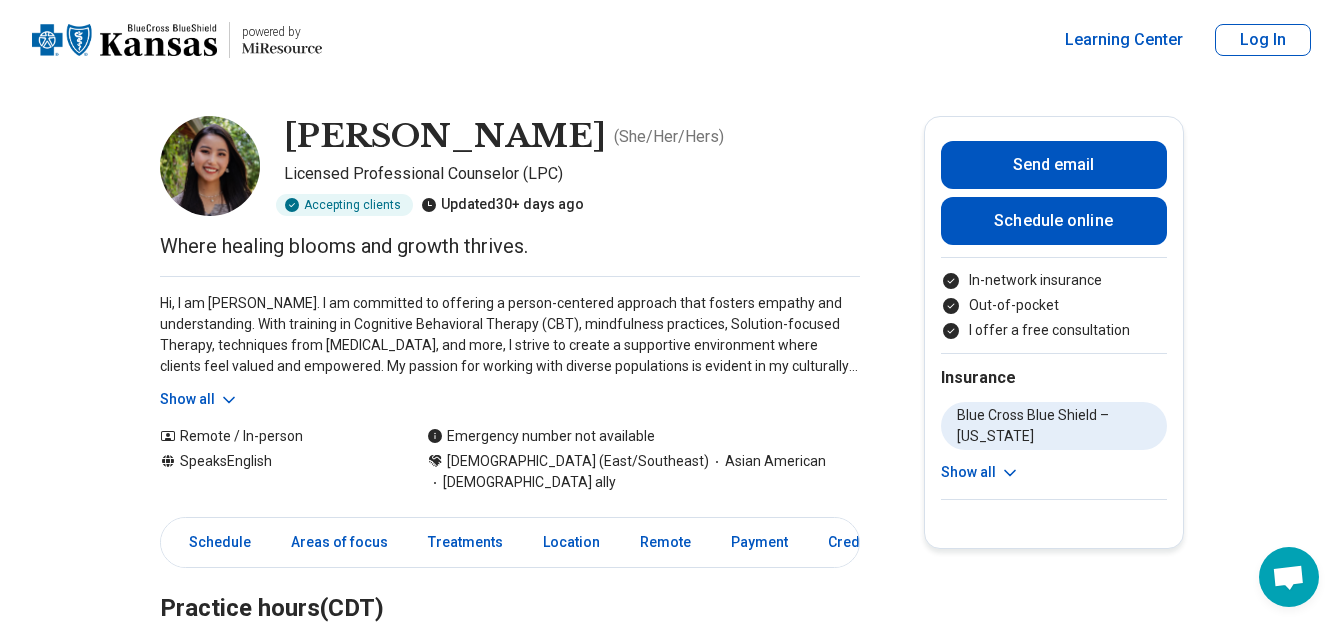 click on "Show all" at bounding box center (199, 399) 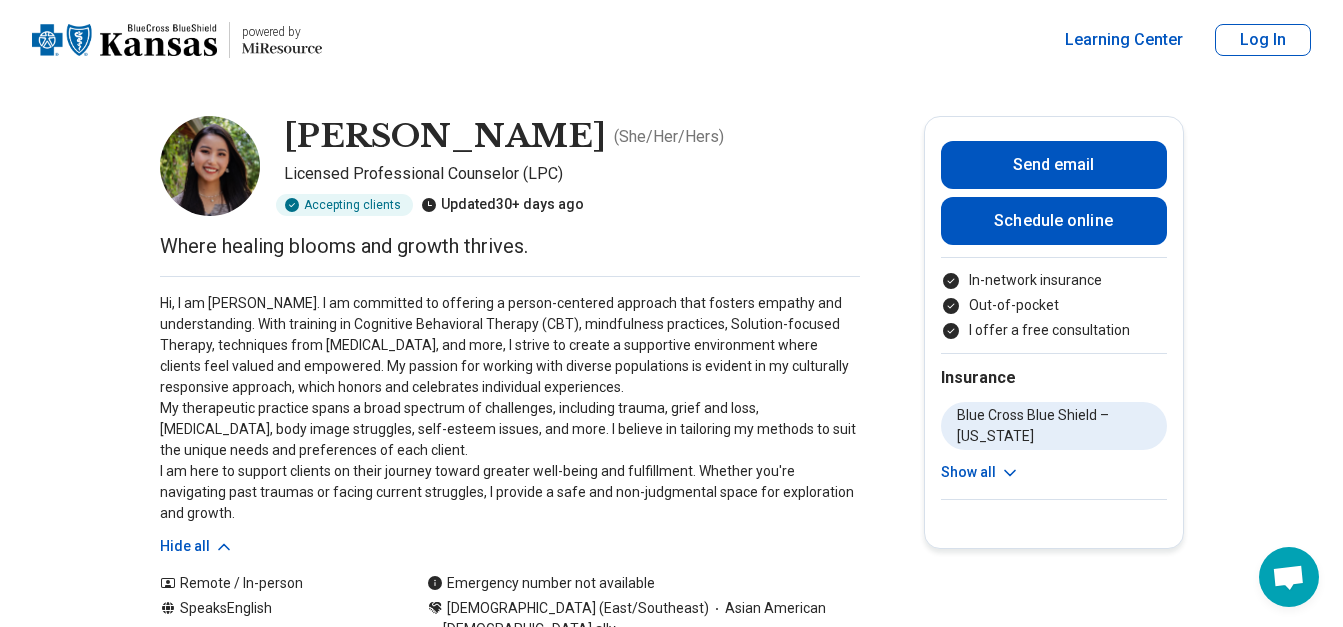 type 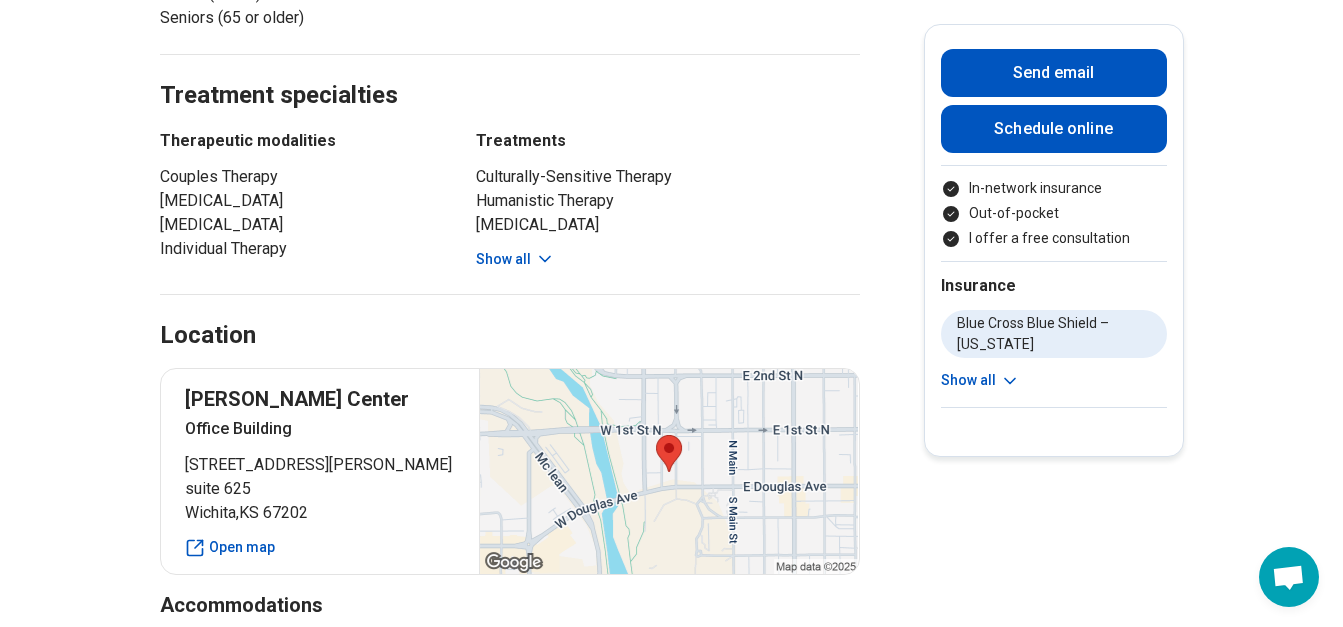 scroll, scrollTop: 1440, scrollLeft: 0, axis: vertical 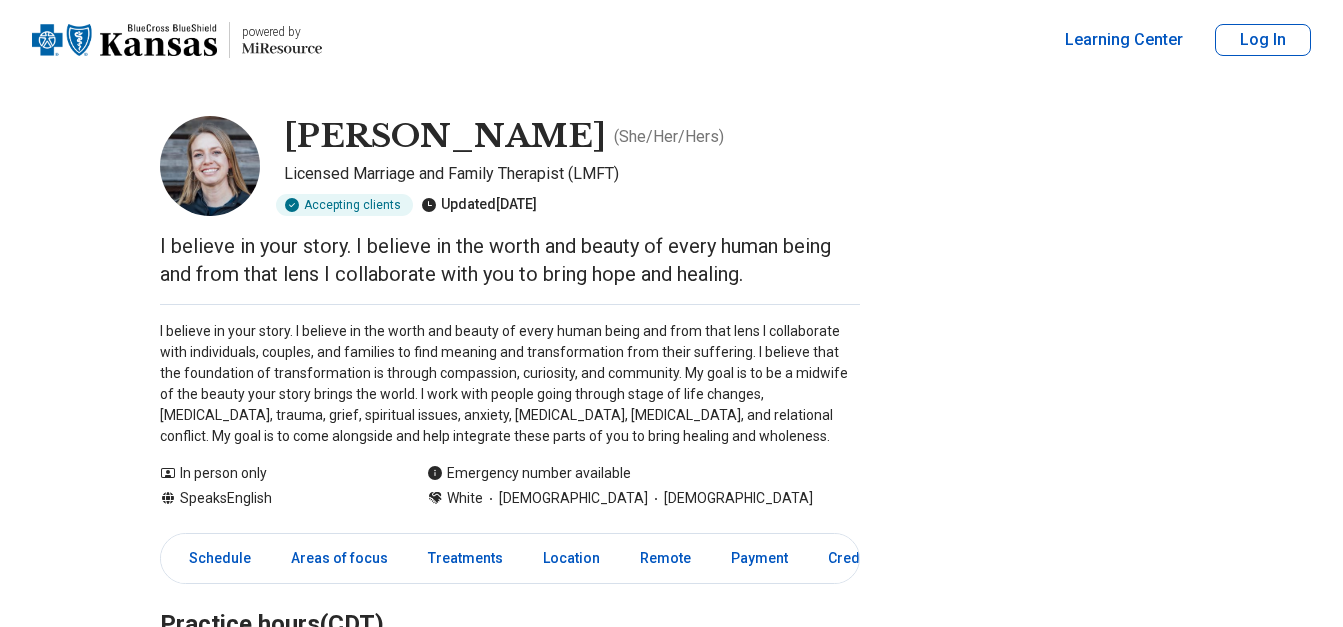 click on "Accepting clients Updated  [DATE]" at bounding box center (572, 205) 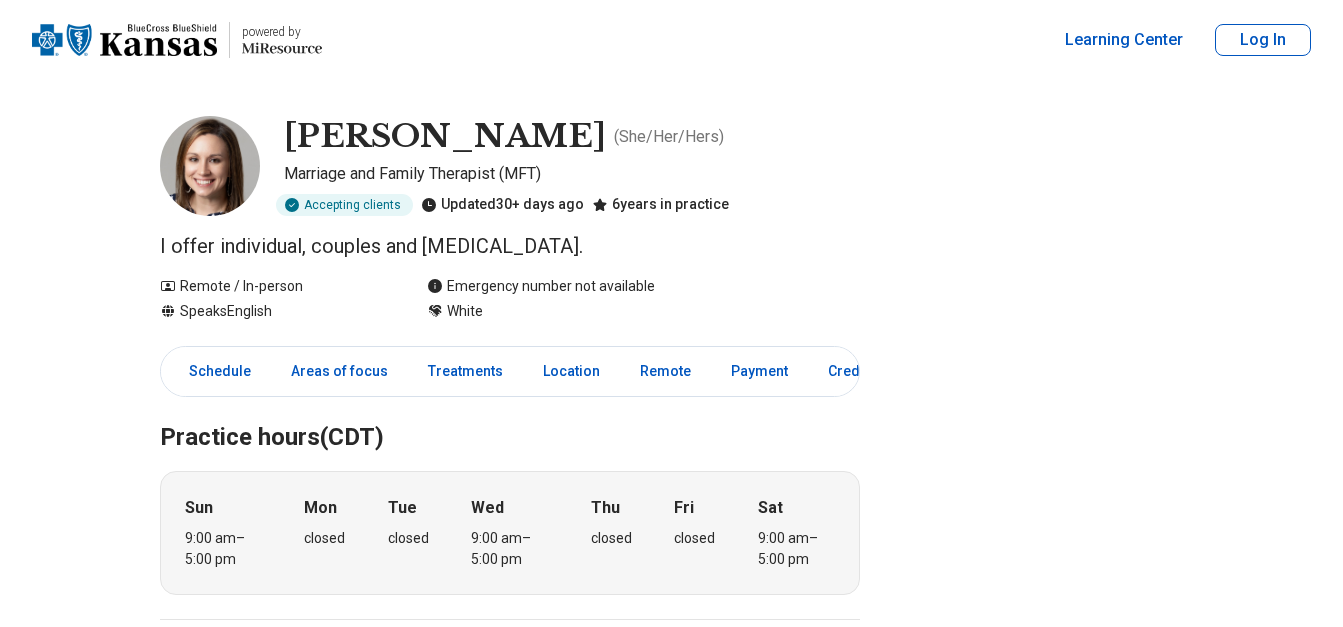 scroll, scrollTop: 0, scrollLeft: 0, axis: both 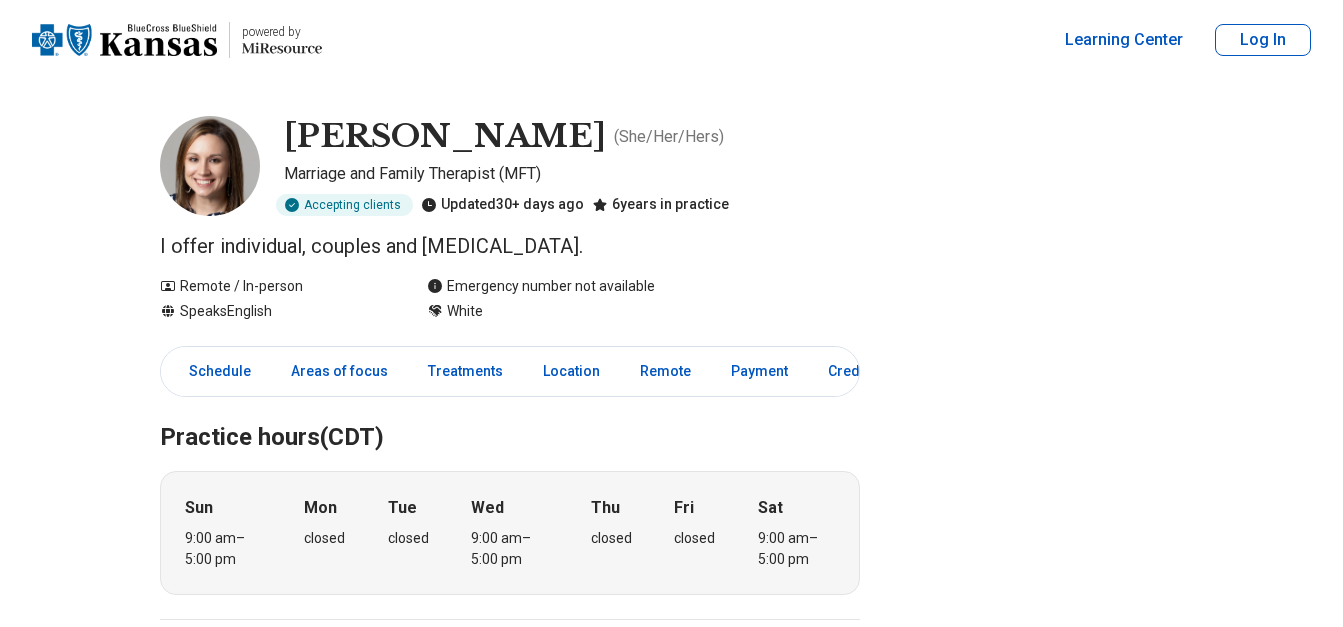 click on "Carly Wills ( She/Her/Hers ) Marriage and Family Therapist (MFT) Accepting clients Updated  30+ days ago 6  years in practice I offer individual, couples and family therapy. Remote / In-person Speaks  English Emergency number not available White Schedule Areas of focus Treatments Location Remote Payment Credentials Other Practice hours  (CDT) Sun 9:00 am  –   5:00 pm Mon closed Tue closed Wed 9:00 am  –   5:00 pm Thu closed Fri closed Sat 9:00 am  –   5:00 pm Areas of focus Areas of expertise Attention Deficit Hyperactivity Disorder (ADHD) Anger Issues Anxiety Bipolar Disorder Body Image Borderline Personality Burnout Childhood Abuse Chronic Illness/Pain Conflict Resolution Depression Divorce Grief and Loss Intimacy Concerns Life Transitions Loneliness/Isolation Panic Parenting Concerns Peer Difficulties Perfectionism Personal Growth Posttraumatic Stress Disorder (PTSD) Relationship(s) with Friends/Roommates Relationship(s) with Parents/Children/Family Relationship(s) with Partner/Husband/Wife Self-Harm" at bounding box center (671, 1343) 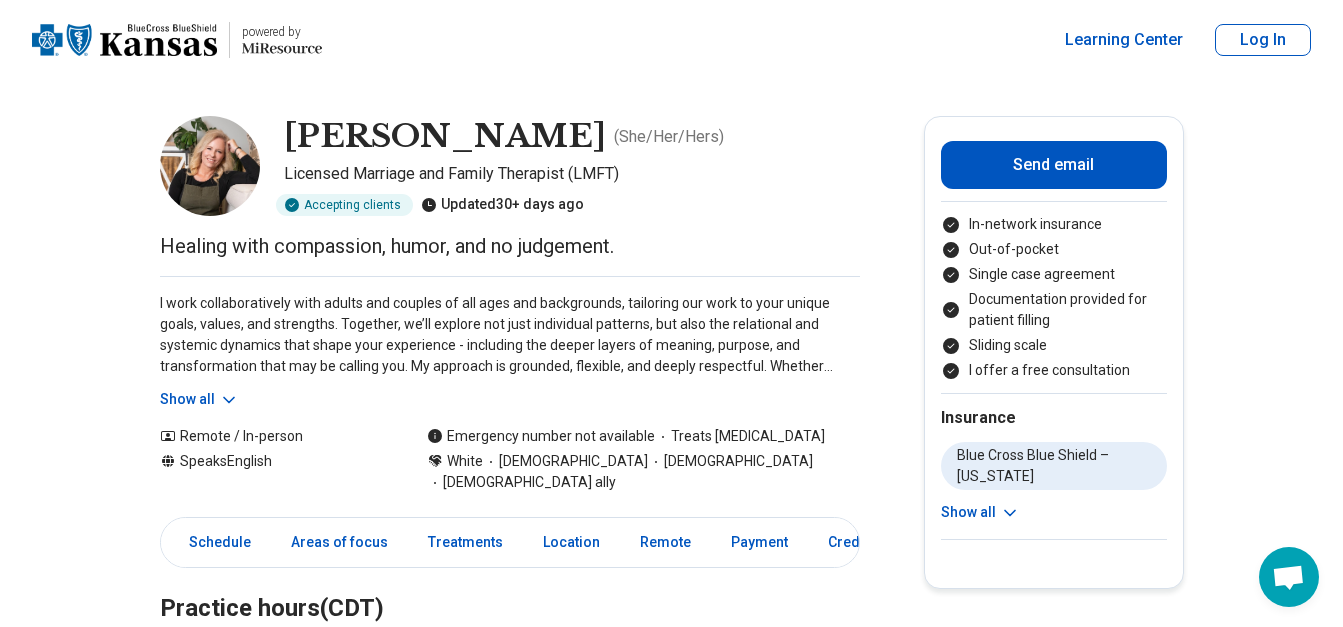 scroll, scrollTop: 0, scrollLeft: 0, axis: both 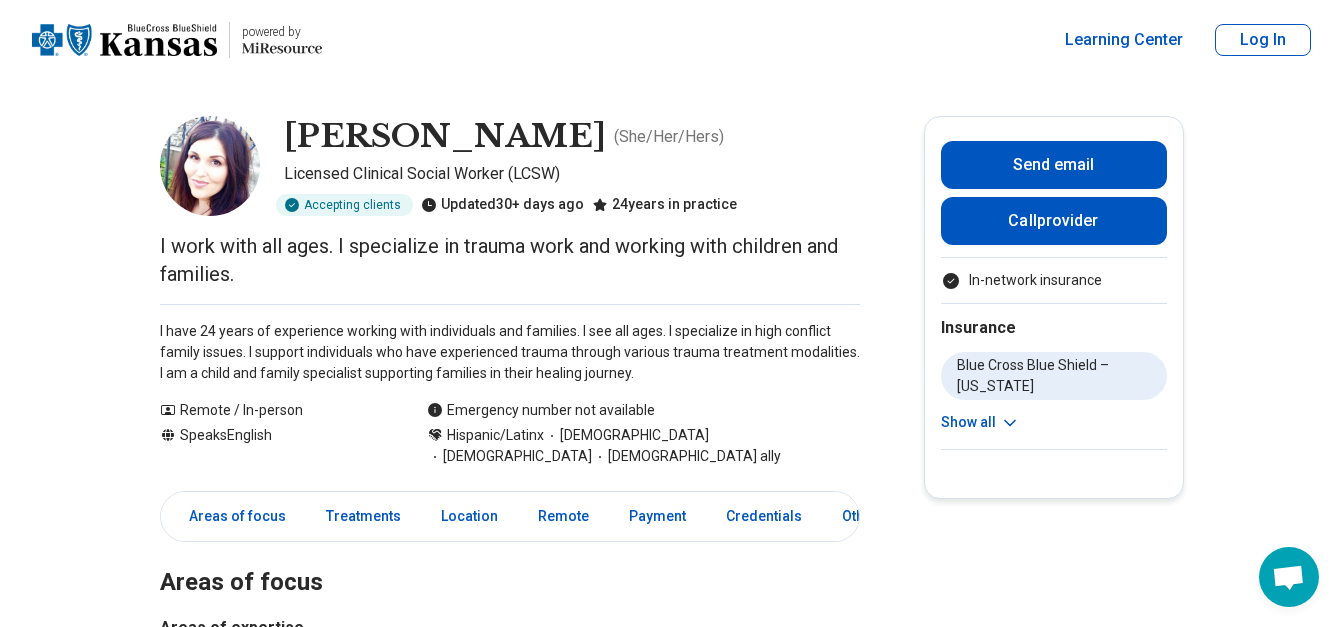 click on "I have 24 years of experience working with individuals and families. I see all ages. I specialize in high conflict family issues. I support individuals who have experienced trauma through various trauma treatment modalities. I am a child and family specialist supporting families in their healing journey." at bounding box center (510, 352) 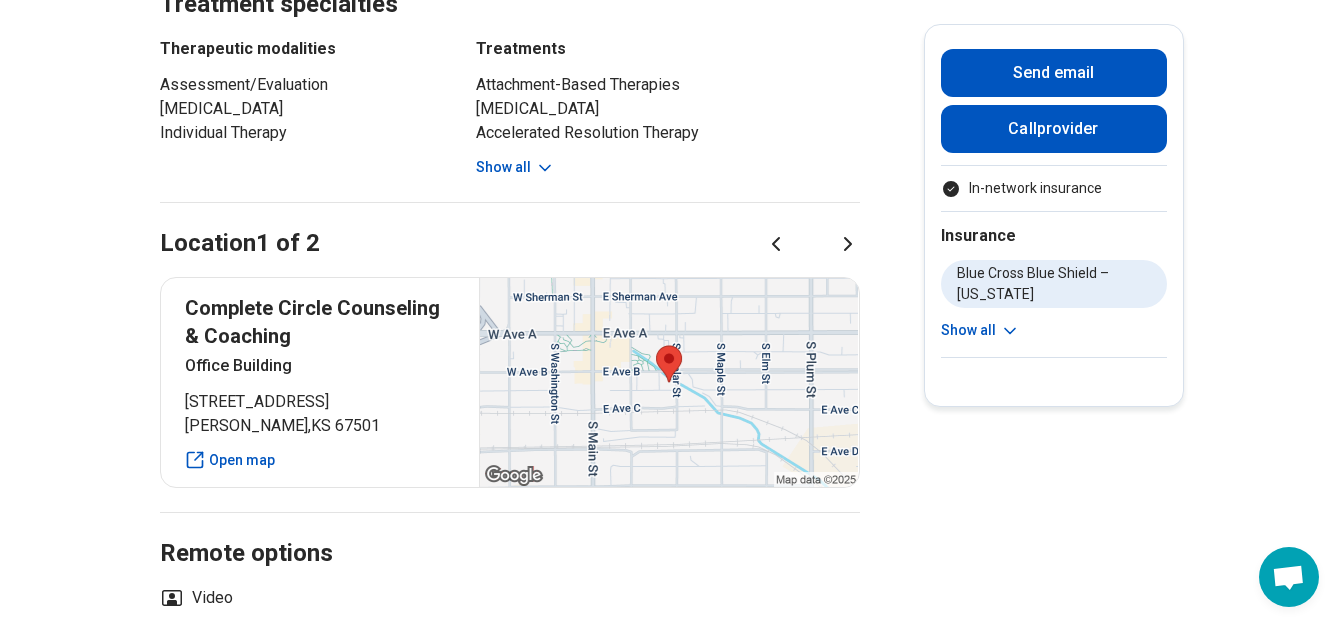 scroll, scrollTop: 1000, scrollLeft: 0, axis: vertical 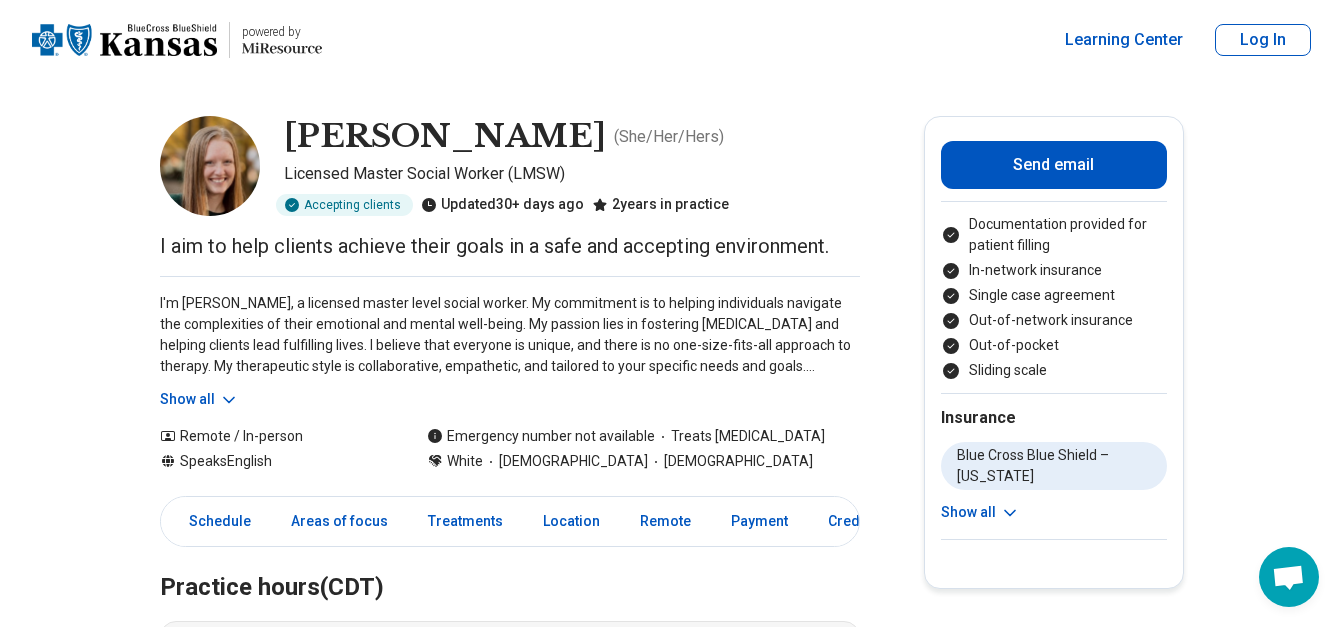 click on "Show all" at bounding box center [199, 399] 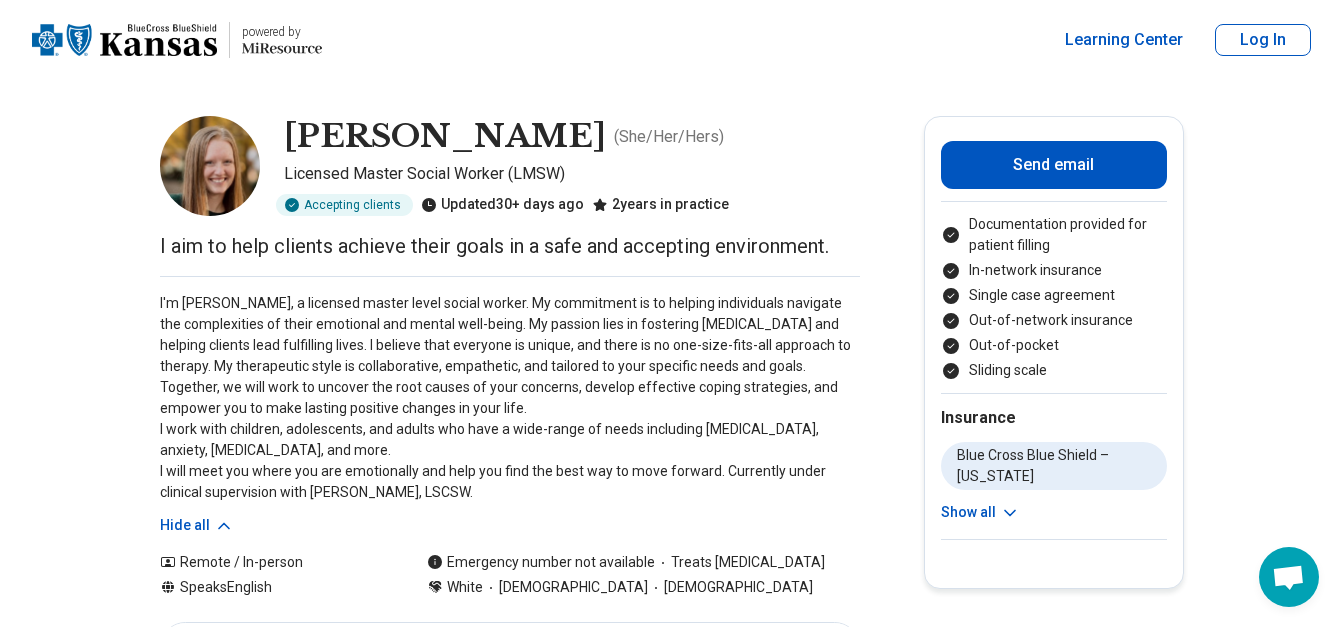 type 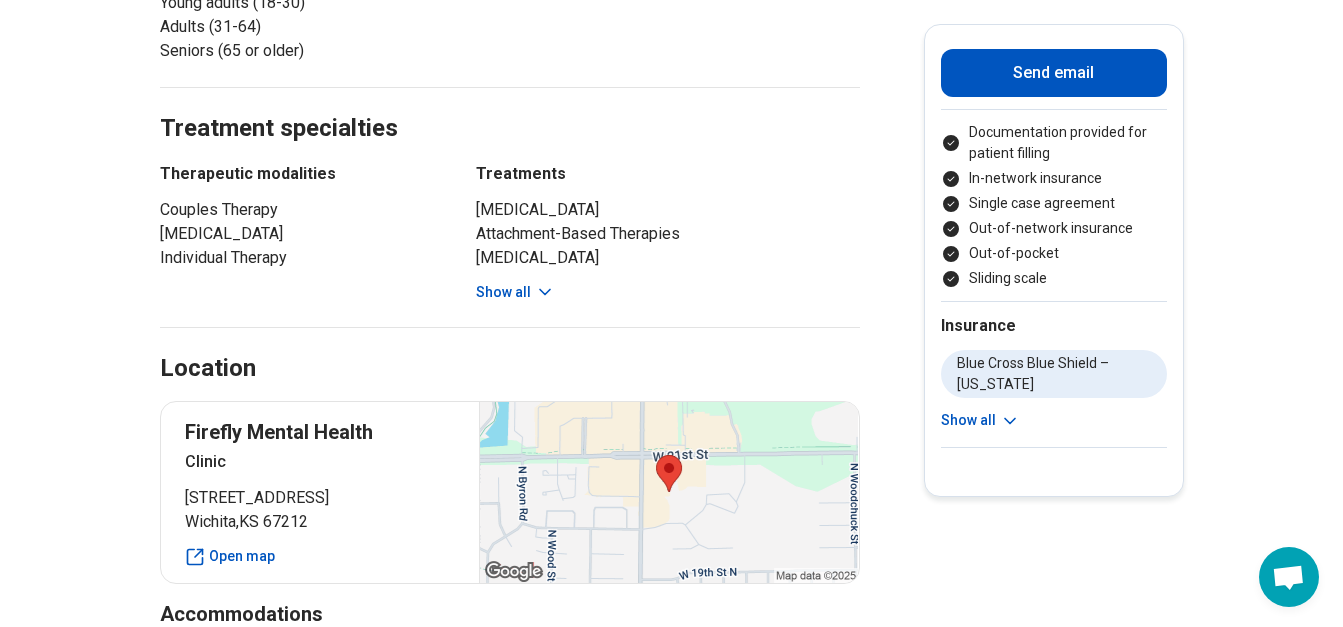 scroll, scrollTop: 1400, scrollLeft: 0, axis: vertical 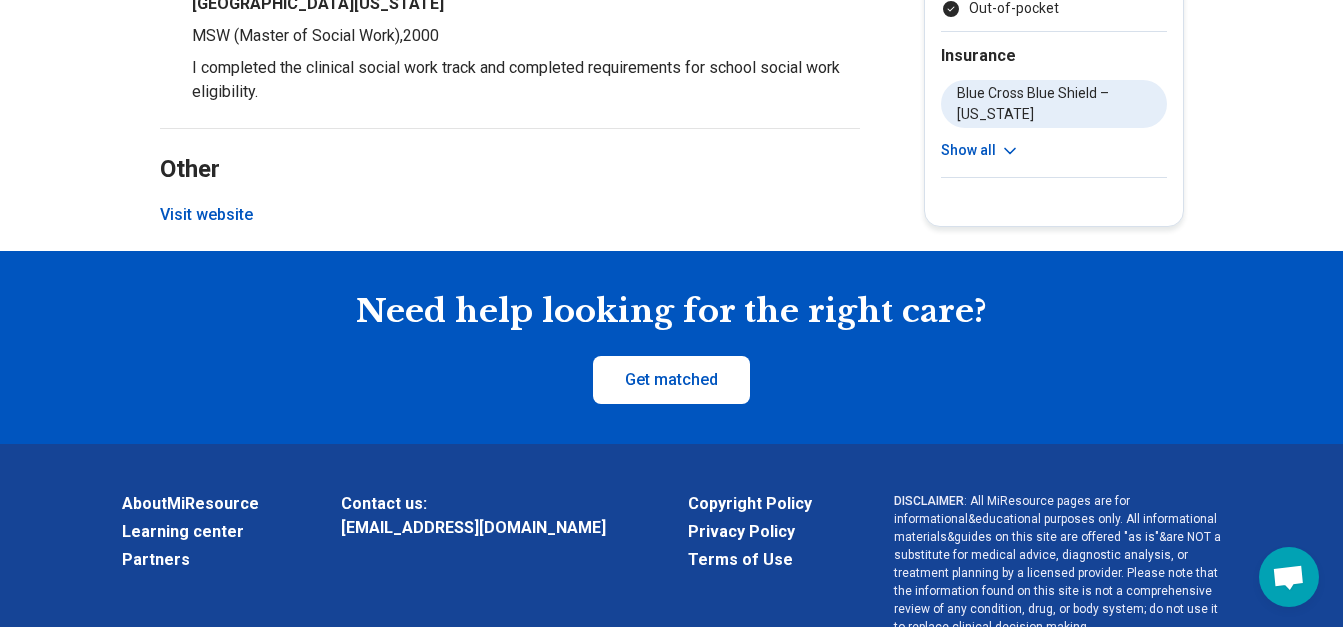 click on "Visit website" at bounding box center [206, 215] 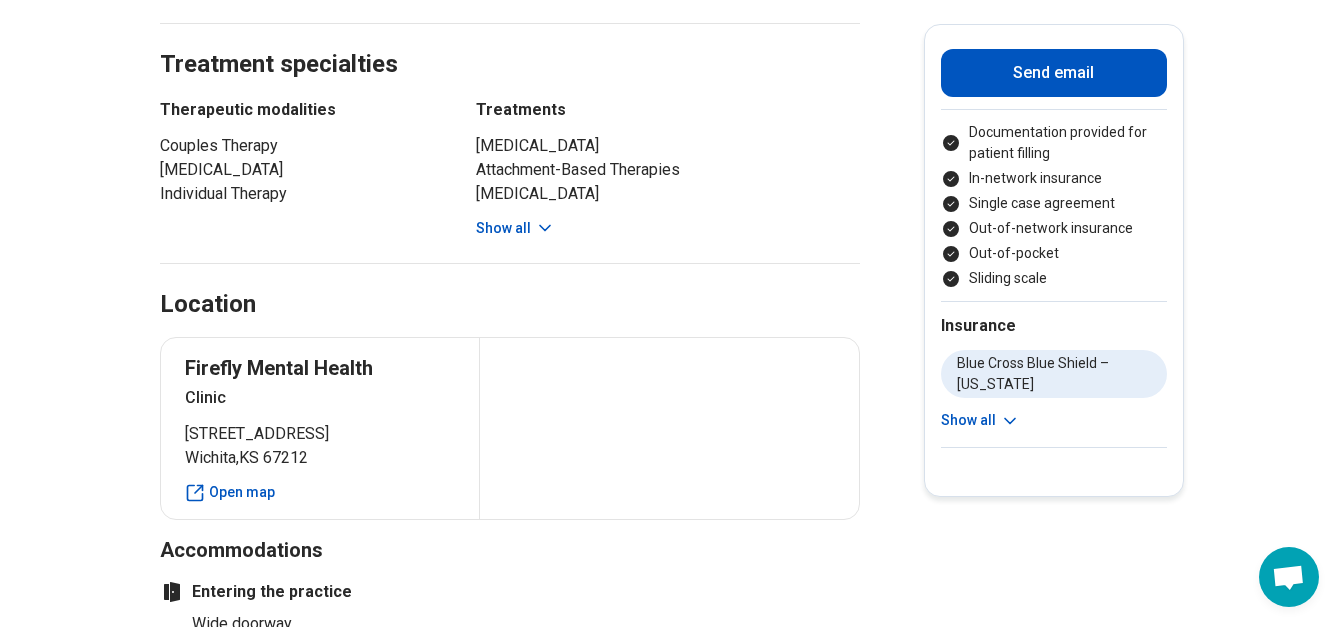 scroll, scrollTop: 1480, scrollLeft: 0, axis: vertical 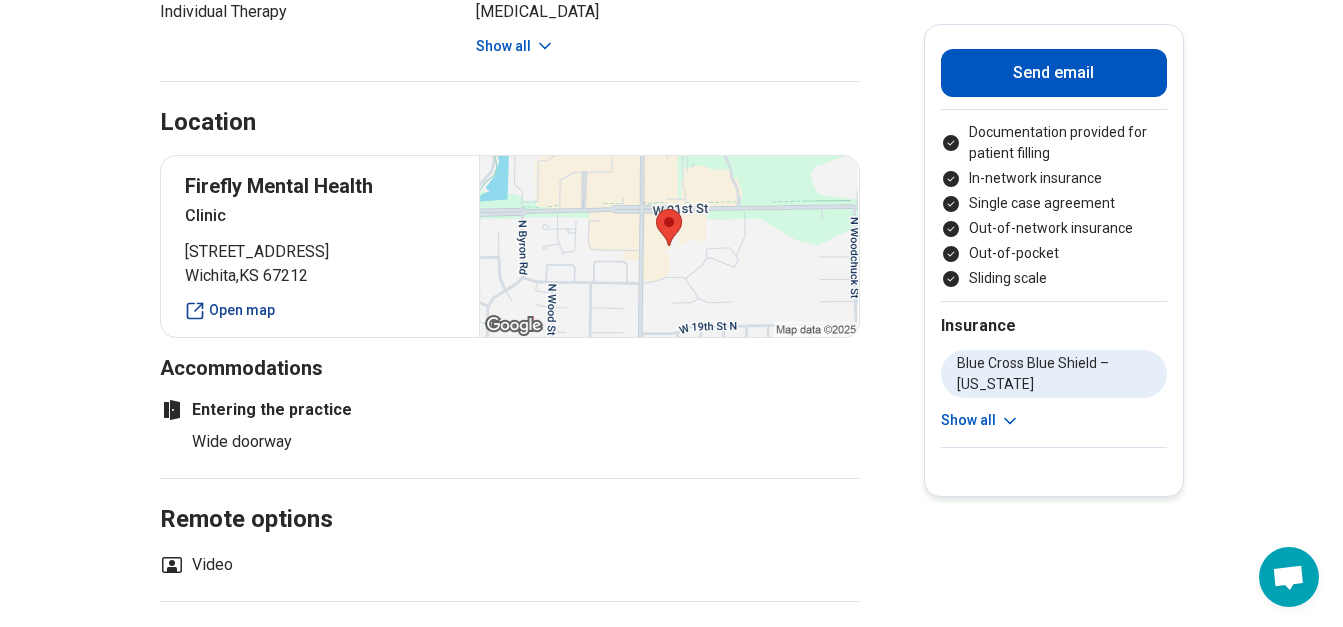click on "Open map" at bounding box center [320, 310] 